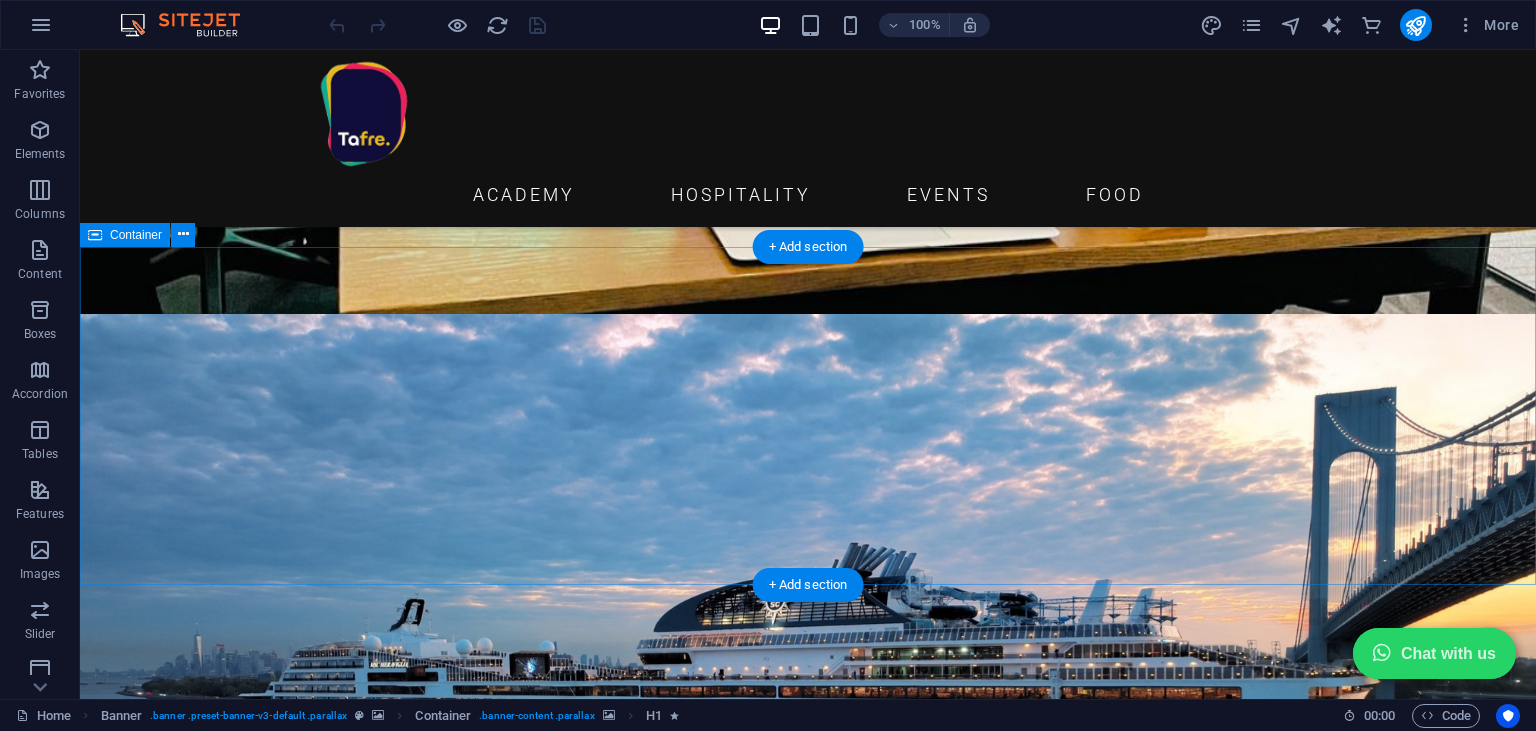 scroll, scrollTop: 0, scrollLeft: 0, axis: both 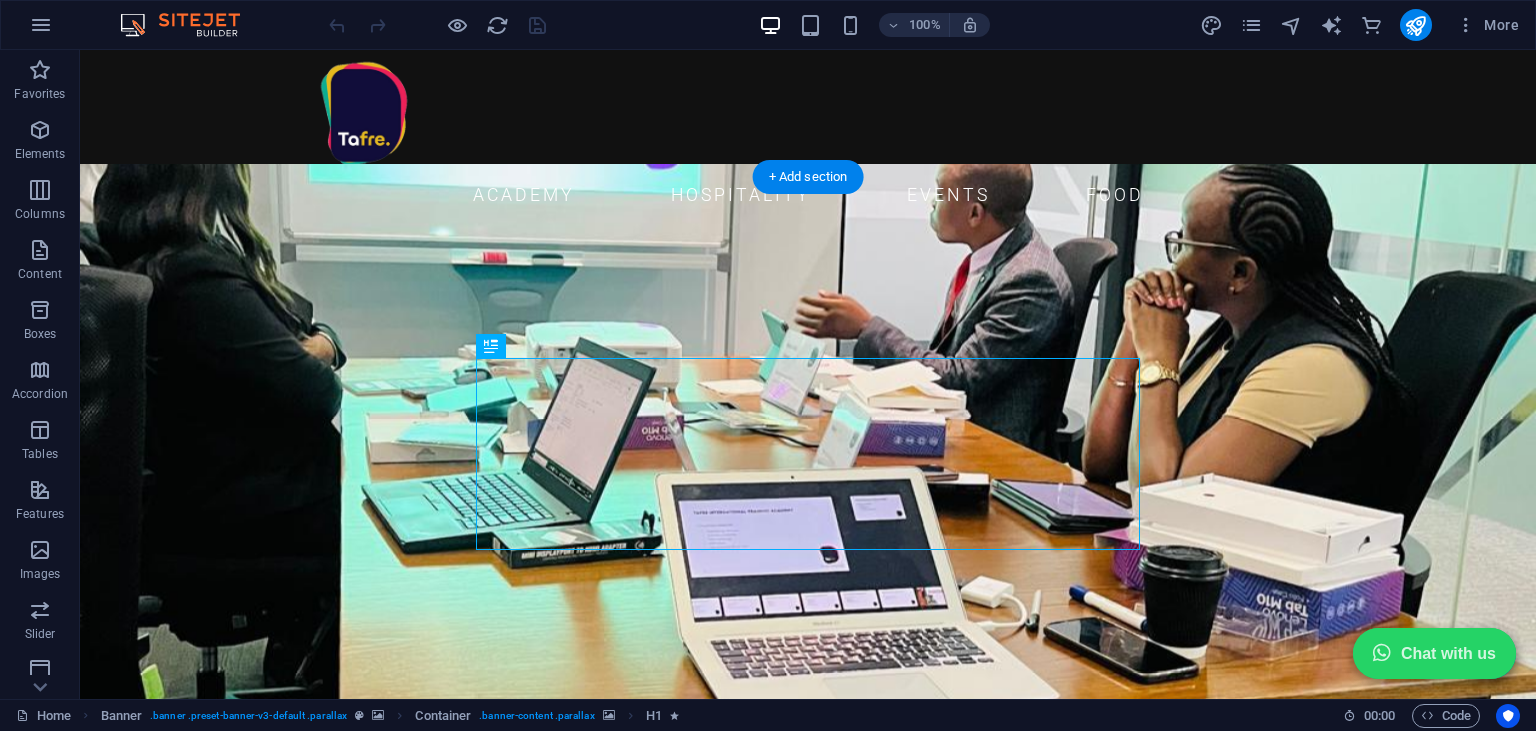 click at bounding box center (808, 1109) 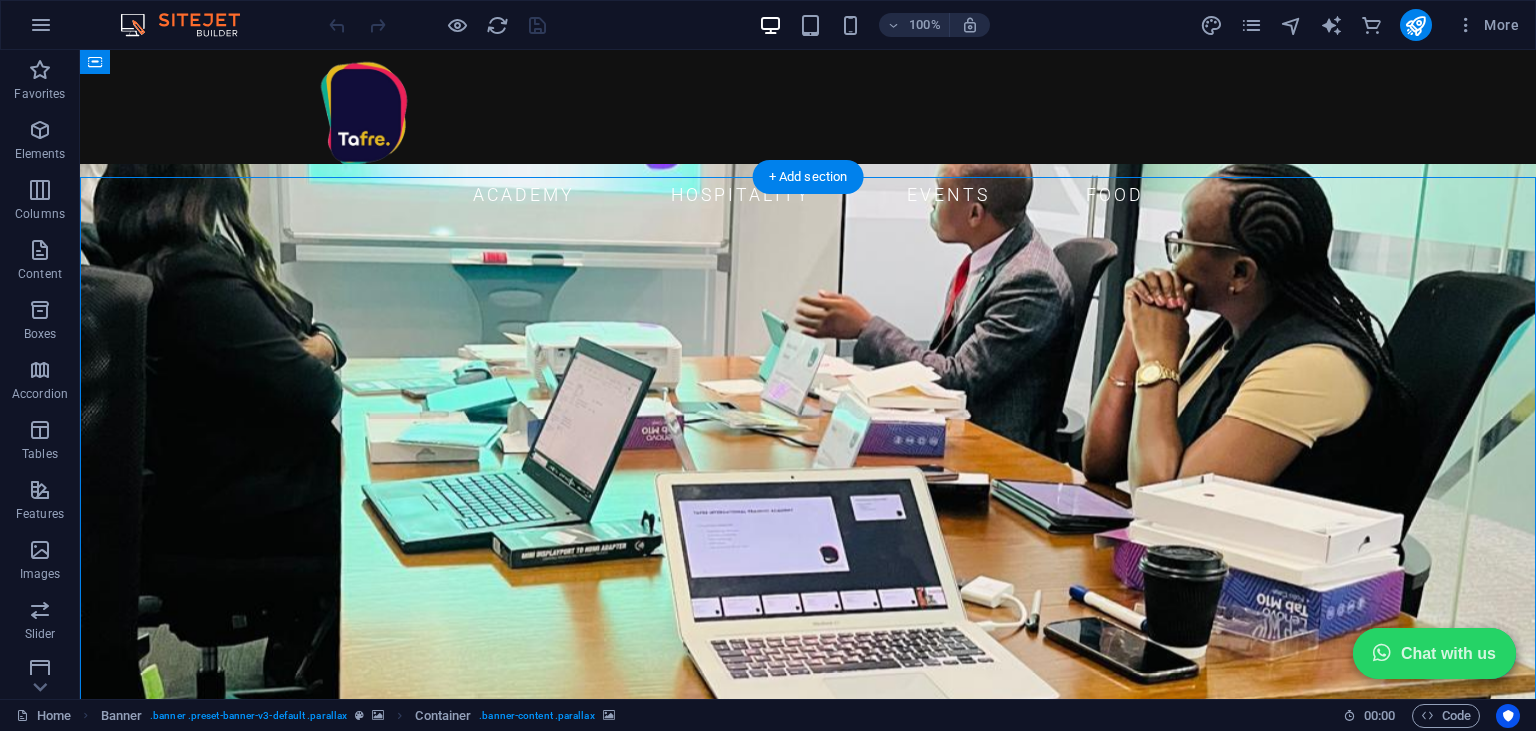 click at bounding box center [808, 1109] 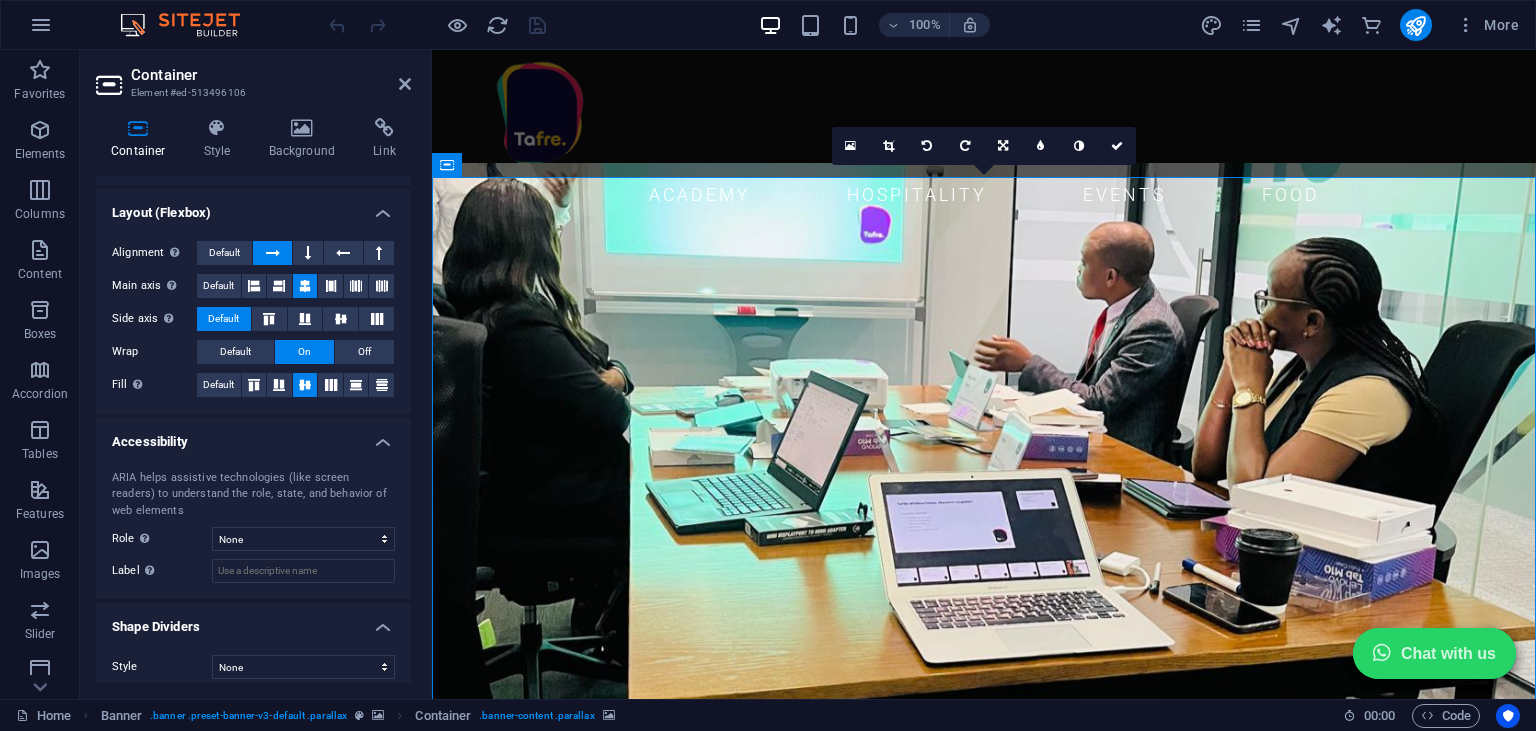 scroll, scrollTop: 267, scrollLeft: 0, axis: vertical 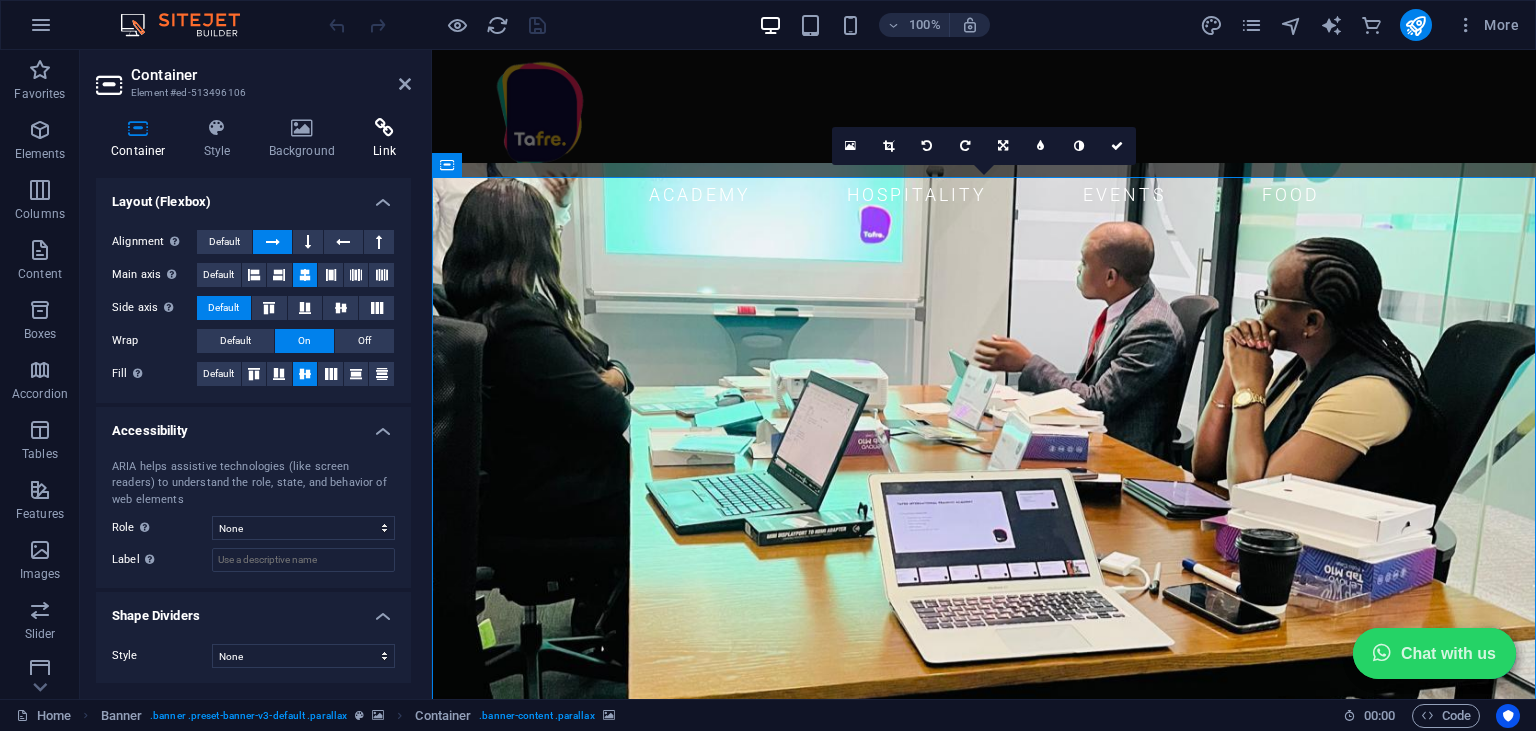 click on "Link" at bounding box center (384, 139) 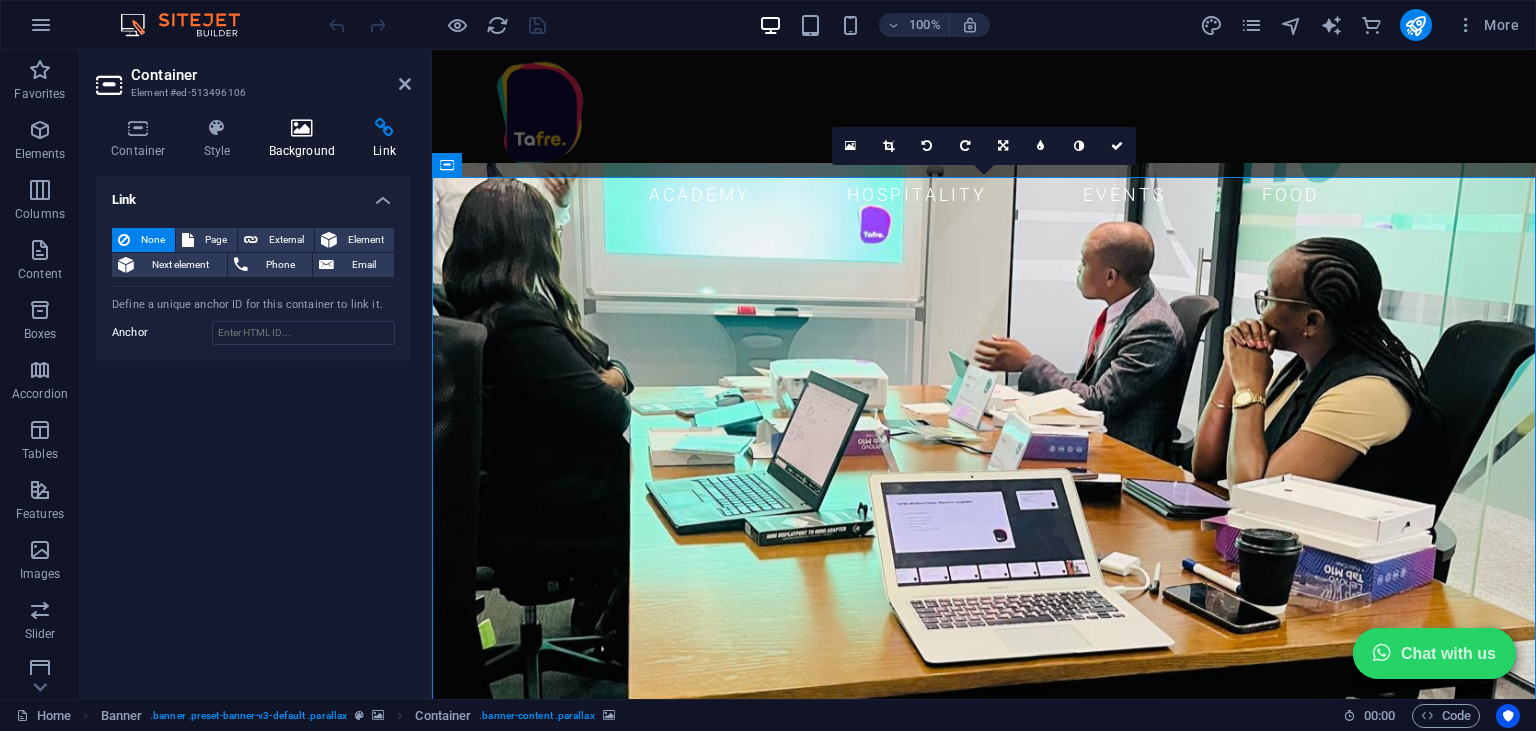 click on "Background" at bounding box center [306, 139] 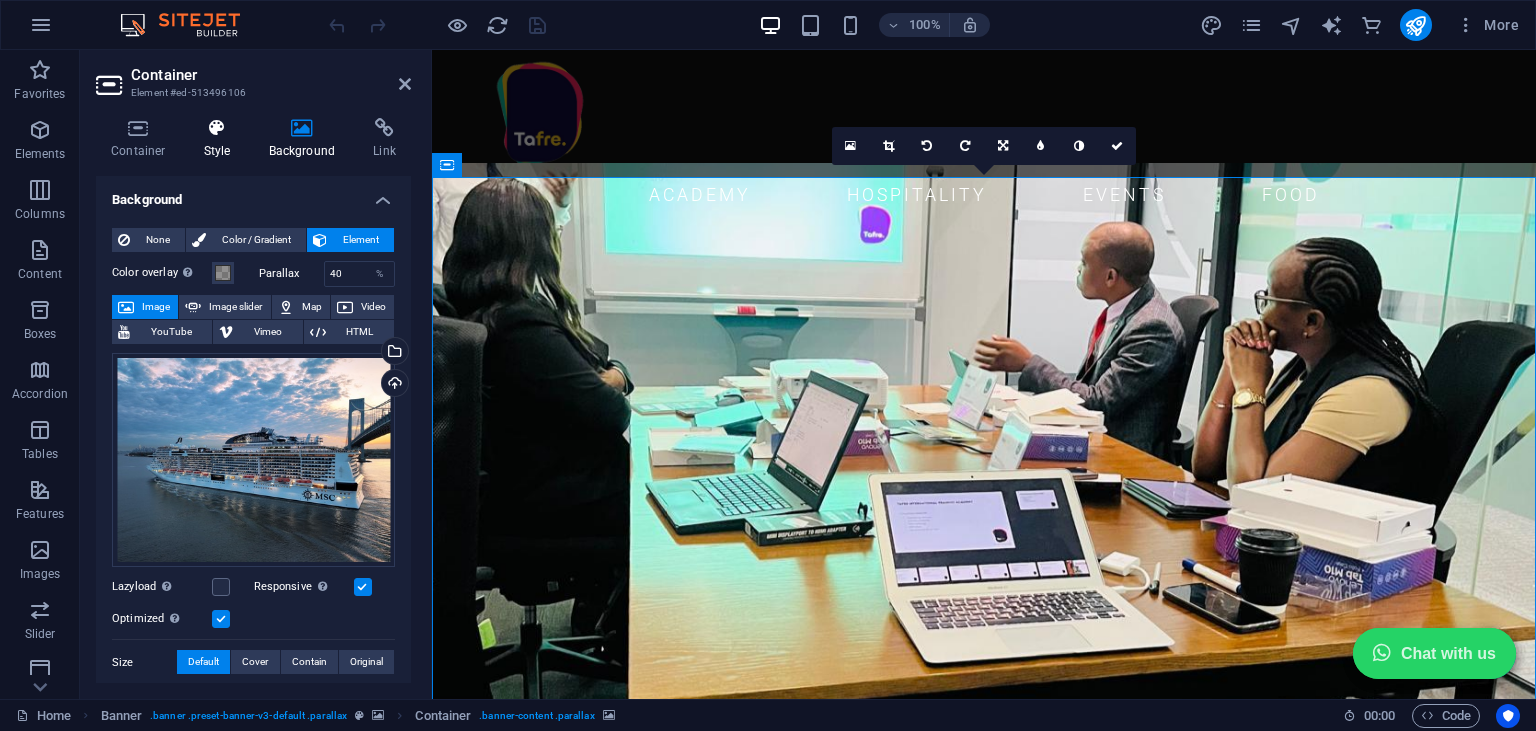 click on "Style" at bounding box center (221, 139) 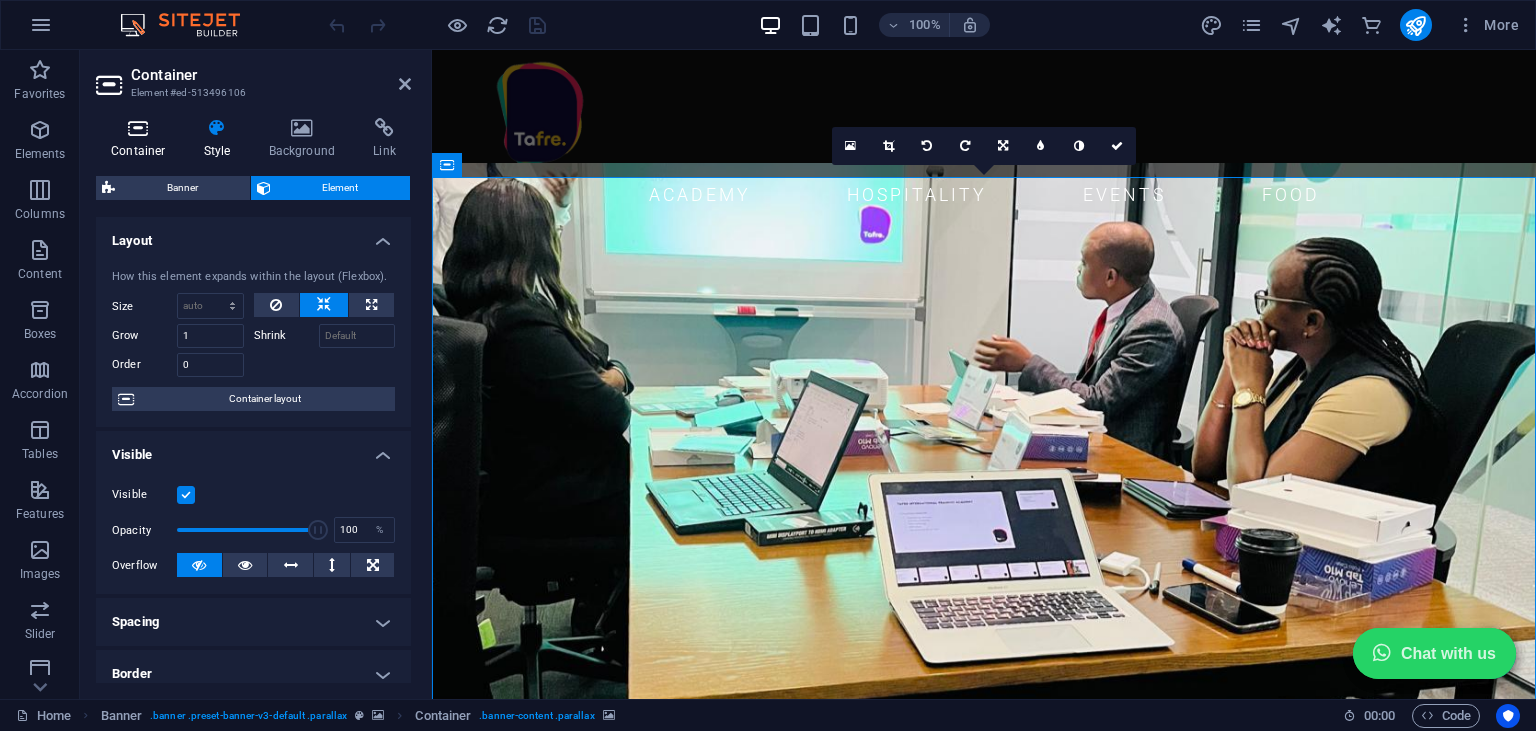 click on "Container" at bounding box center [142, 139] 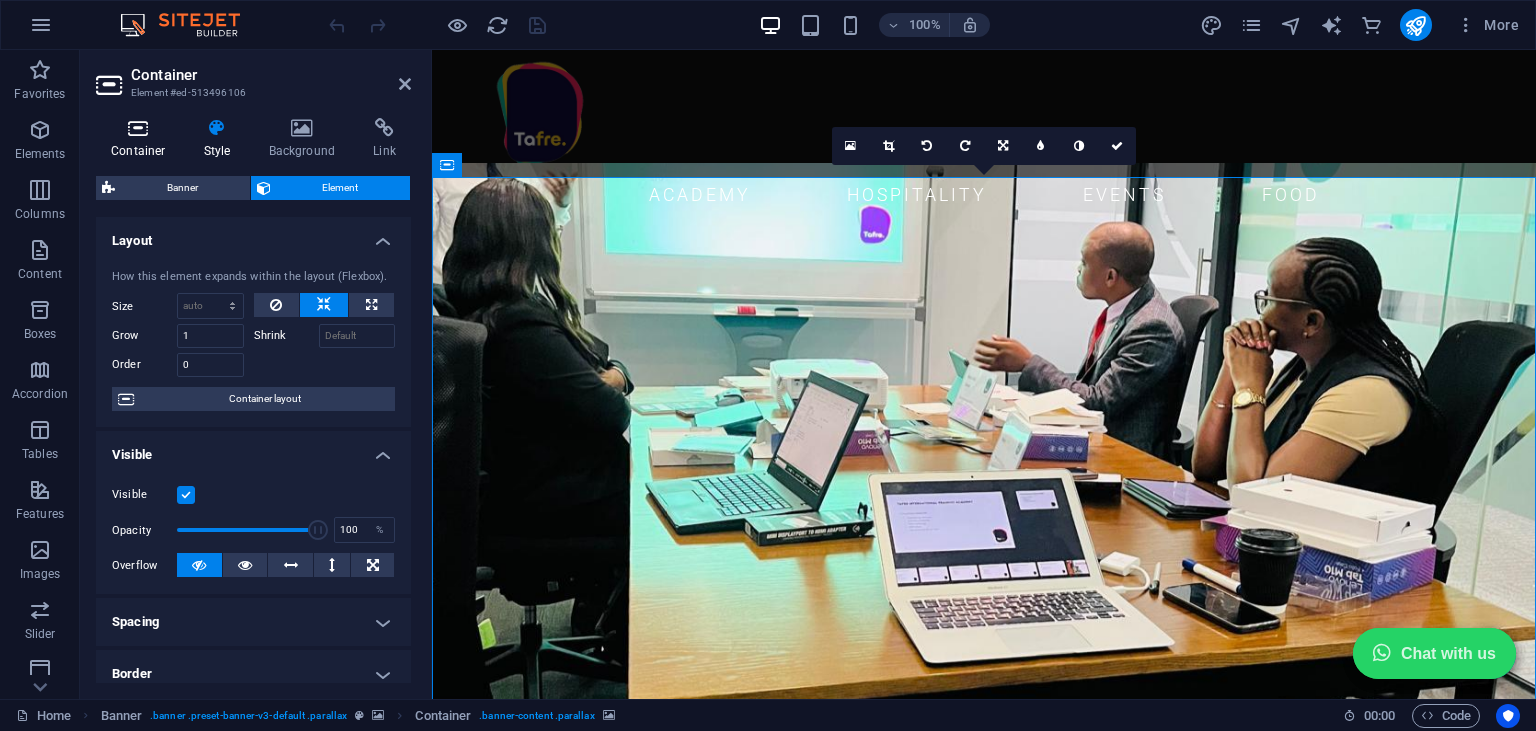 scroll, scrollTop: 267, scrollLeft: 0, axis: vertical 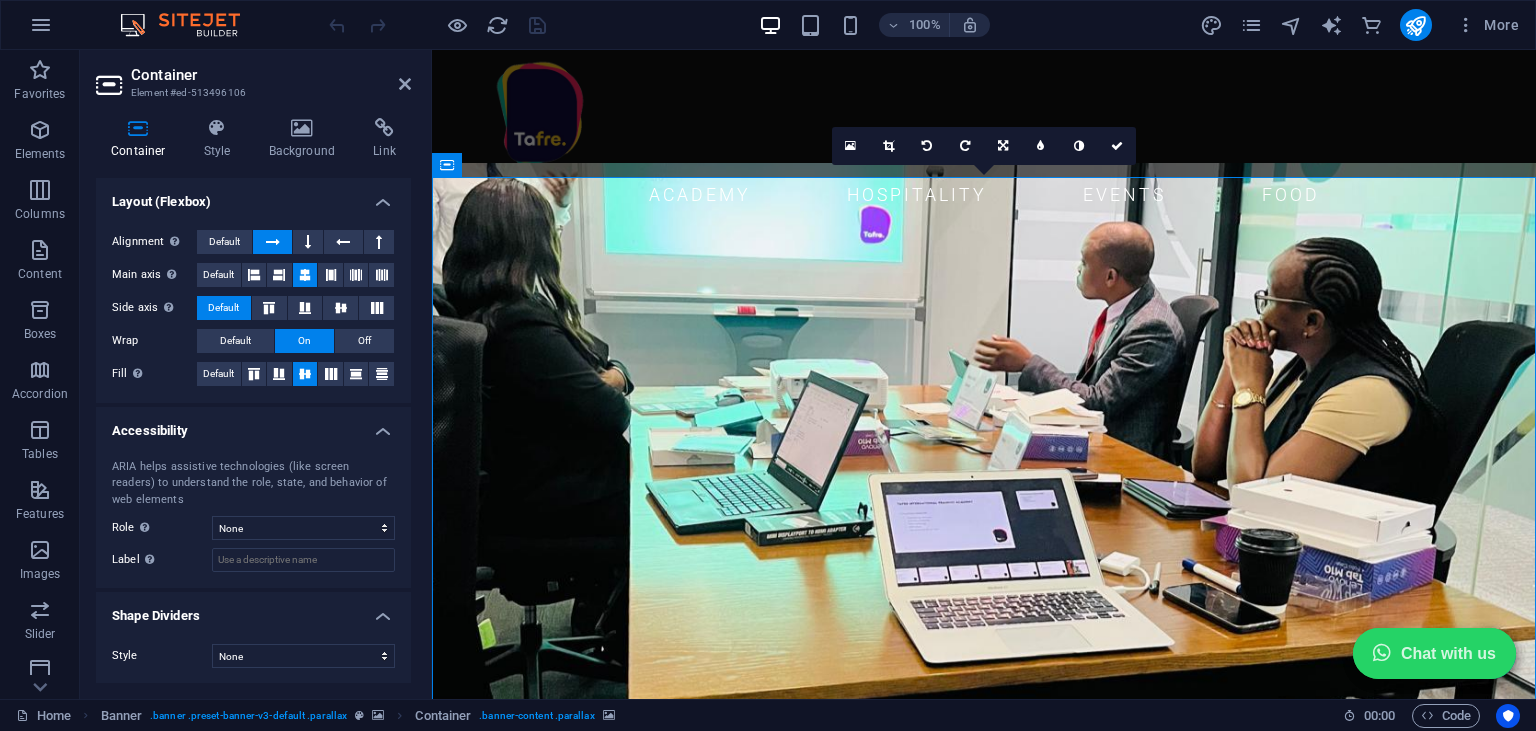 click at bounding box center (984, 1109) 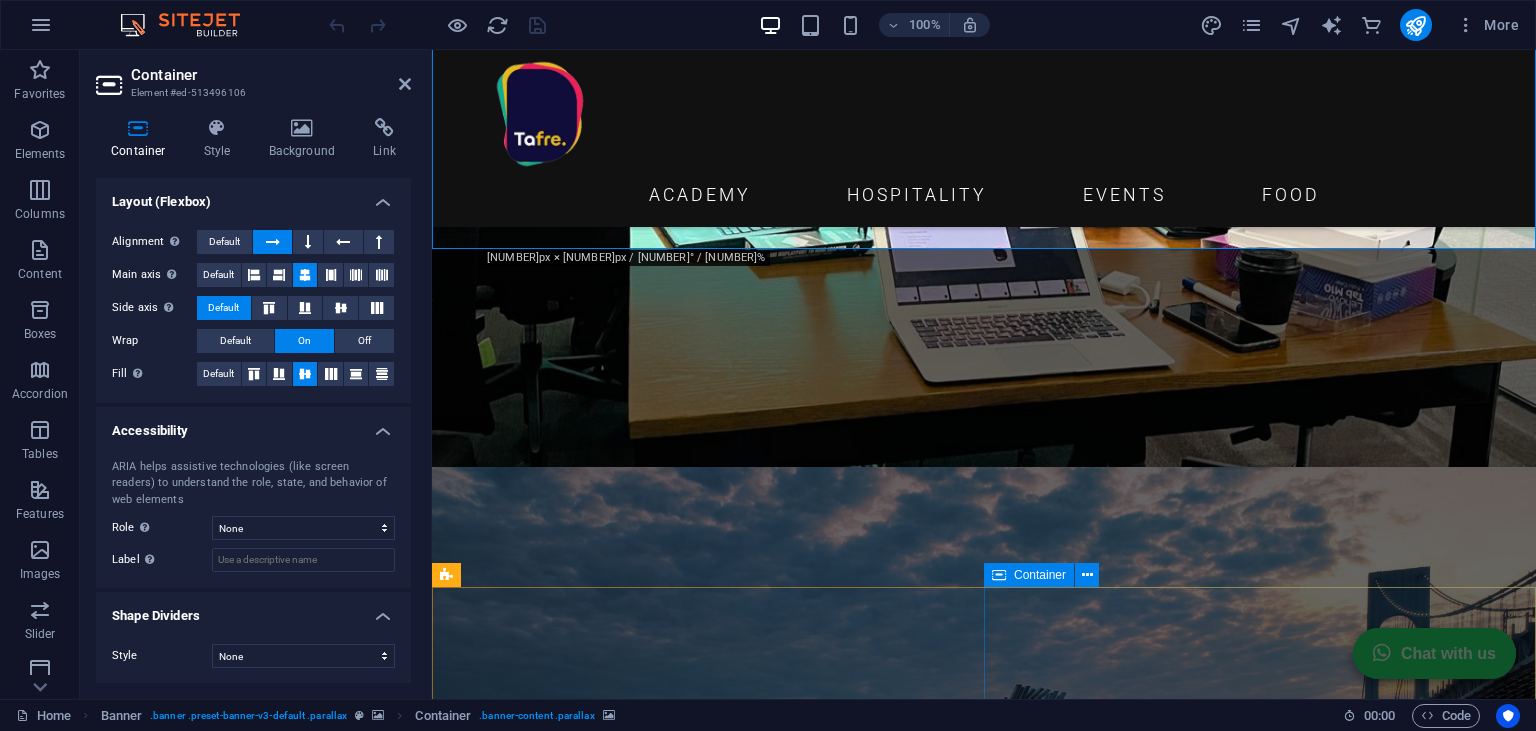 scroll, scrollTop: 528, scrollLeft: 0, axis: vertical 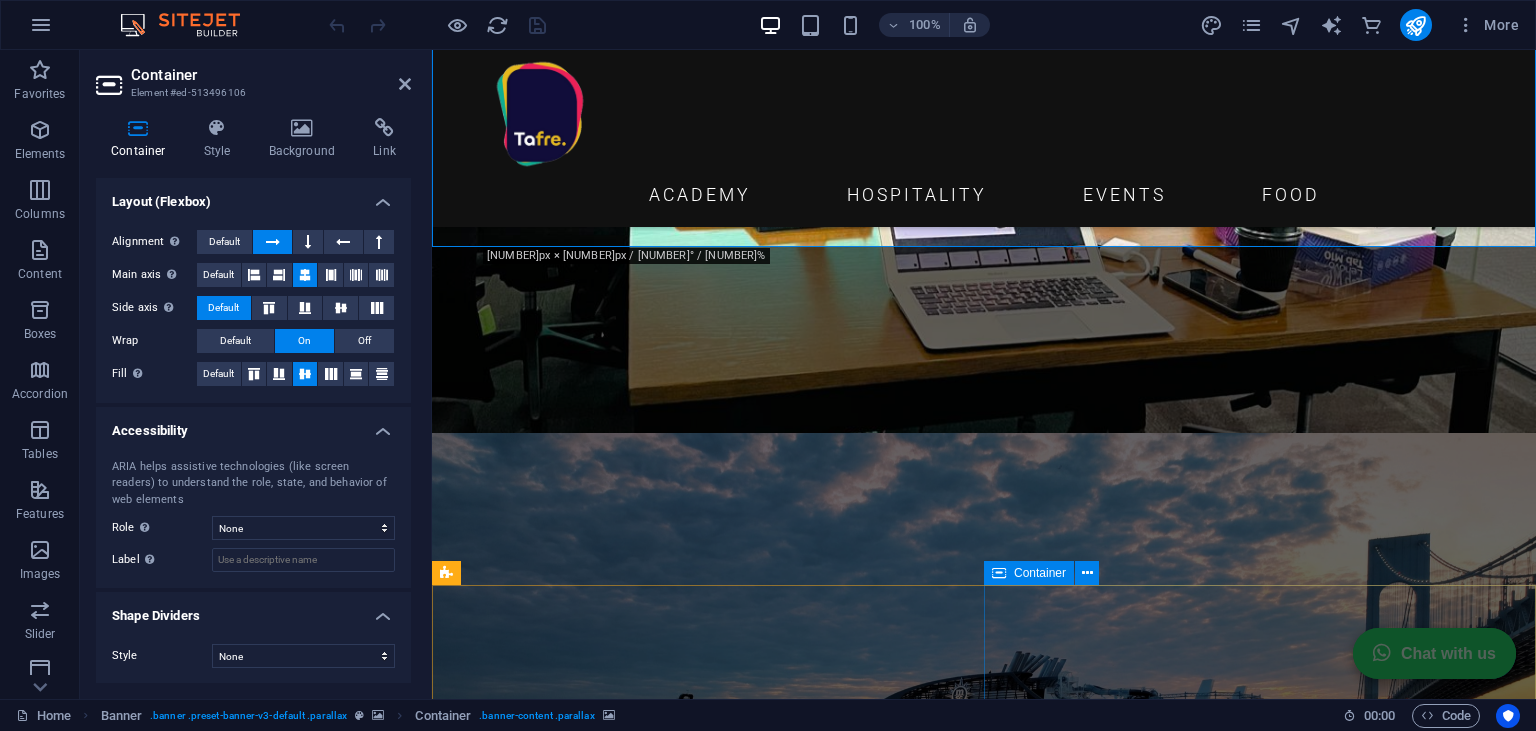 click on "TAFRE International Training Academy Our philosophy is rooted in peer learning, enriched by multi-sensory techniques that blend traditional and technology-driven pedagogies. We craft educational training programs that optimize teaching, learning, and wellness, fostering both professional growth and personal resilience. By addressing workplace mental health challenges alongside skill and competency development, our holistic approach ensures a seamless integration of knowledge acquisition, practical application, and overall well-being. Tafre academy" at bounding box center (984, 2812) 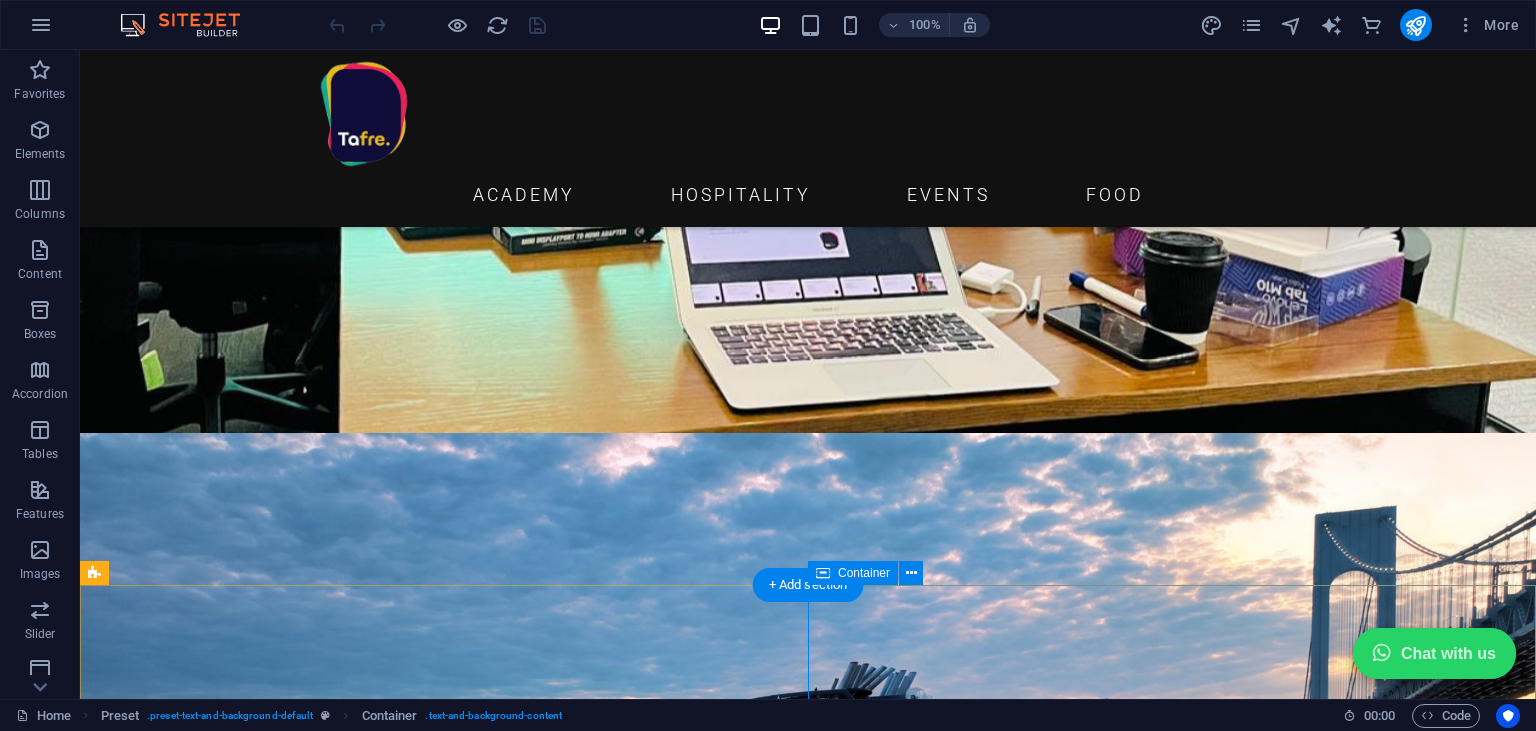 click on "TAFRE International Training Academy Our philosophy is rooted in peer learning, enriched by multi-sensory techniques that blend traditional and technology-driven pedagogies. We craft educational training programs that optimize teaching, learning, and wellness, fostering both professional growth and personal resilience. By addressing workplace mental health challenges alongside skill and competency development, our holistic approach ensures a seamless integration of knowledge acquisition, practical application, and overall well-being. Tafre academy" at bounding box center (808, 2812) 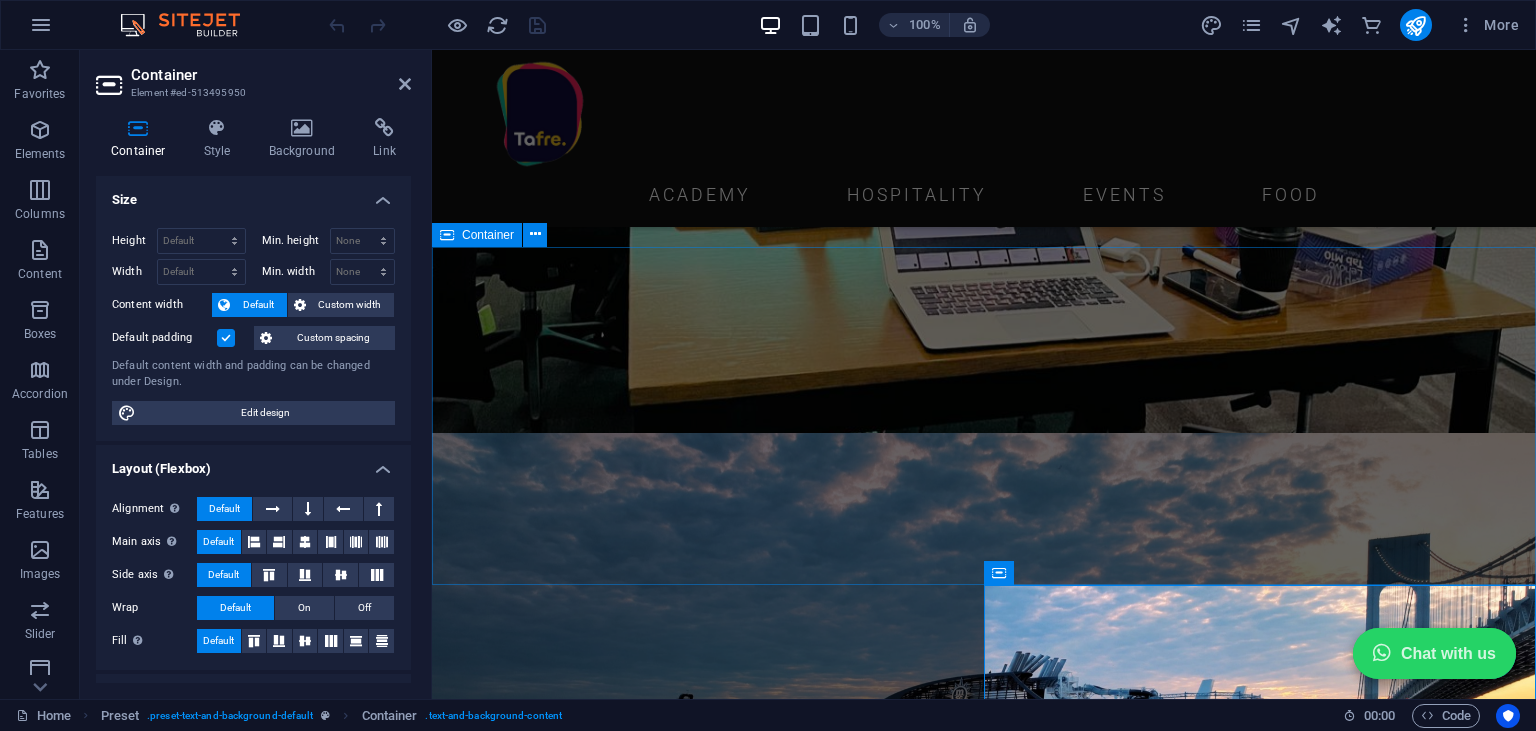 click on "Purpose Statement We provide a dynamic suite of services that integrate corporate training, team-building, and events, enhanced by advanced conferencing facilities and expertise in skills development, wellness, and Industrial Psychology. By combining these strengths with our outdoor hospitality resources, we design bespoke, immersive experiences that optimize team performance, foster growth, and promote holistic well-being." at bounding box center [984, 1513] 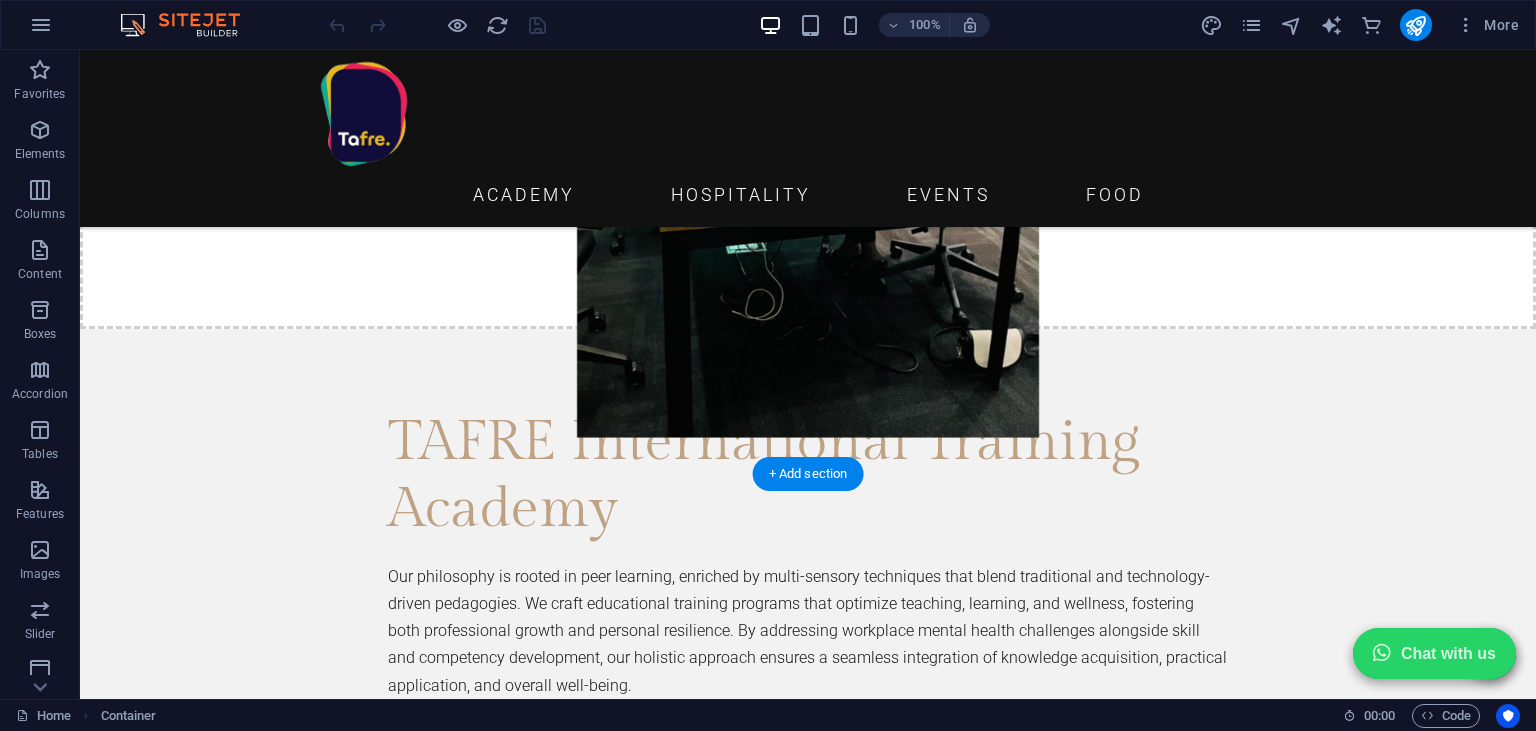 scroll, scrollTop: 3127, scrollLeft: 0, axis: vertical 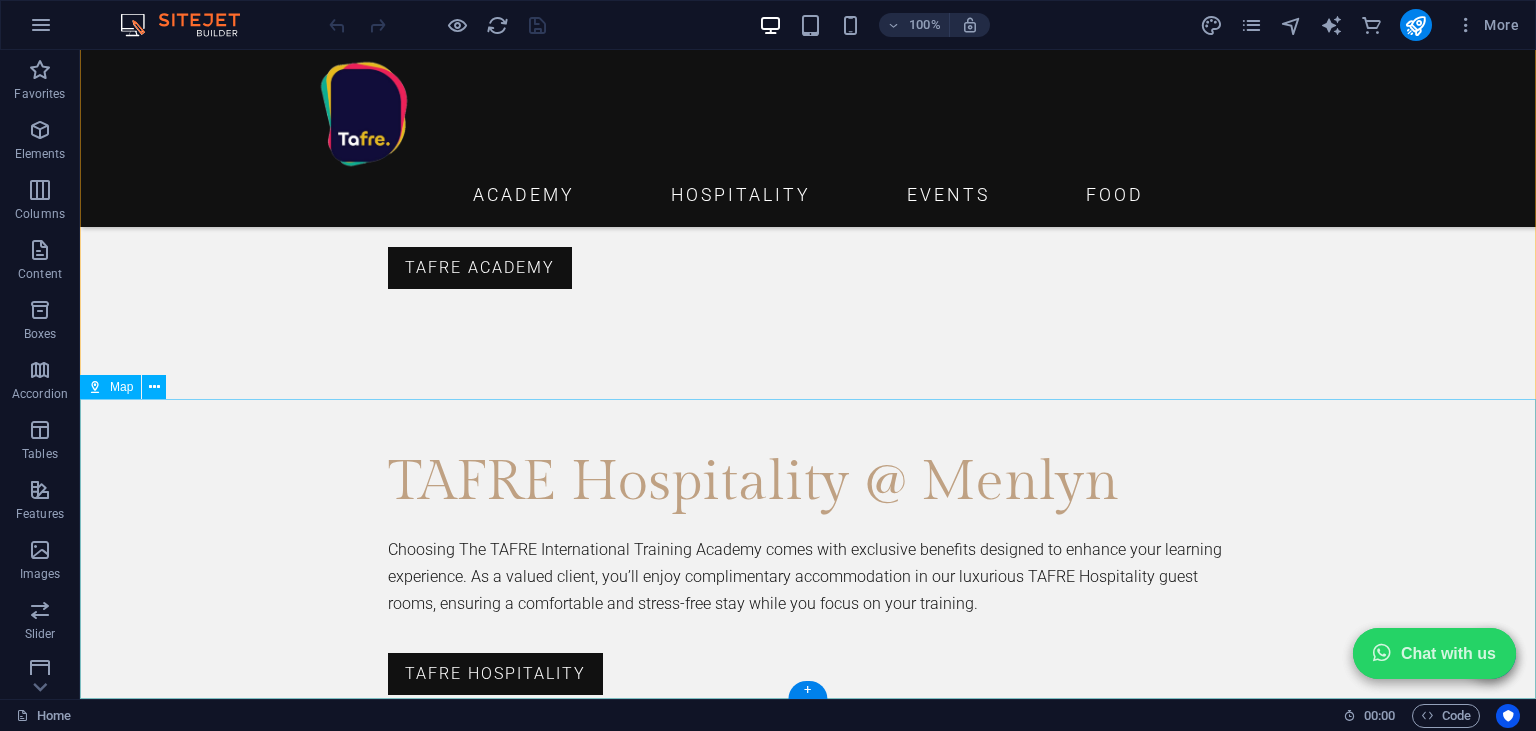 click at bounding box center (808, 4827) 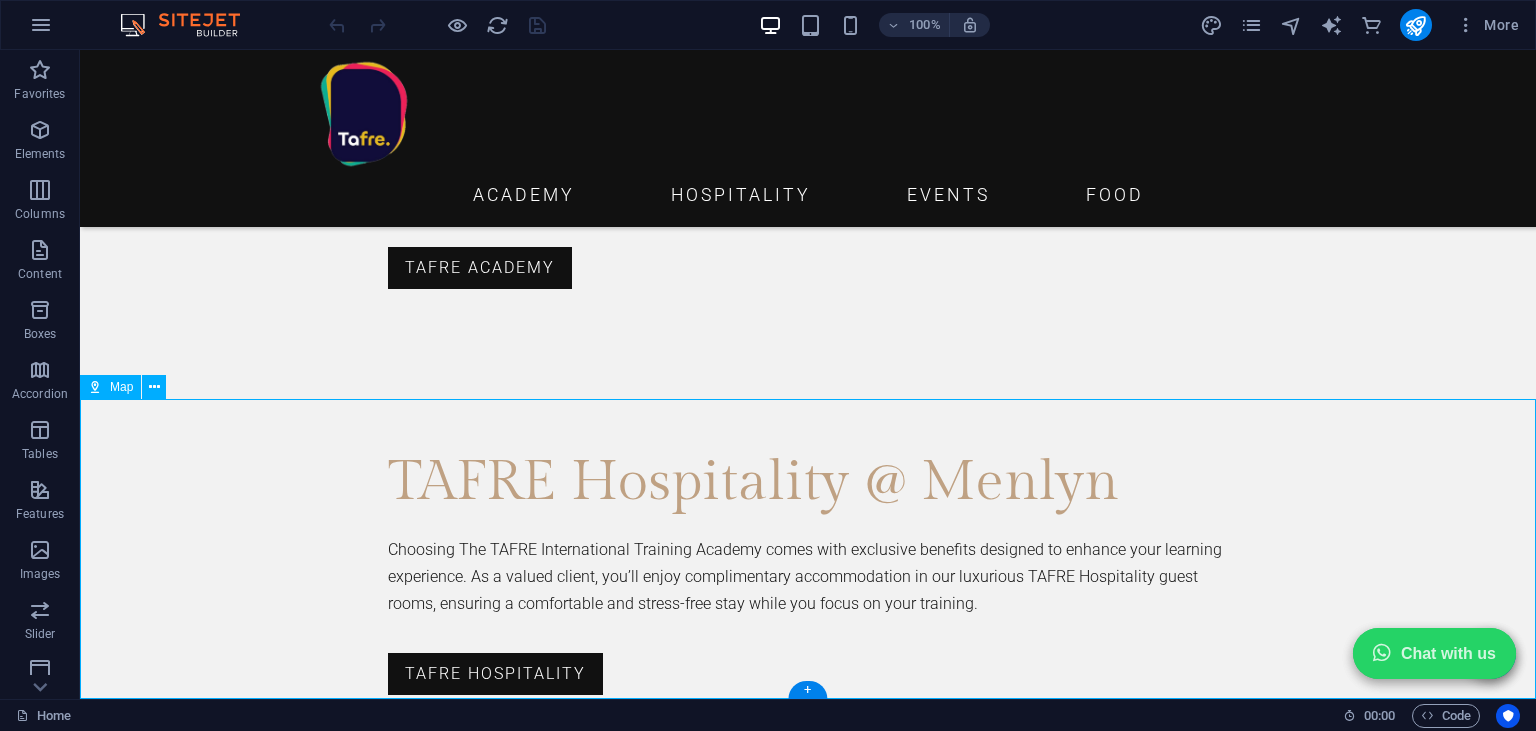 click at bounding box center (808, 4827) 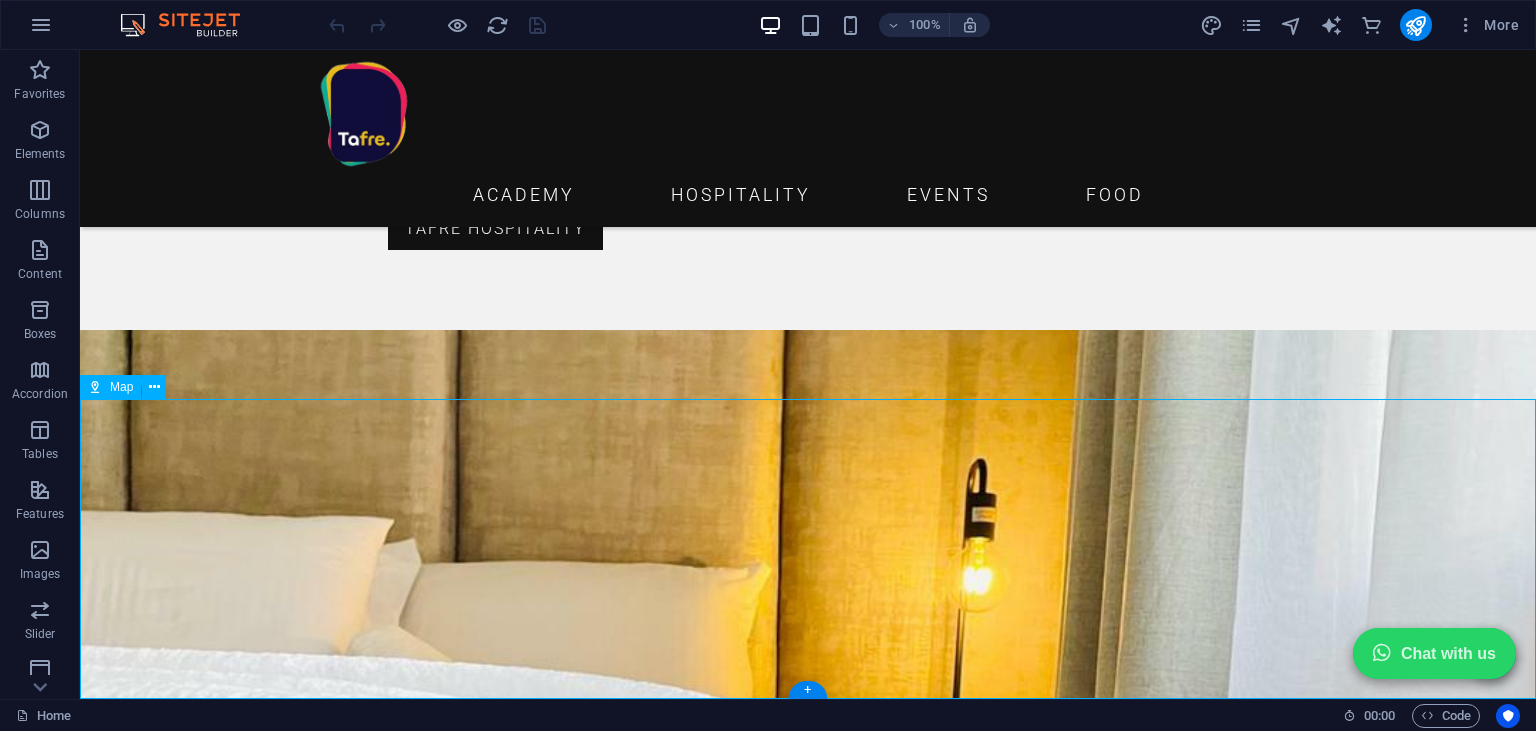select on "1" 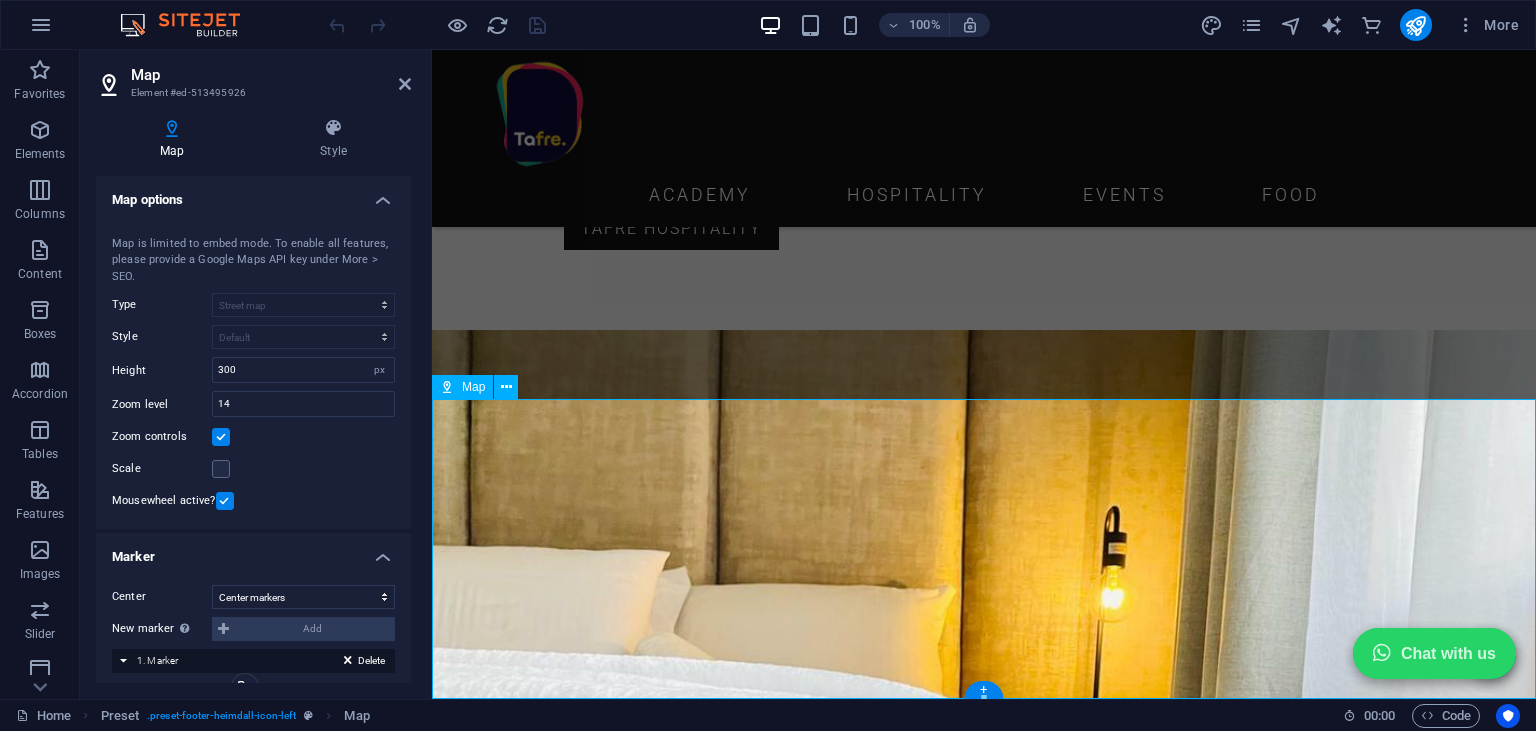 click at bounding box center [984, 4566] 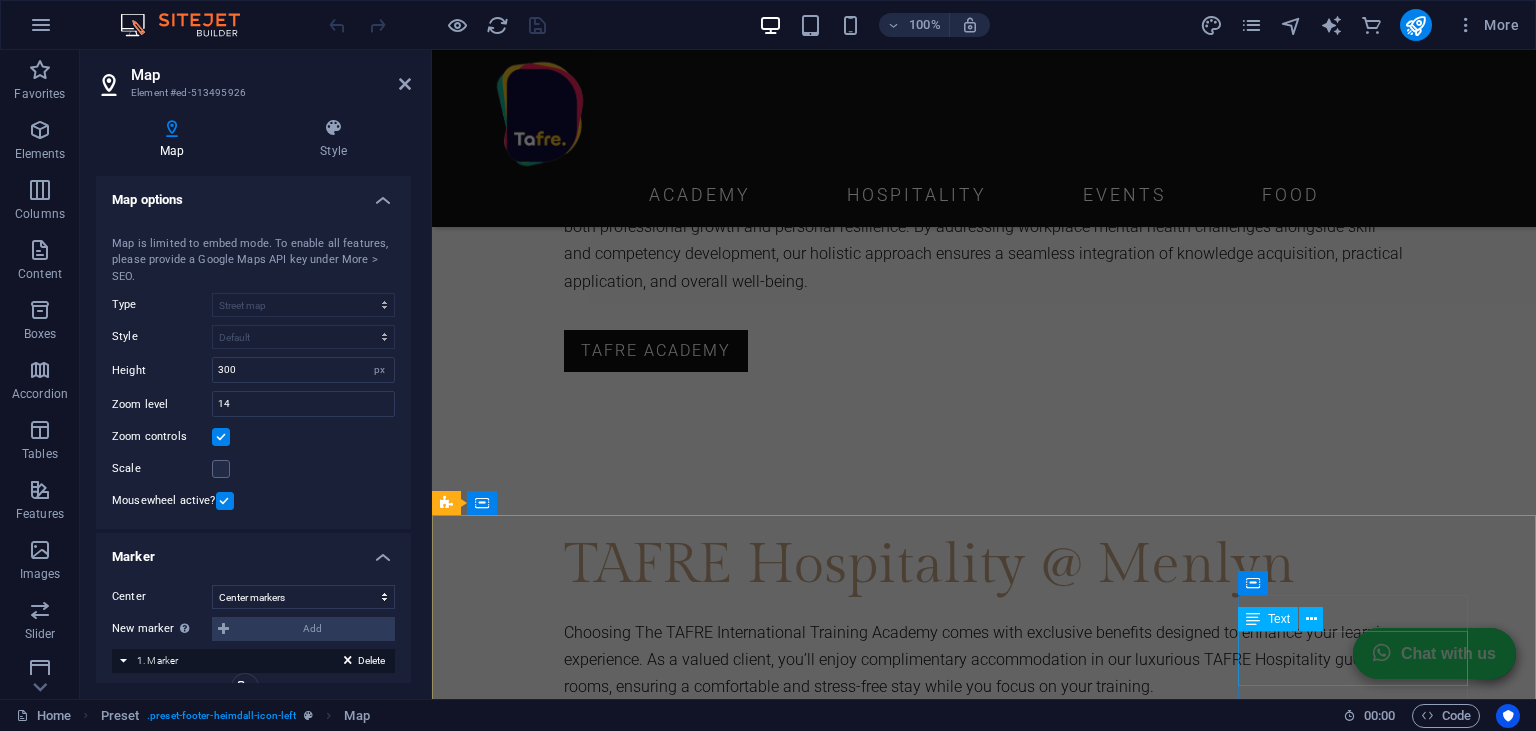 scroll, scrollTop: 3680, scrollLeft: 0, axis: vertical 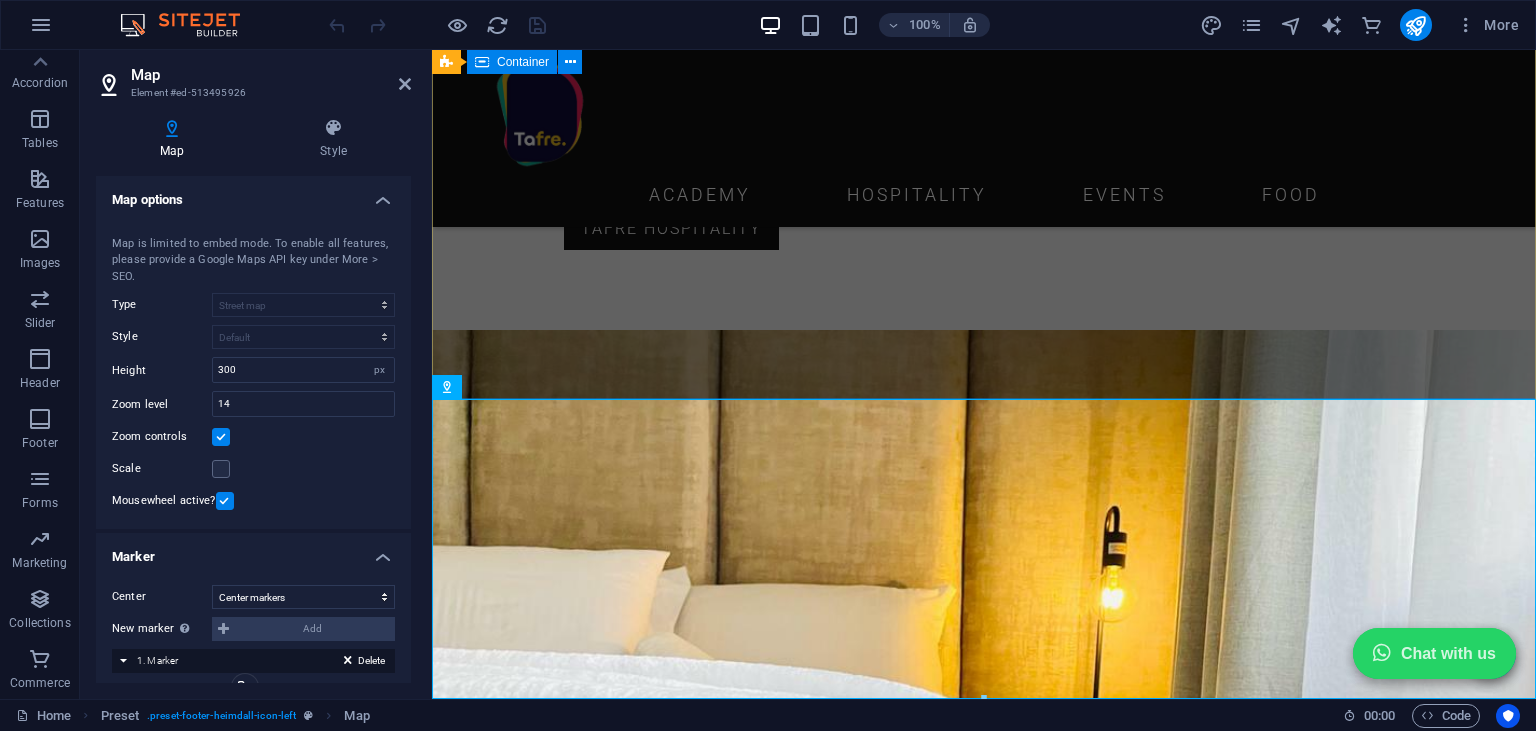 click on "Fixed Facebook Button
Fixed WhatsApp Button
Chat with us
Address [NUMBER] [STREET] [CITY]  [CITY]   [POSTAL CODE]
Fixed WhatsApp Button
Chat with us
Address [NUMBER] [STREET] [CITY]  [CITY]   [POSTAL CODE] Phone +[PHONE] Kitchen 7am -  8pm  Mon to Sat Contact [EMAIL]" at bounding box center (984, 3979) 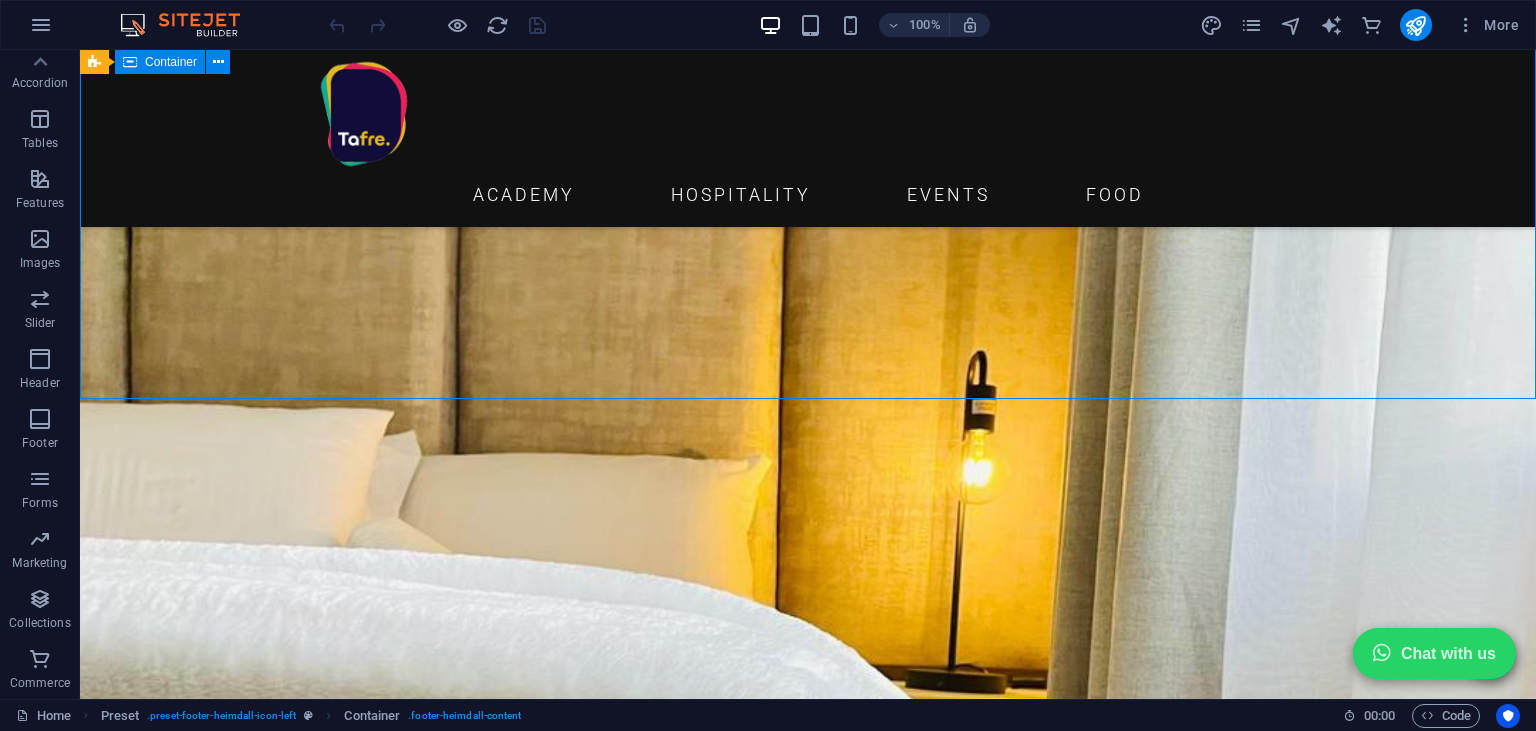 scroll, scrollTop: 3127, scrollLeft: 0, axis: vertical 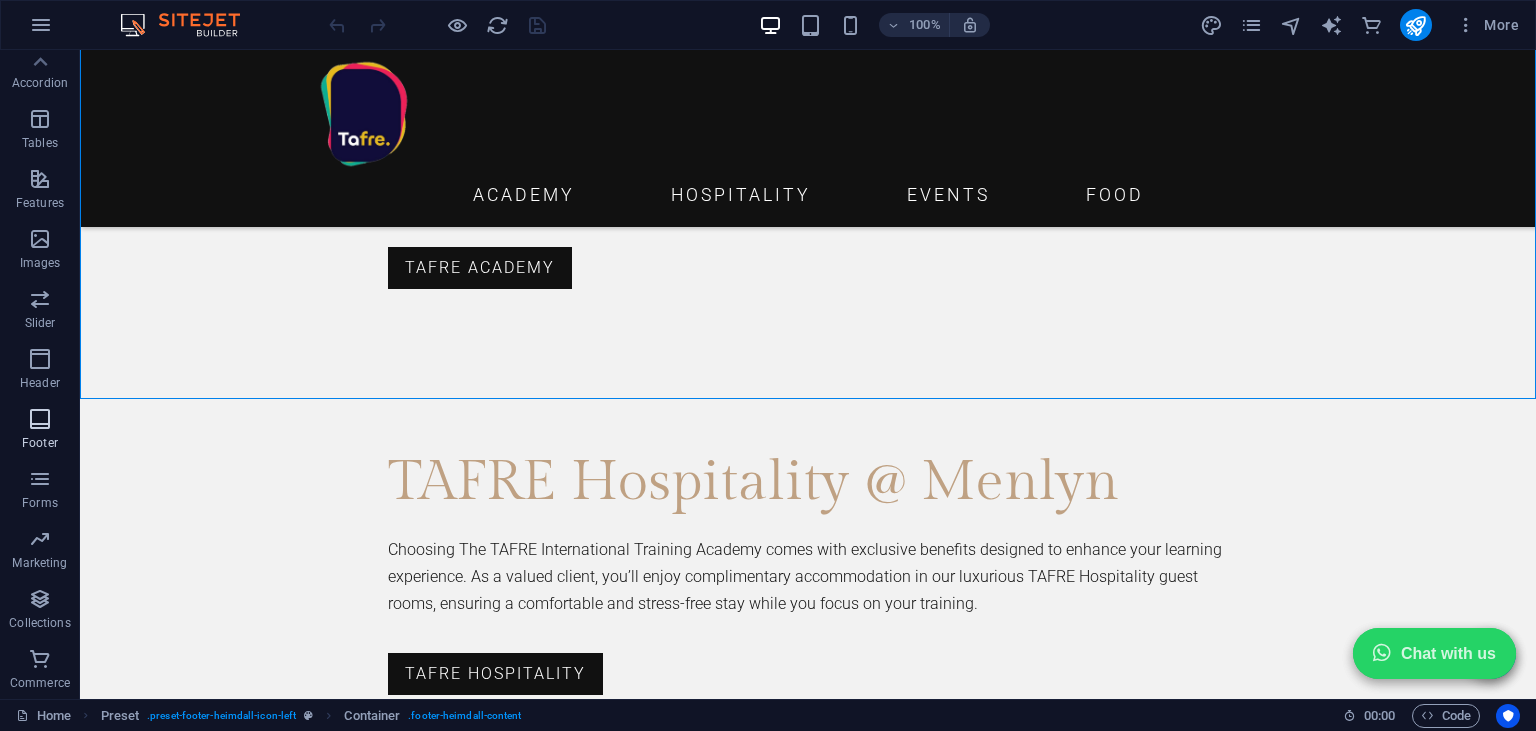 click on "Footer" at bounding box center [40, 431] 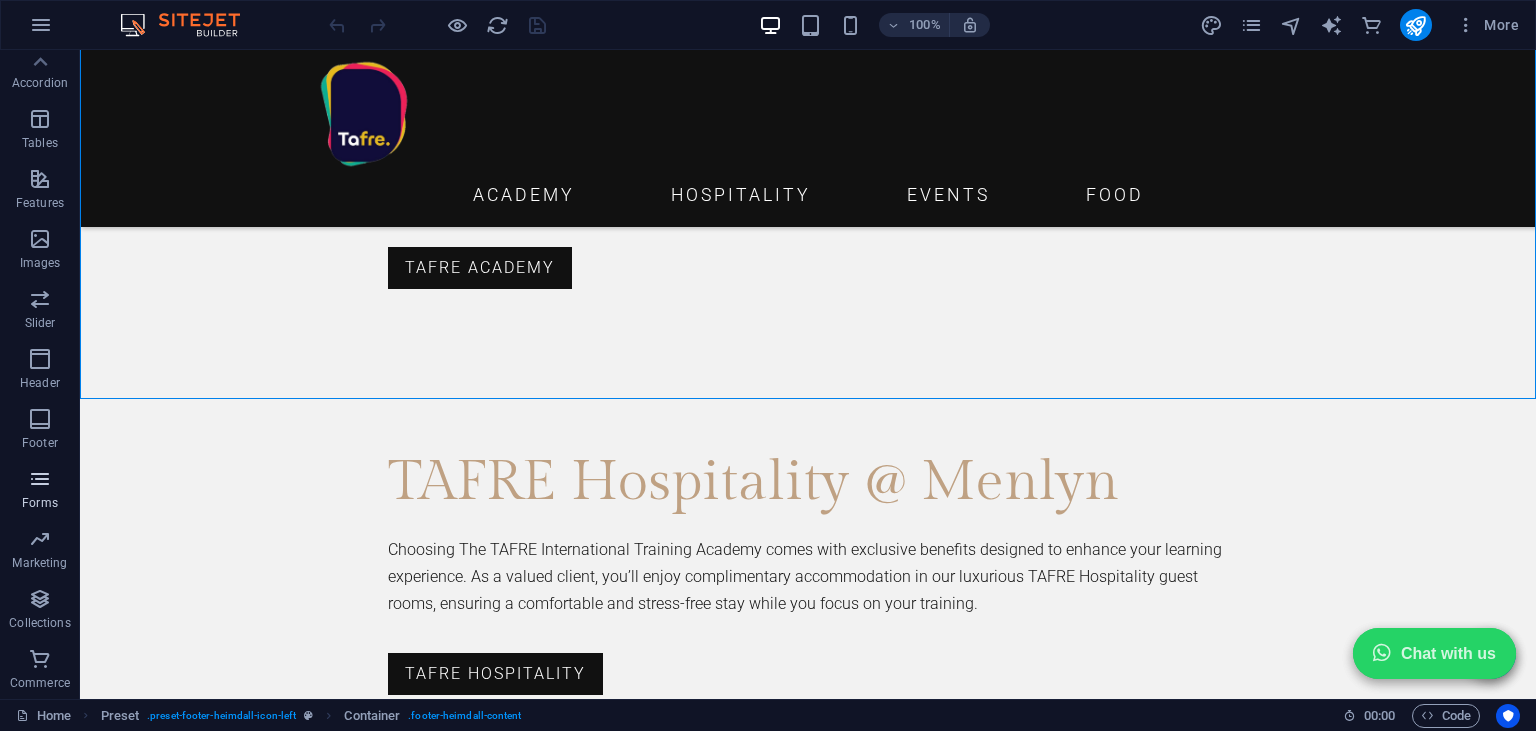 scroll, scrollTop: 3680, scrollLeft: 0, axis: vertical 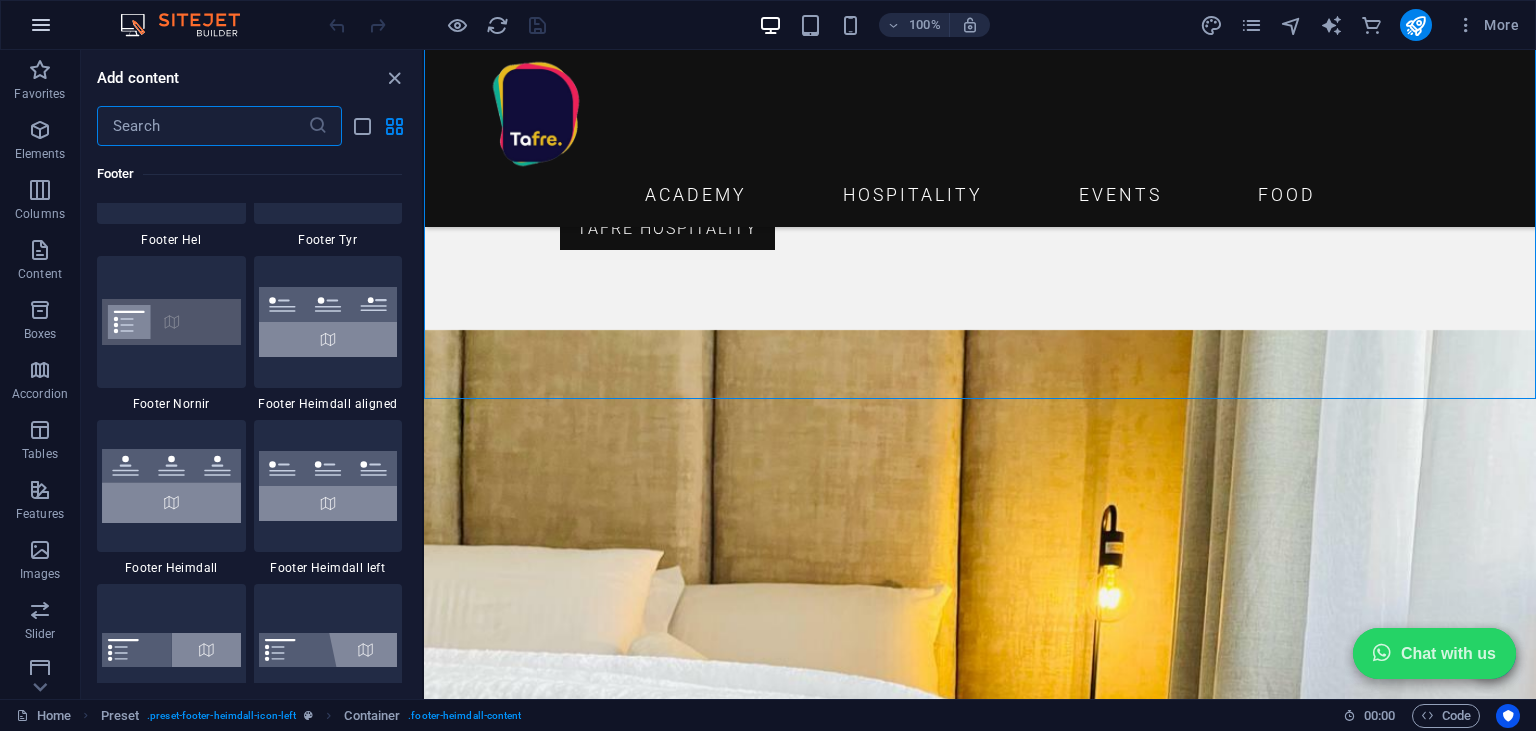 click at bounding box center [41, 25] 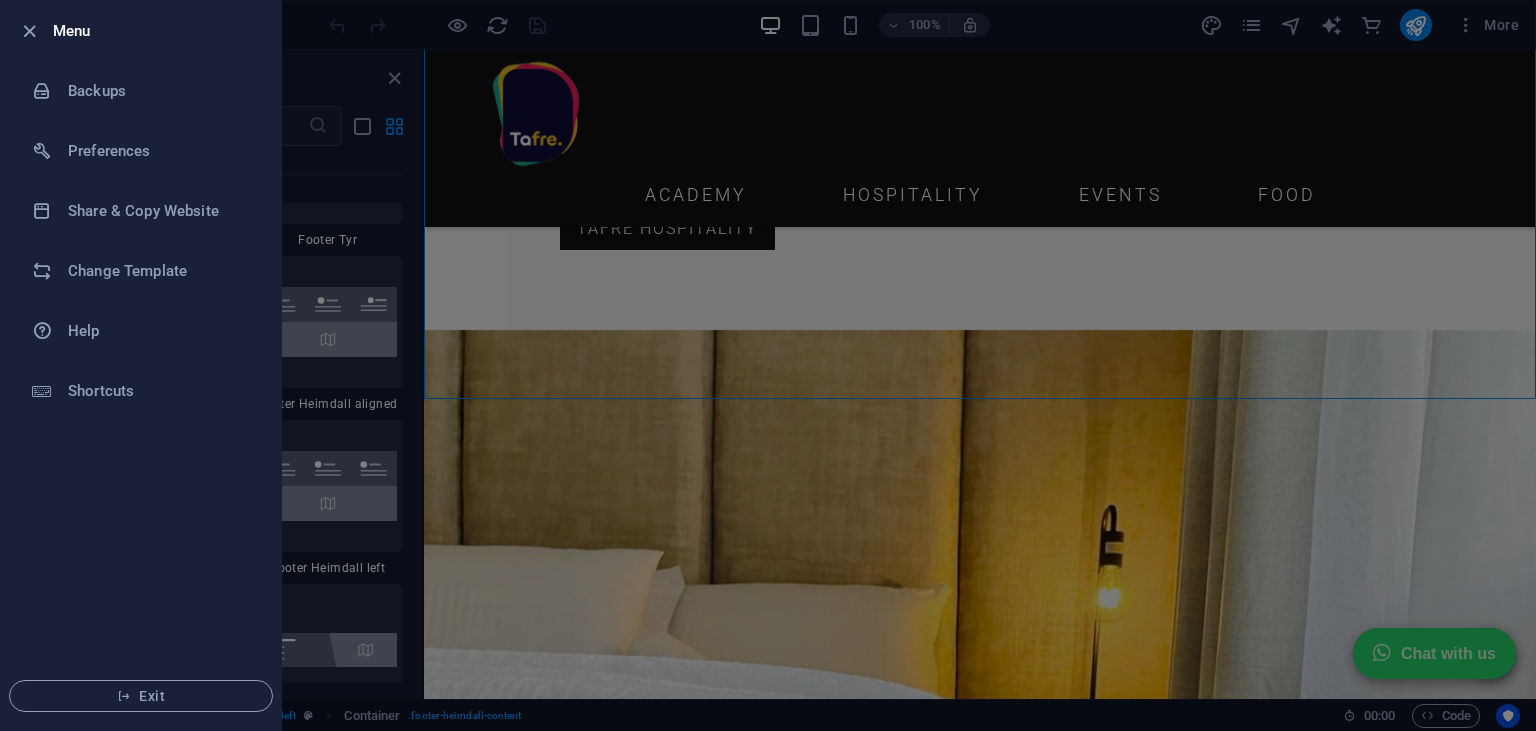 click on "Menu" at bounding box center (159, 31) 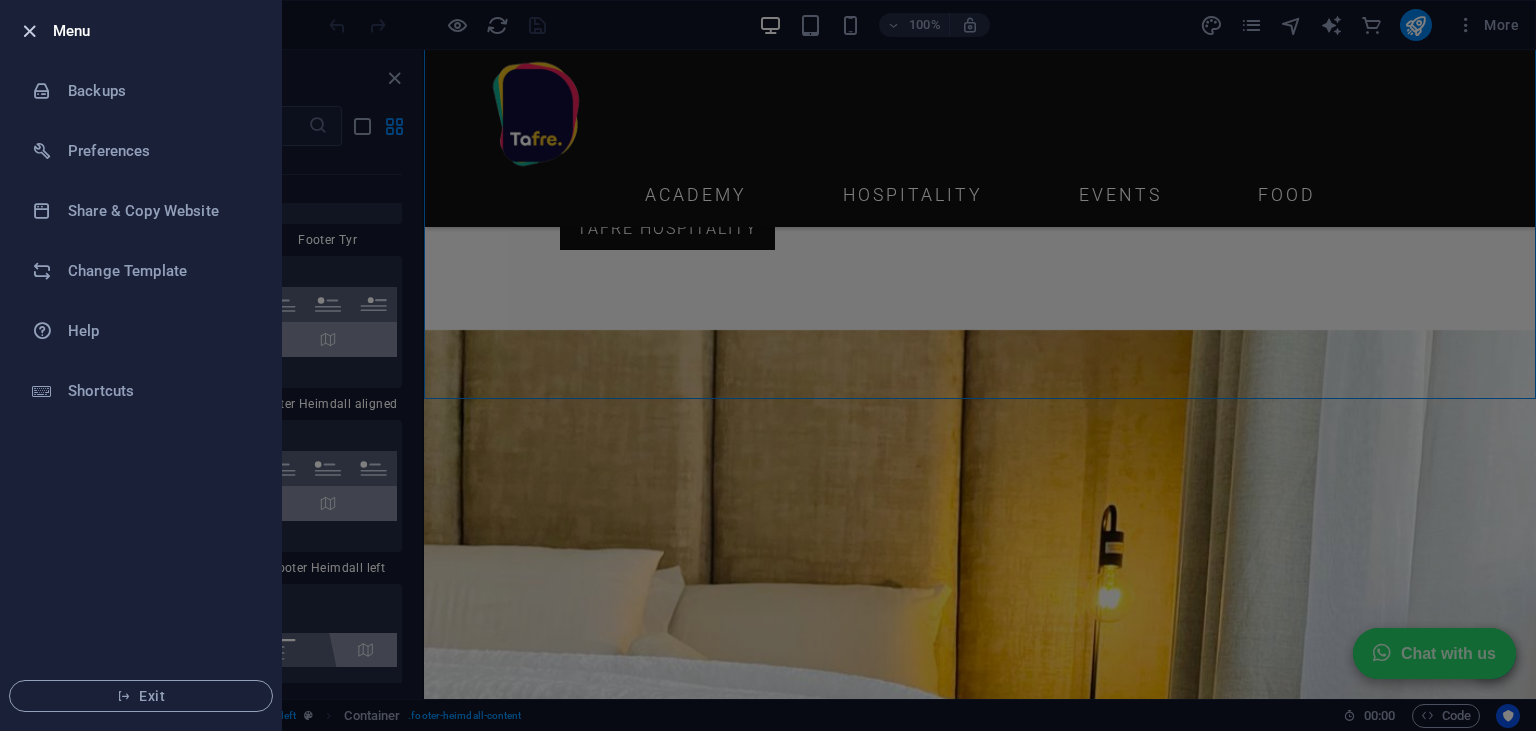 click at bounding box center [29, 31] 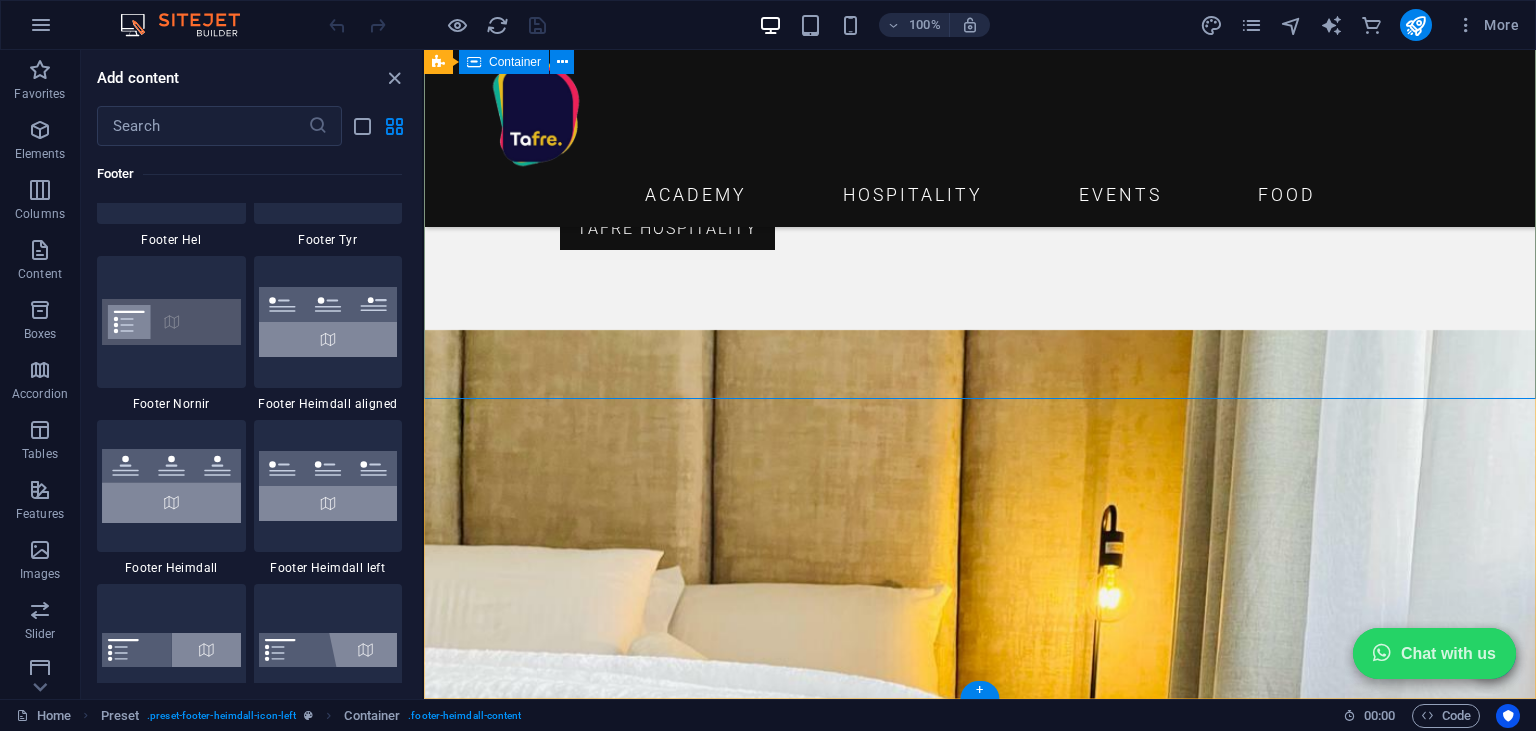click on "Fixed Facebook Button
Fixed WhatsApp Button
Chat with us
Address [NUMBER] [STREET] [CITY]  [CITY]   [POSTAL CODE]
Fixed WhatsApp Button
Chat with us
Address [NUMBER] [STREET] [CITY]  [CITY]   [POSTAL CODE] Phone +[PHONE] Kitchen 7am -  8pm  Mon to Sat Contact [EMAIL]" at bounding box center (980, 3980) 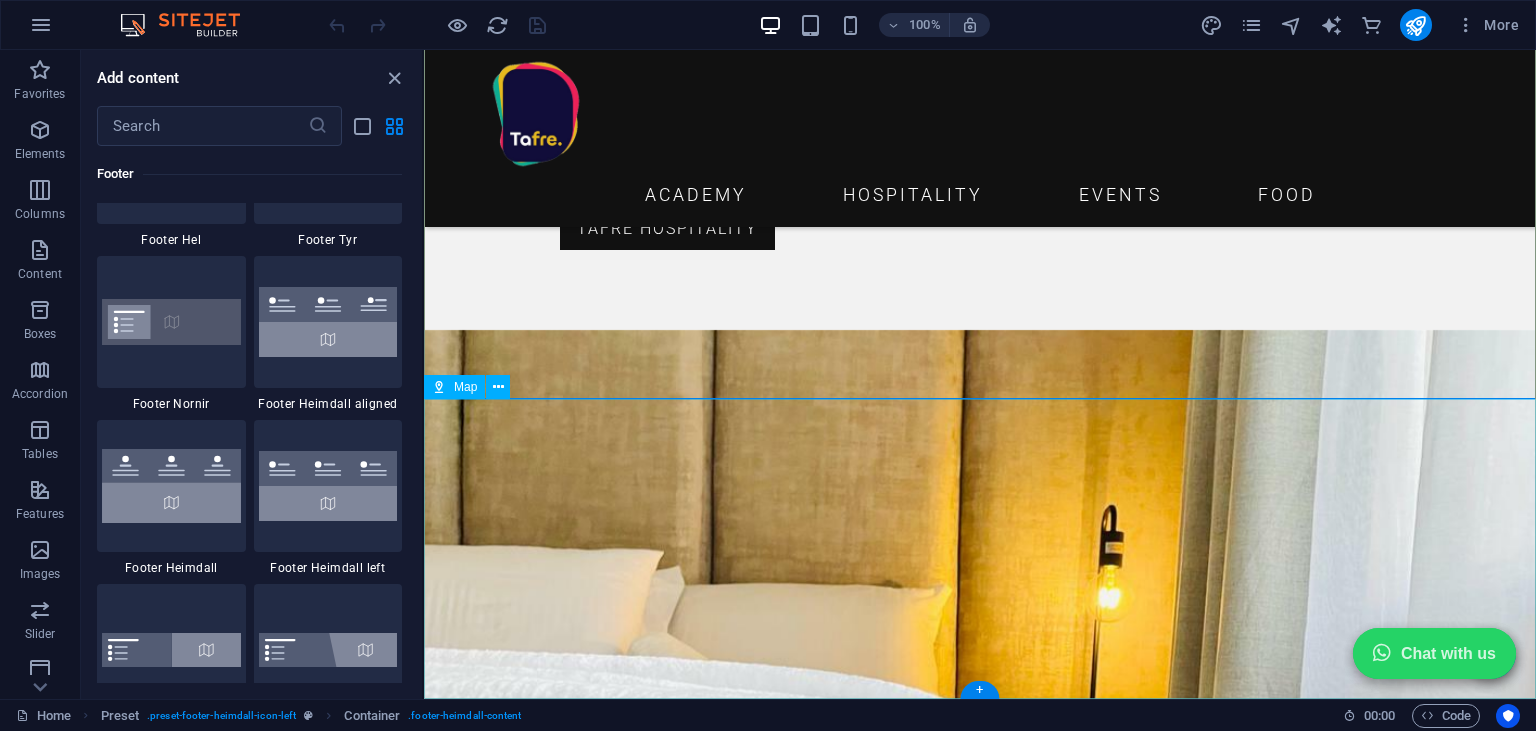 click at bounding box center (980, 4567) 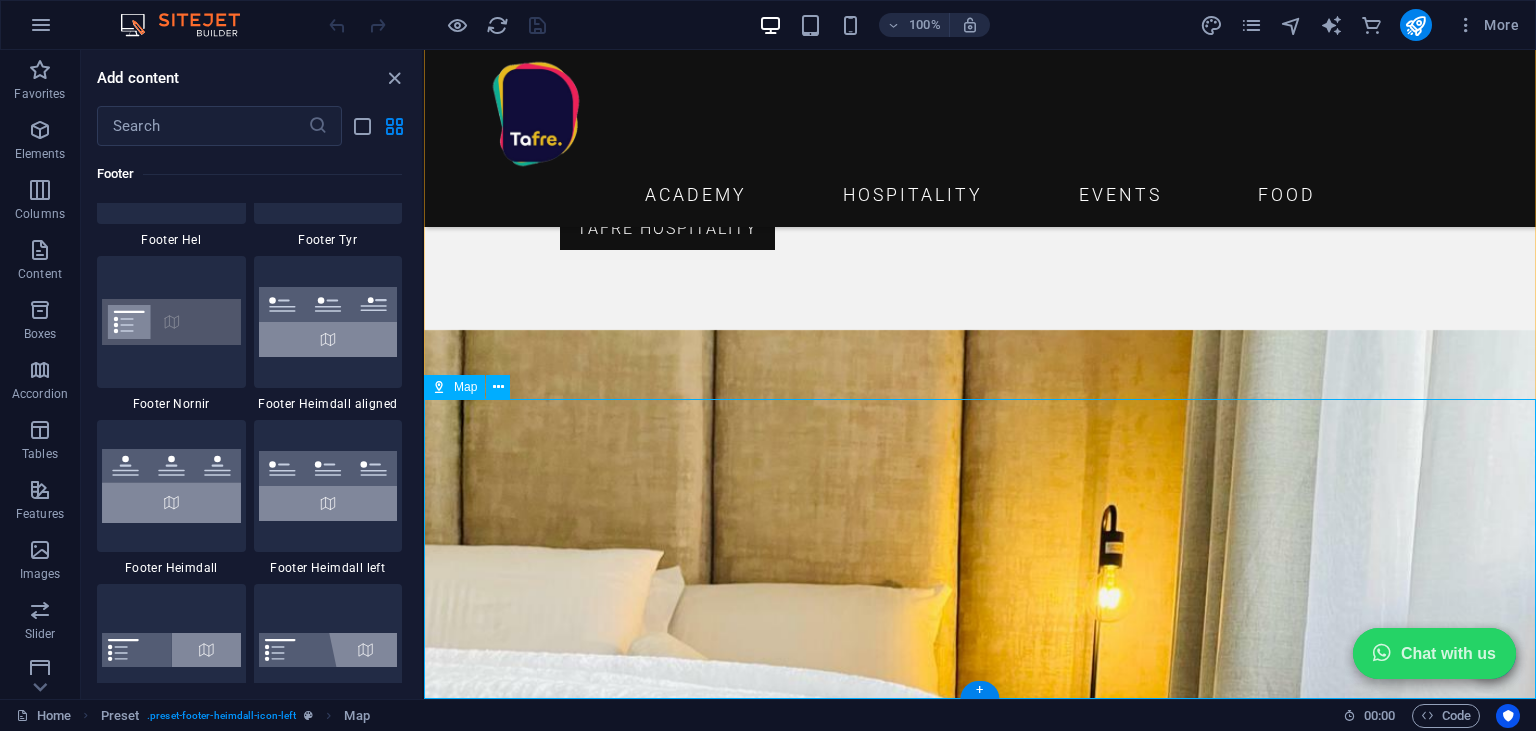 click at bounding box center [980, 4567] 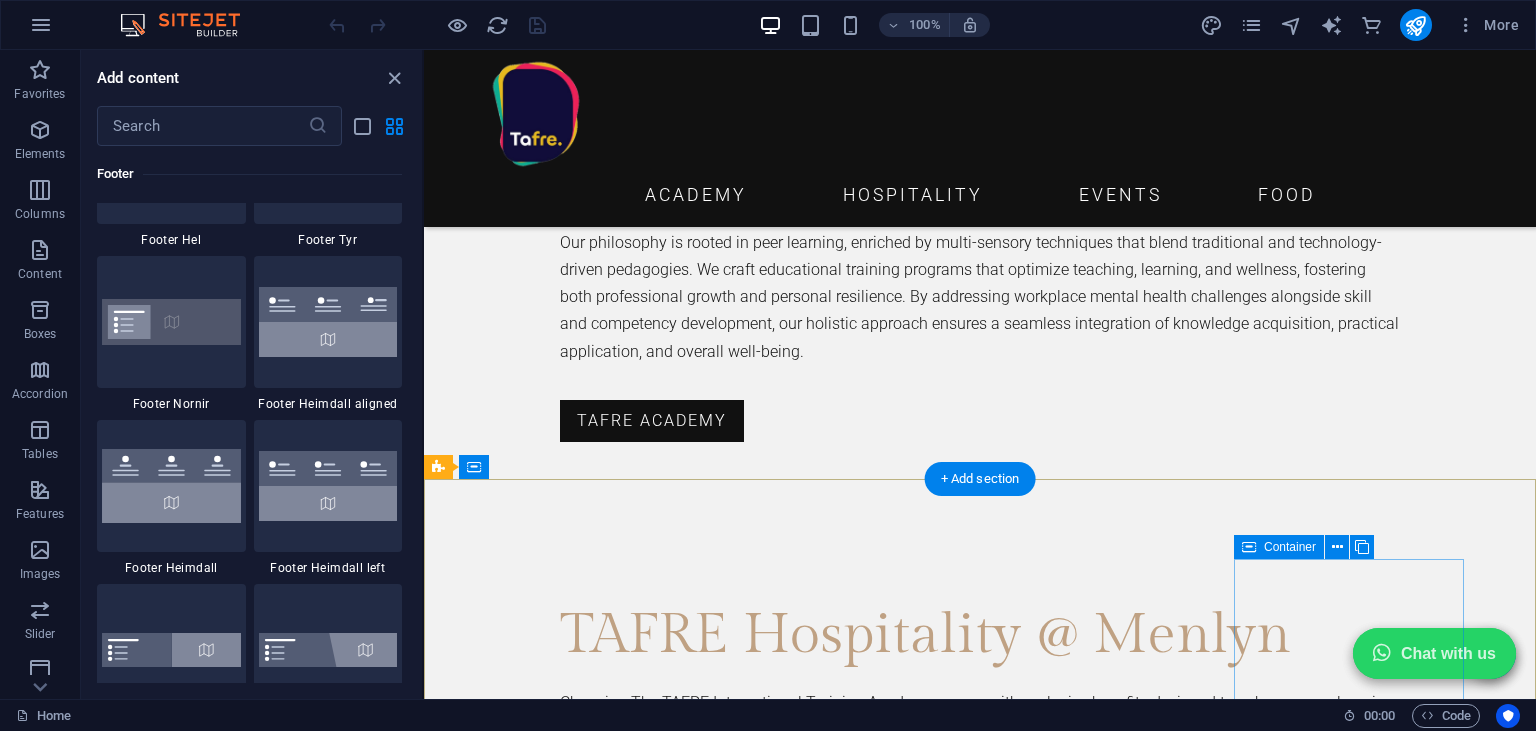 scroll, scrollTop: 3047, scrollLeft: 0, axis: vertical 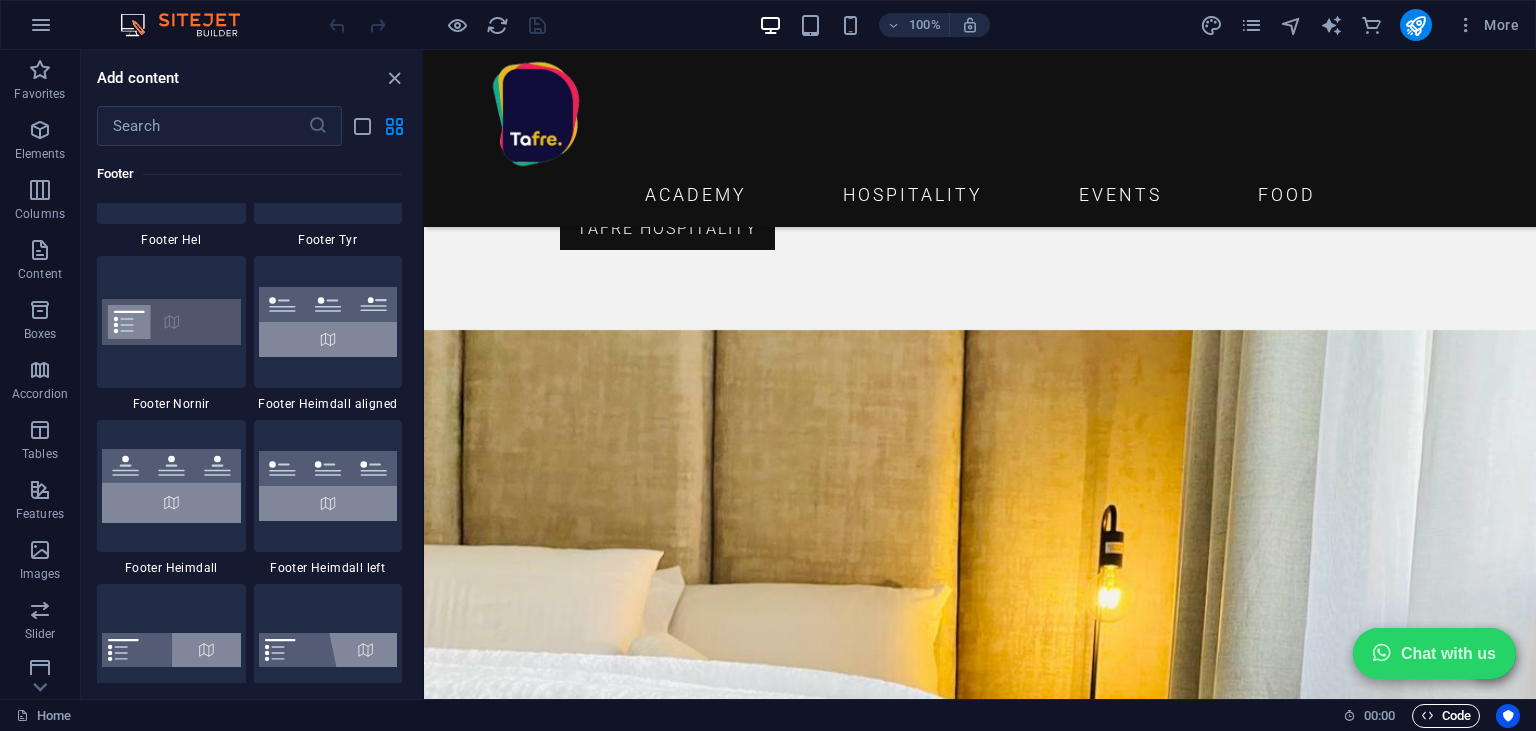 click at bounding box center [1427, 715] 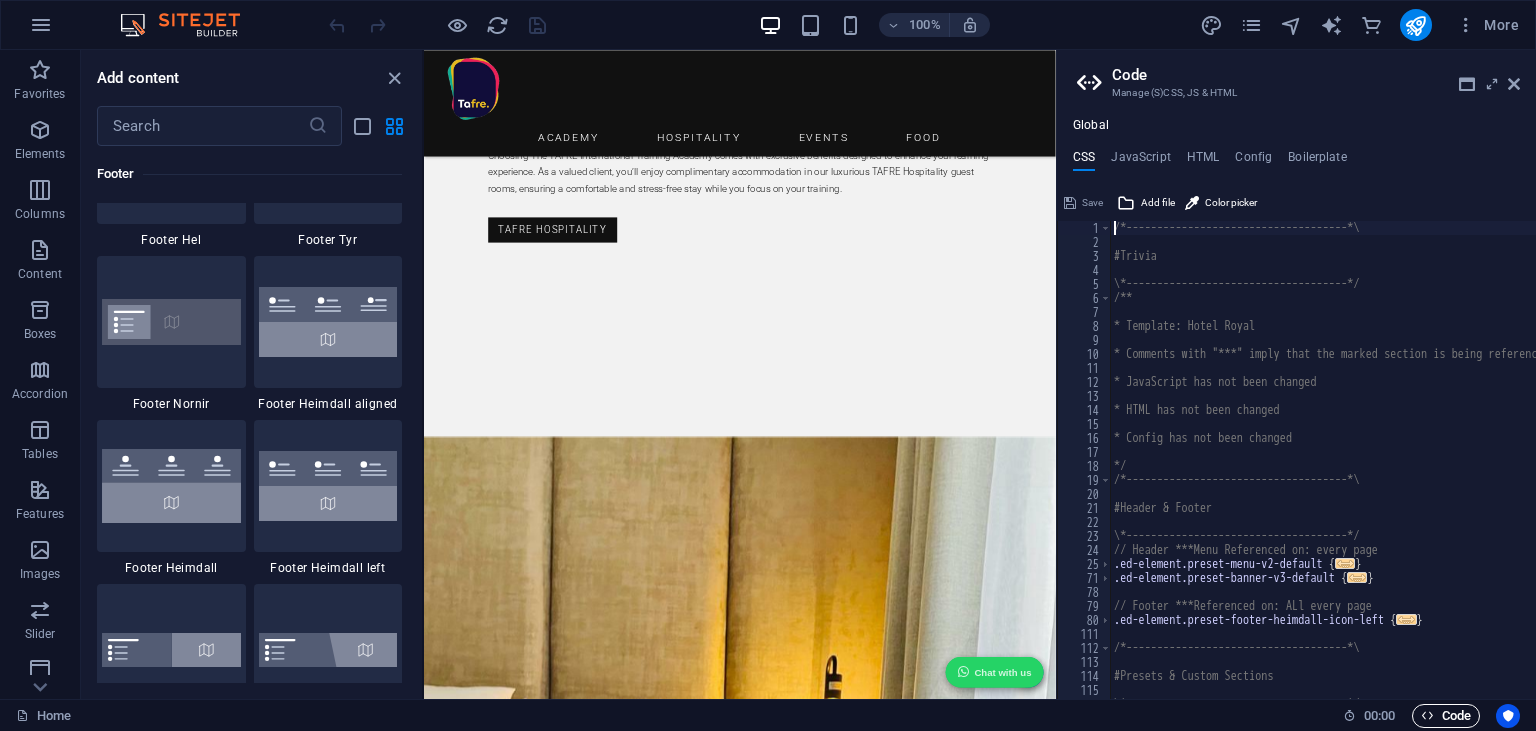 scroll, scrollTop: 3864, scrollLeft: 0, axis: vertical 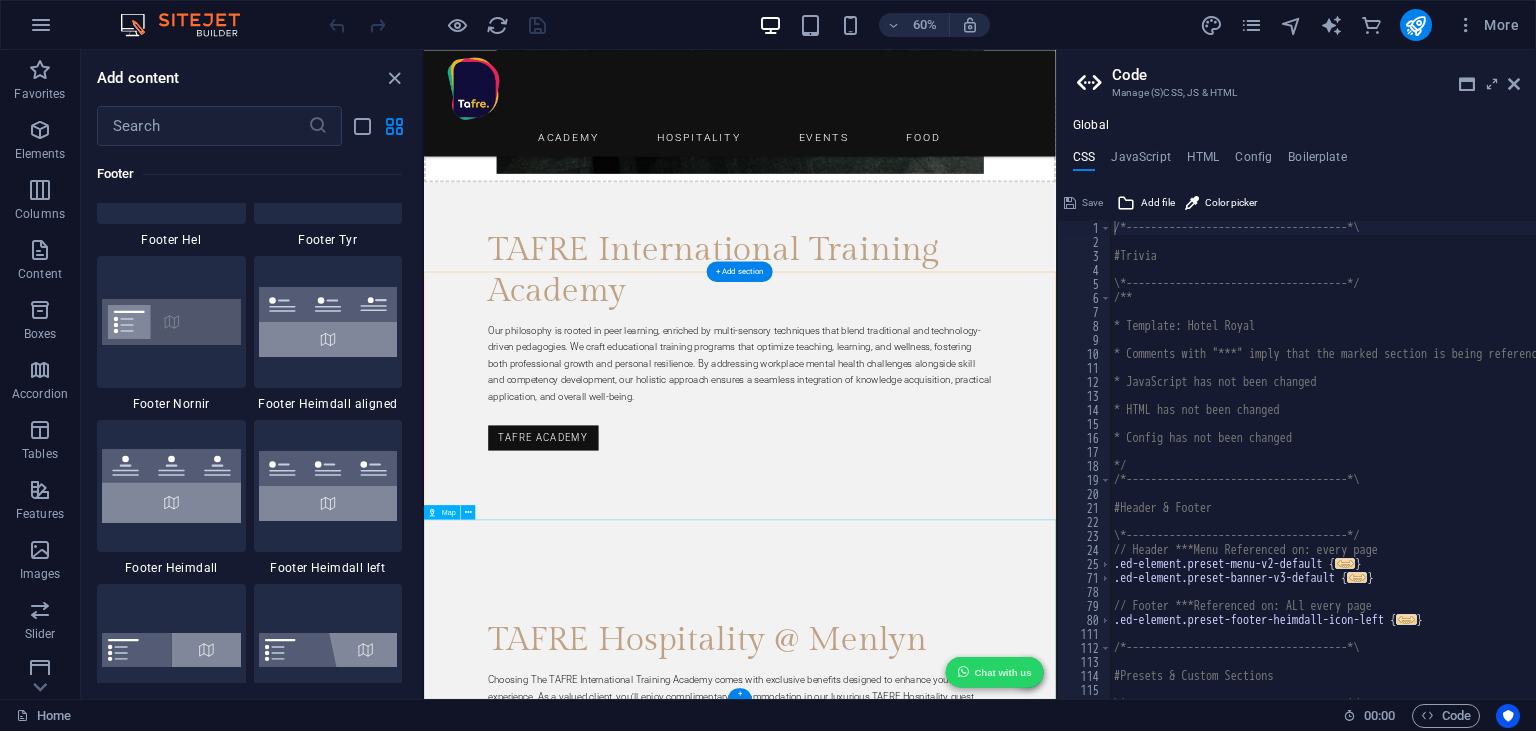 click at bounding box center (950, 6837) 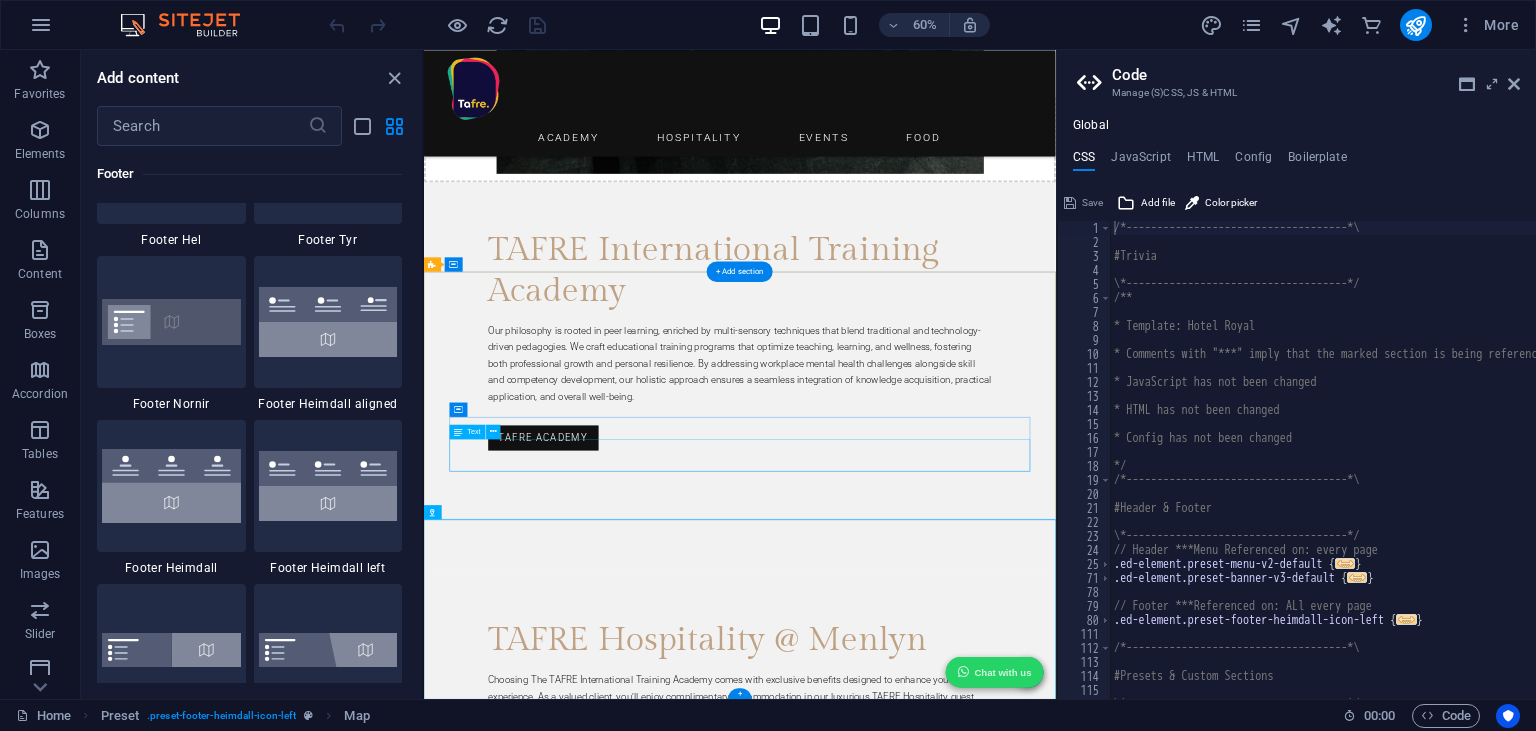 click on "[EMAIL]" at bounding box center [924, 6580] 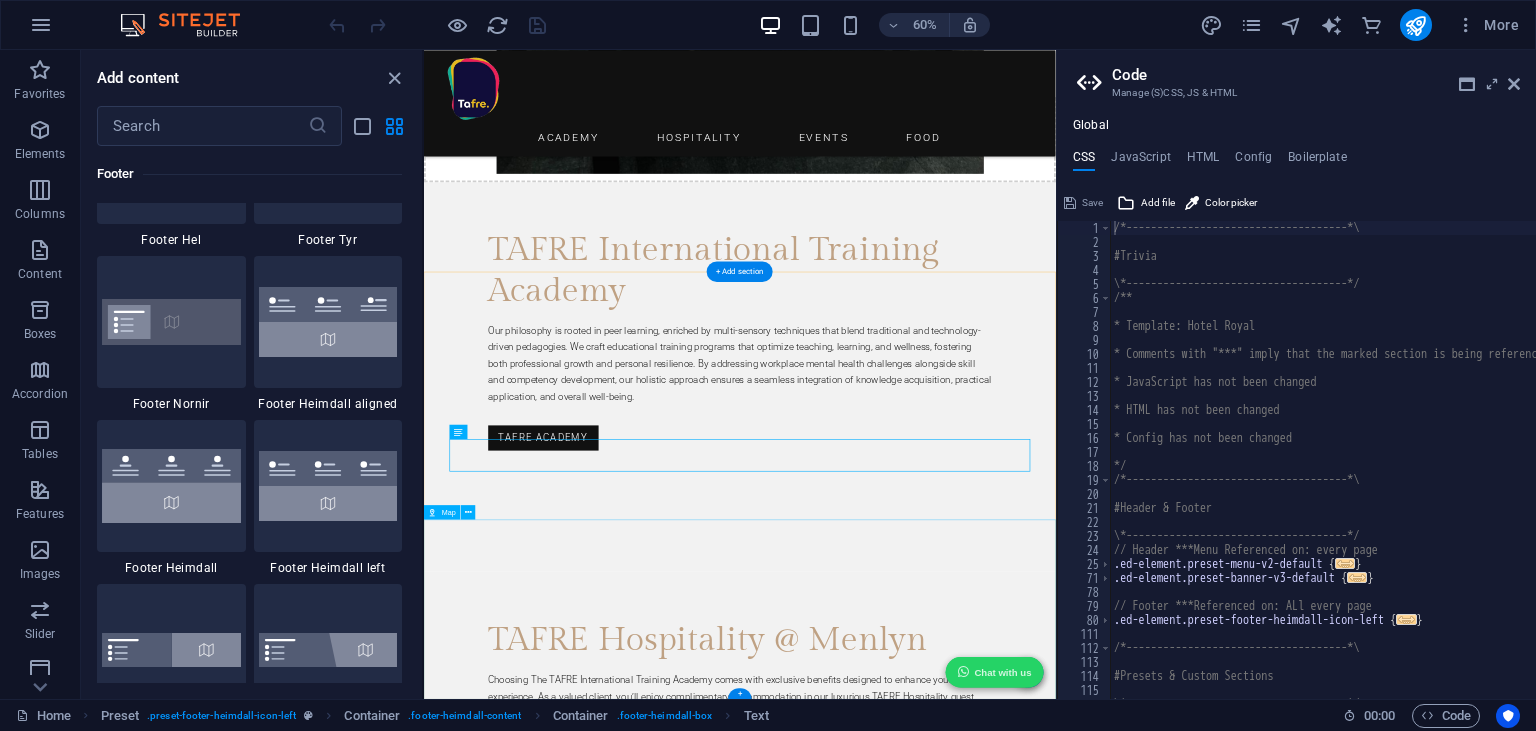 click at bounding box center (950, 6837) 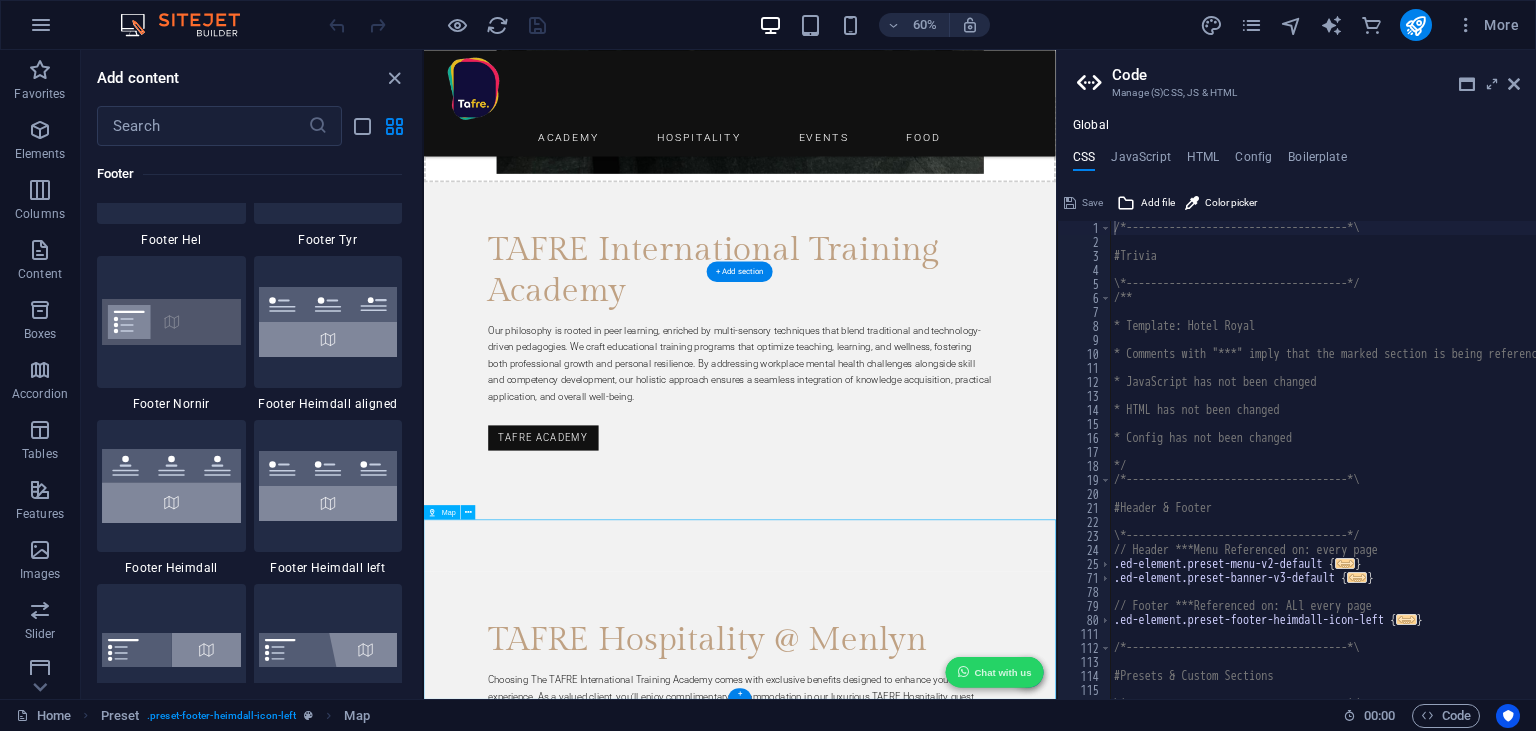 click at bounding box center [950, 6837] 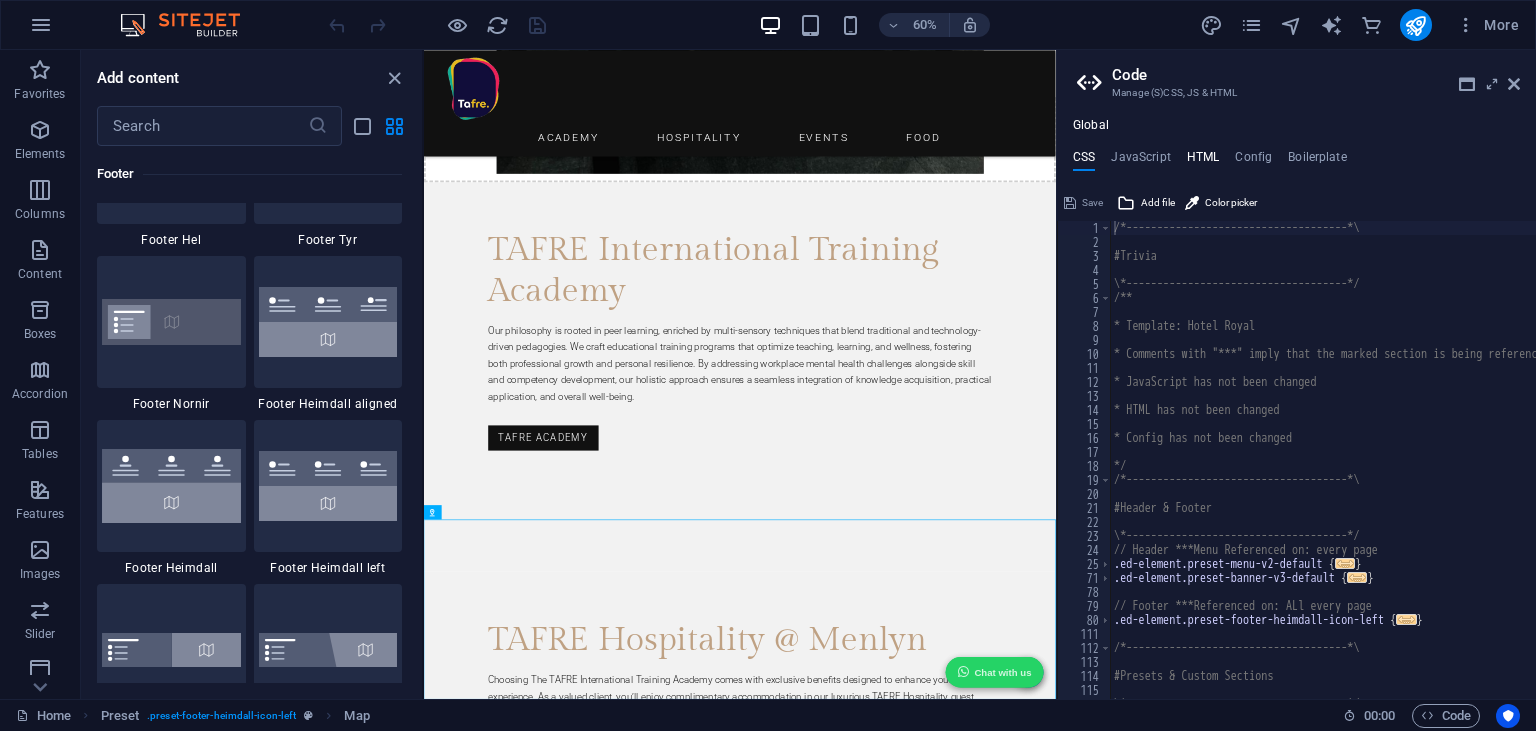 click on "HTML" at bounding box center [1203, 161] 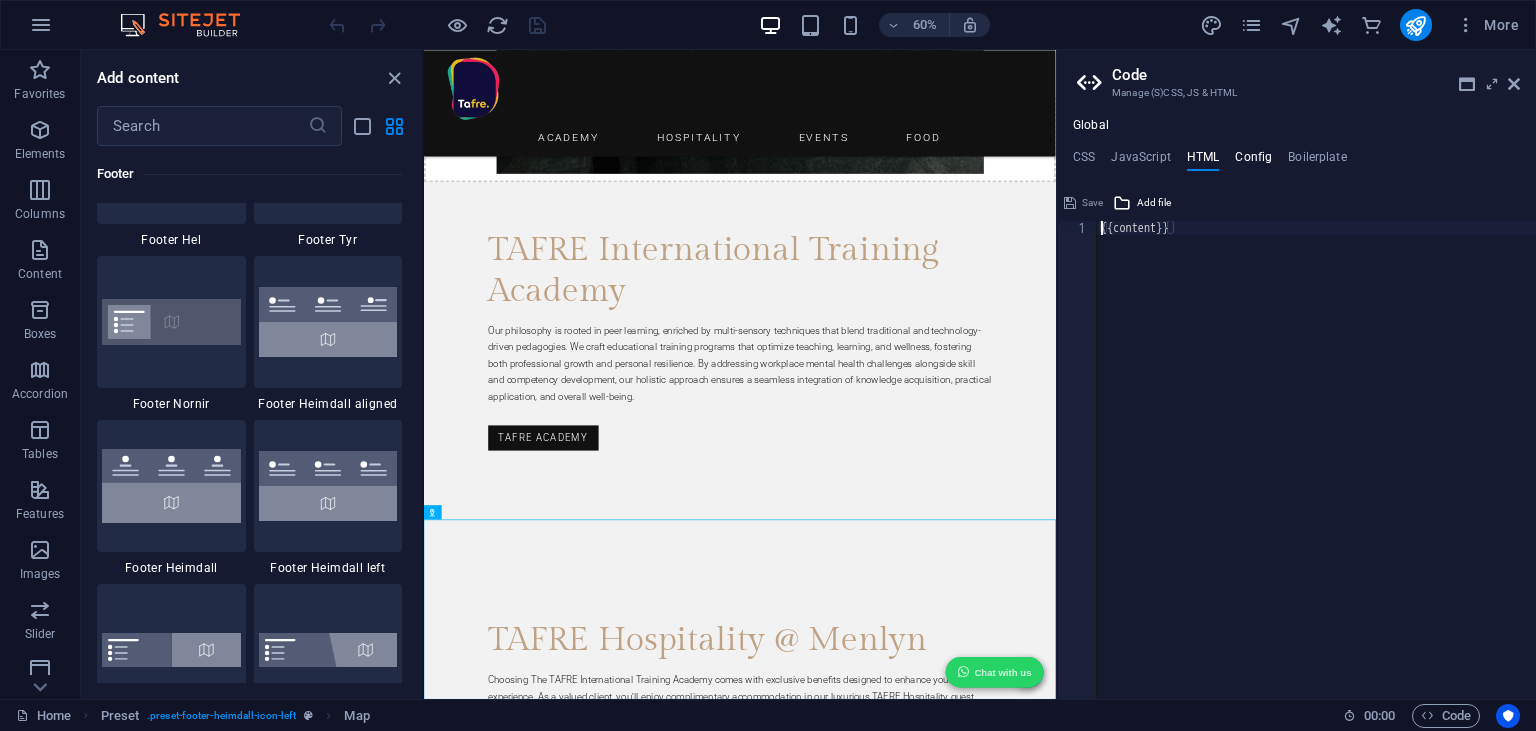 click on "Config" at bounding box center (1253, 161) 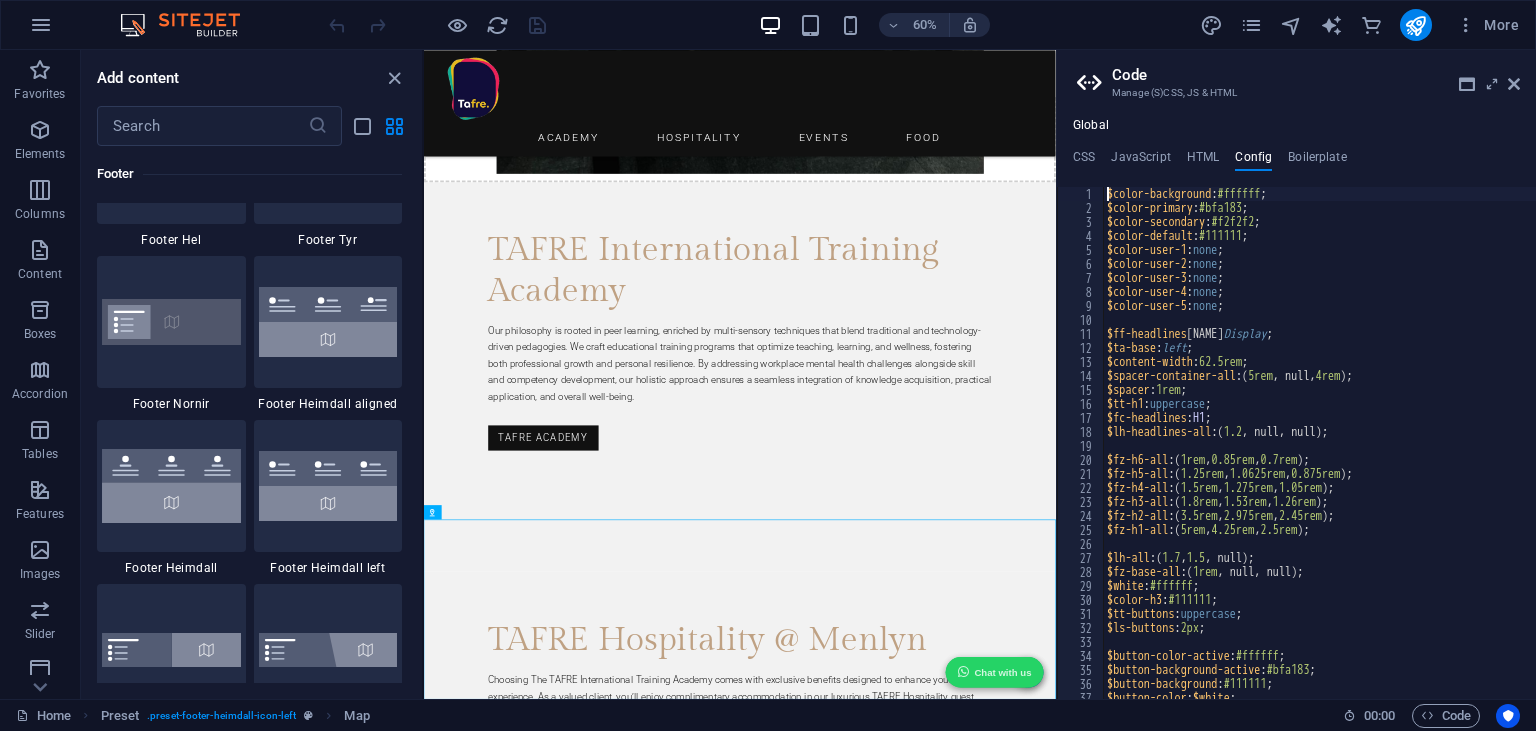 type on "$color-background: #ffffff;" 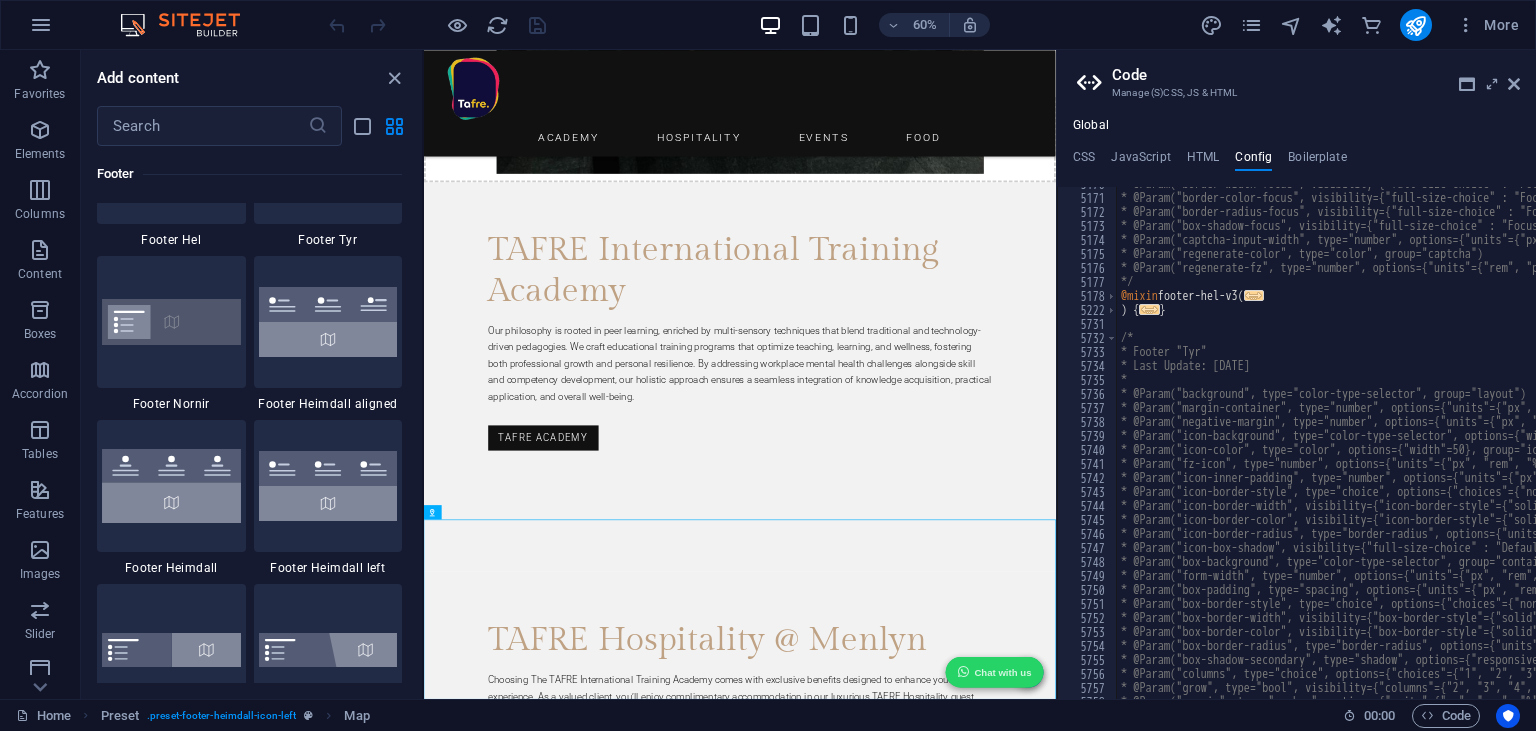 scroll, scrollTop: 2736, scrollLeft: 0, axis: vertical 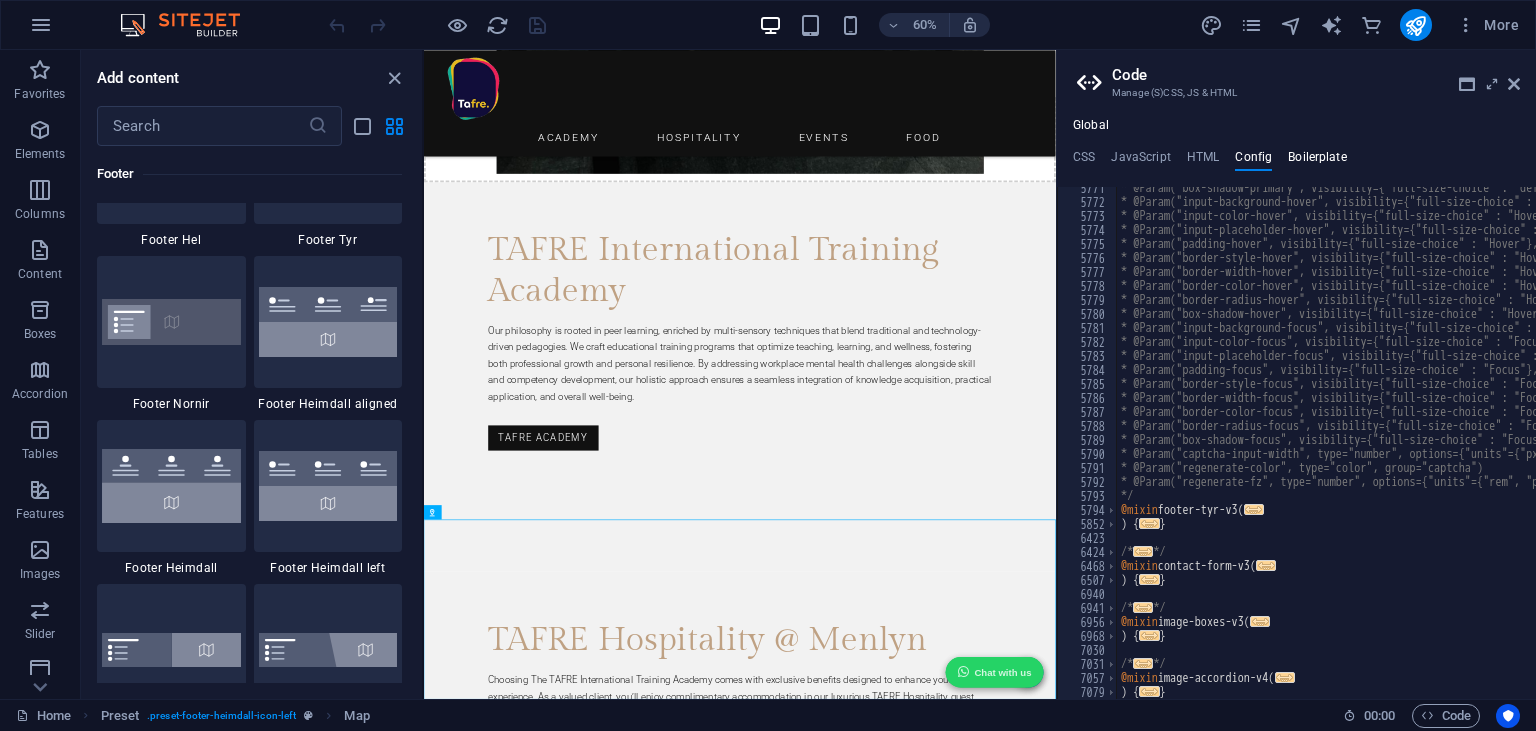click on "Boilerplate" at bounding box center [1317, 161] 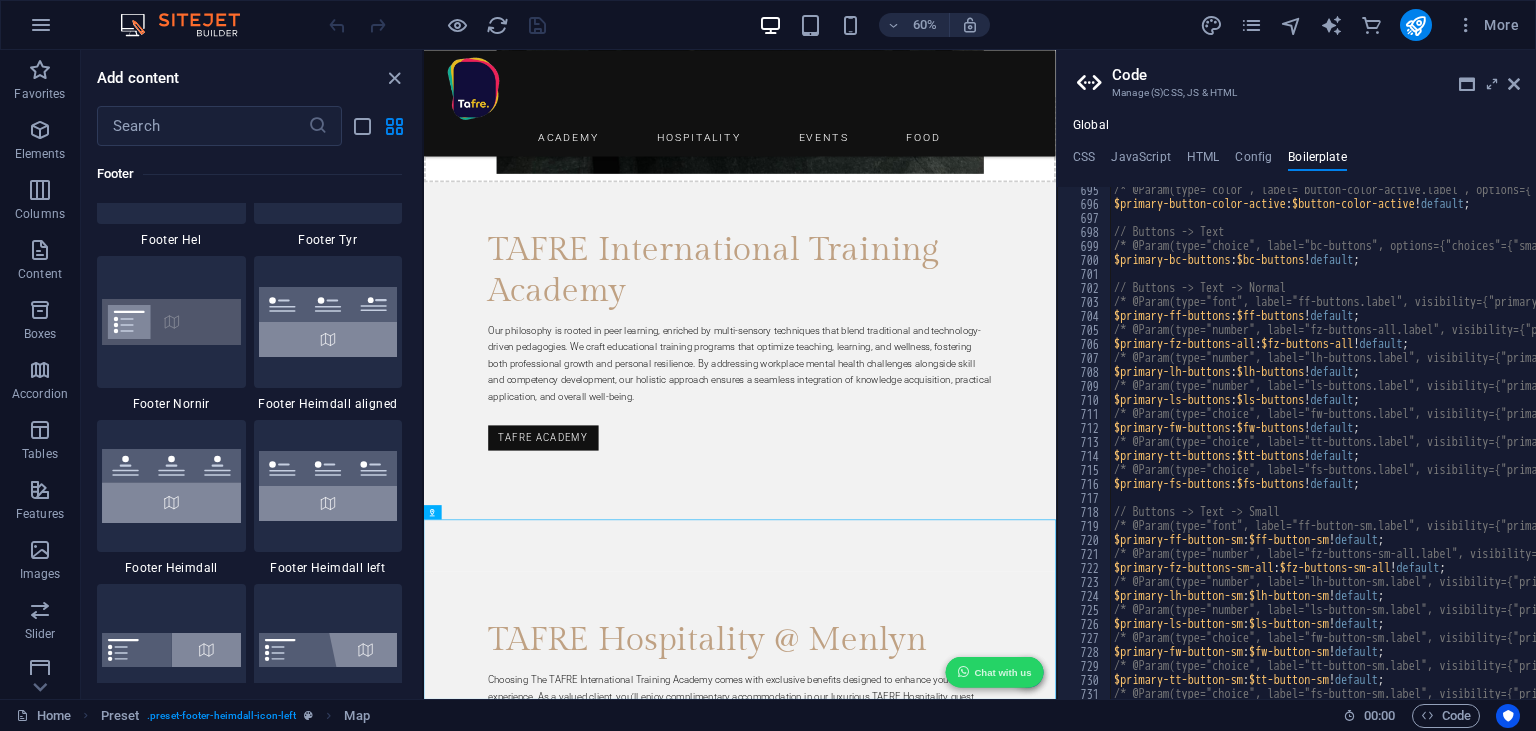 scroll, scrollTop: 5651, scrollLeft: 0, axis: vertical 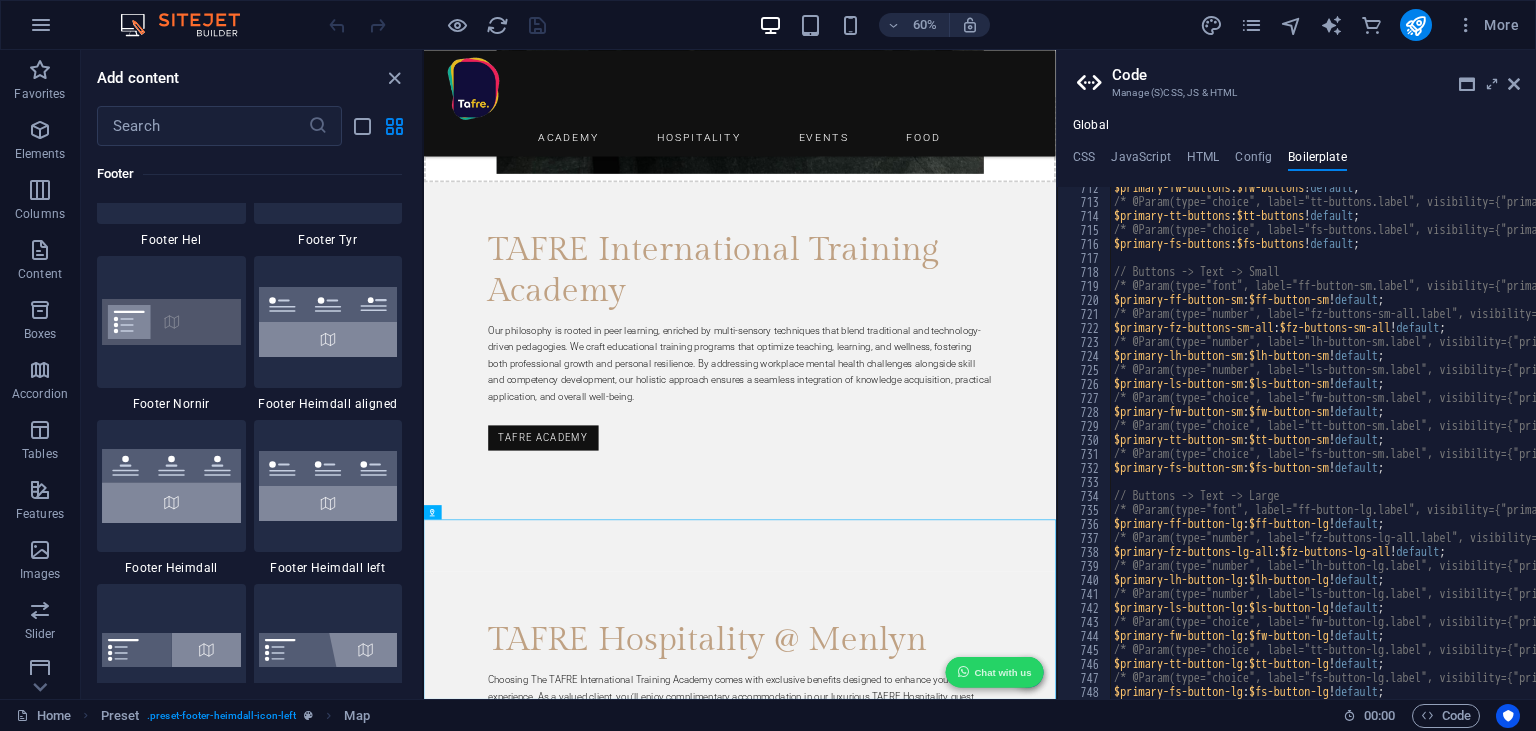 click on "Global CSS JavaScript HTML Config Boilerplate /*------------------------------------*\ 1 2 3 4 5 6 7 8 9 10 11 12 13 14 15 16 17 18 19 20 21 22 23 24 25 71 78 79 80 111 112 113 114 115 116 117 /*------------------------------------*\     #Trivia \*------------------------------------*/ /**   * Template: Hotel Royal   * Comments with "***" imply that the marked section is being referenced somewhere else   * JavaScript has not been changed   * HTML has not been changed   * Config has not been changed   */ /*------------------------------------*\     #Header & Footer \*------------------------------------*/ // Header ***Menu Referenced on: every page  .ed-element.preset-menu-v2-default   { ... } .ed-element.preset-banner-v3-default   { ... } // Footer ***Referenced on: ALl every page  .ed-element.preset-footer-heimdall-icon-left   { ... } /*------------------------------------*\     #Presets & Custom Sections \*------------------------------------*/ // HOME - Discover      Save Add file Color picker     Save" at bounding box center (1296, 408) 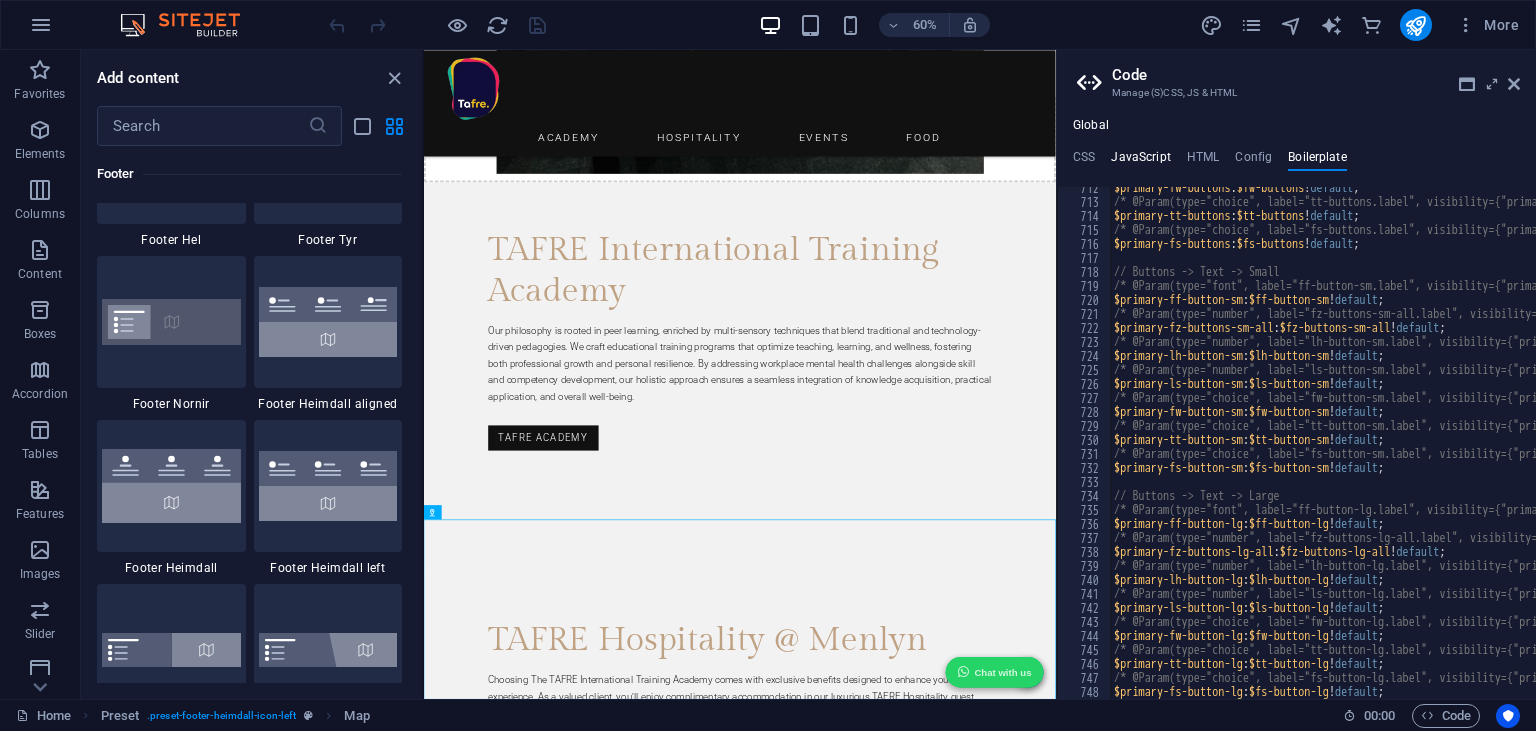 click on "JavaScript" at bounding box center [1140, 161] 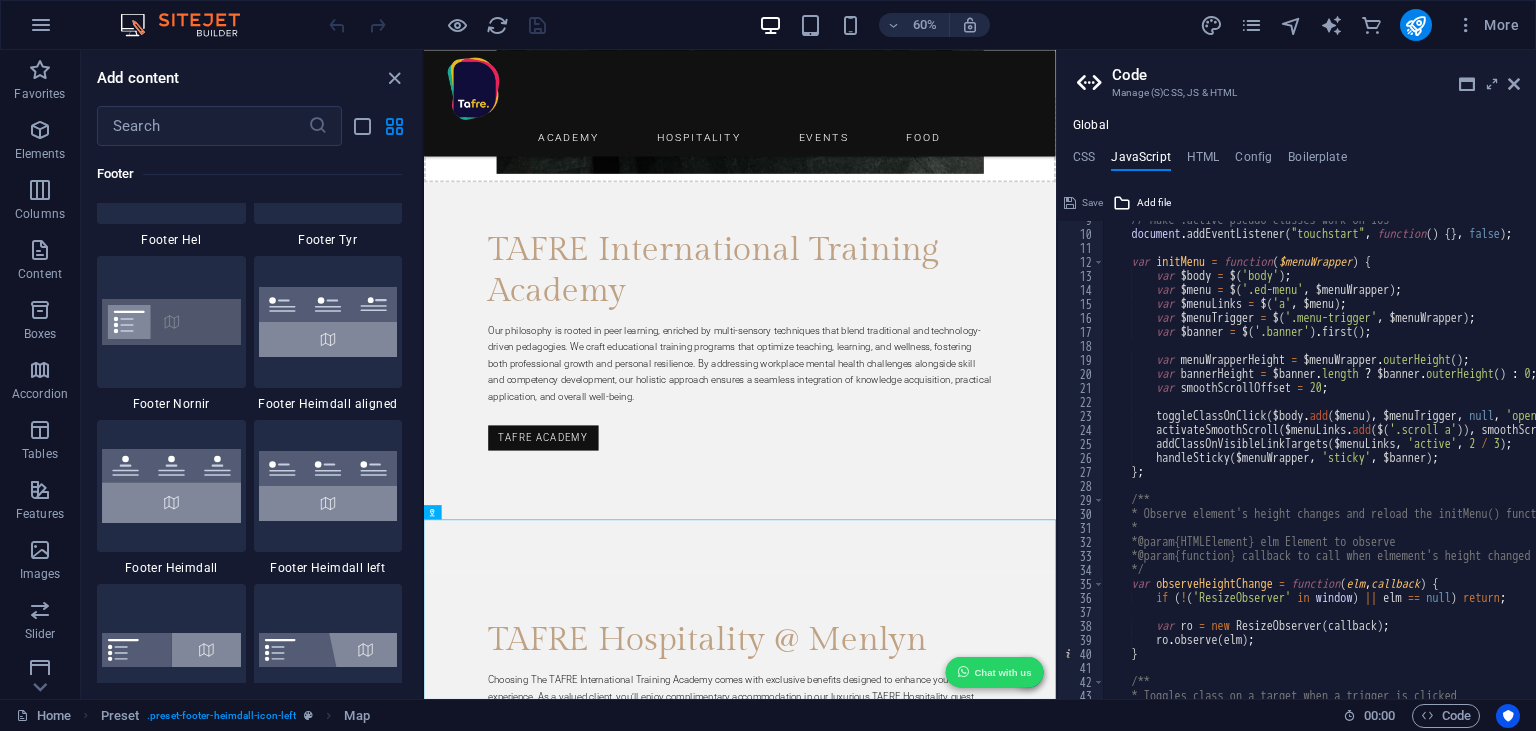 scroll, scrollTop: 0, scrollLeft: 0, axis: both 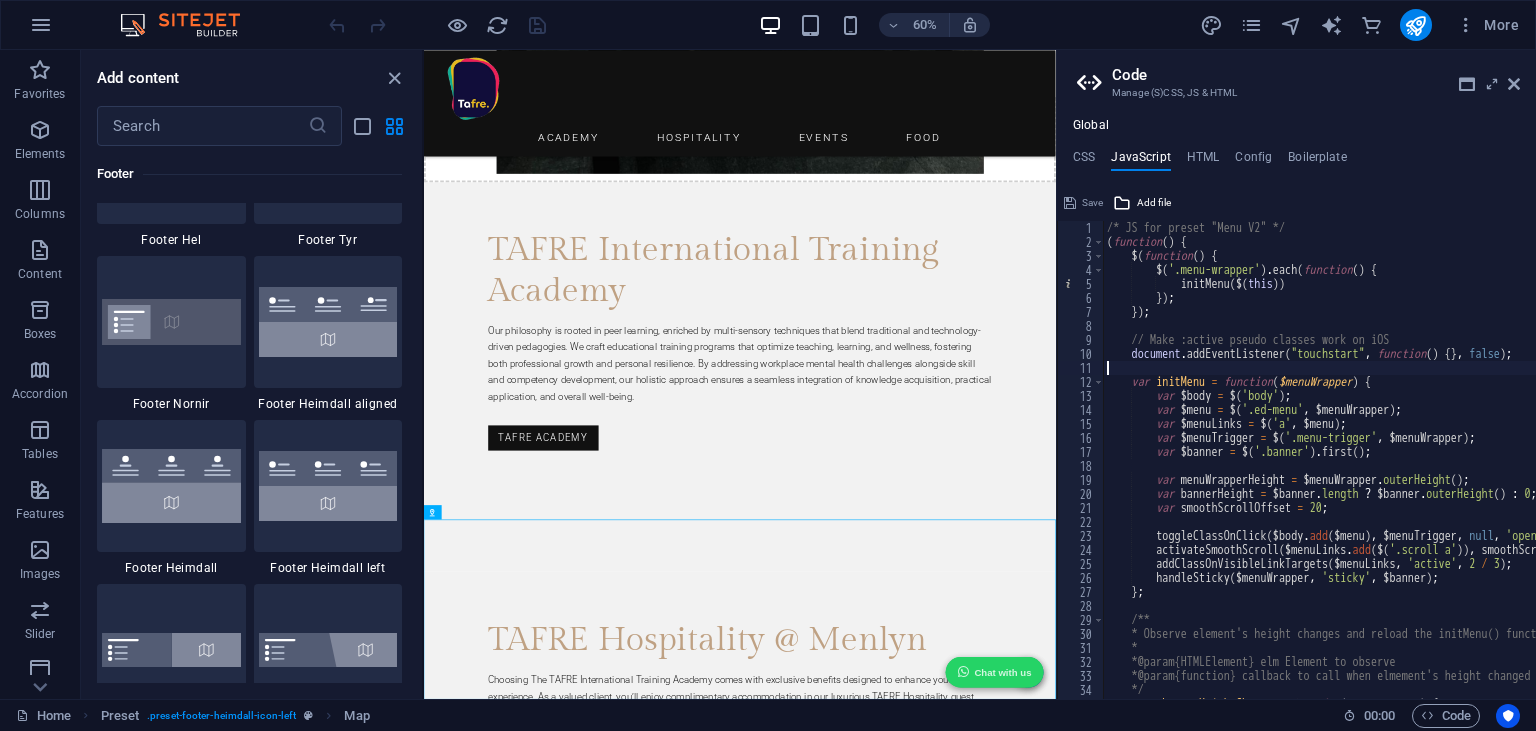 click on "/* JS for preset "Menu V2" */ ( function ( )   {      $ ( function ( )   {           $ ( '.menu-wrapper' ) . each ( function ( )   {                initMenu ( $ ( this ))           }) ;      }) ;      // Make :active pseudo classes work on iOS      document . addEventListener ( "touchstart" ,   function ( )   { } ,   false ) ;      var   initMenu   =   function ( $menuWrapper )   {           var   $body   =   $ ( 'body' ) ;           var   $menu   =   $ ( '.ed-menu' ,   $menuWrapper ) ;           var   $menuLinks   =   $ ( 'a' ,   $menu ) ;           var   $menuTrigger   =   $ ( '.menu-trigger' ,   $menuWrapper ) ;           var   $banner   =   $ ( '.banner' ) . first ( ) ;           var   menuWrapperHeight   =   $menuWrapper . outerHeight ( ) ;           var   bannerHeight   =   $banner . length   ?   $banner . outerHeight ( )   :   0 ;           var   smoothScrollOffset   =   20 ;                     toggleClassOnClick ( $body . add ( $menu ) ,   $menuTrigger ,   null ,   'open open-menu' ) ;             (" at bounding box center [1561, 474] 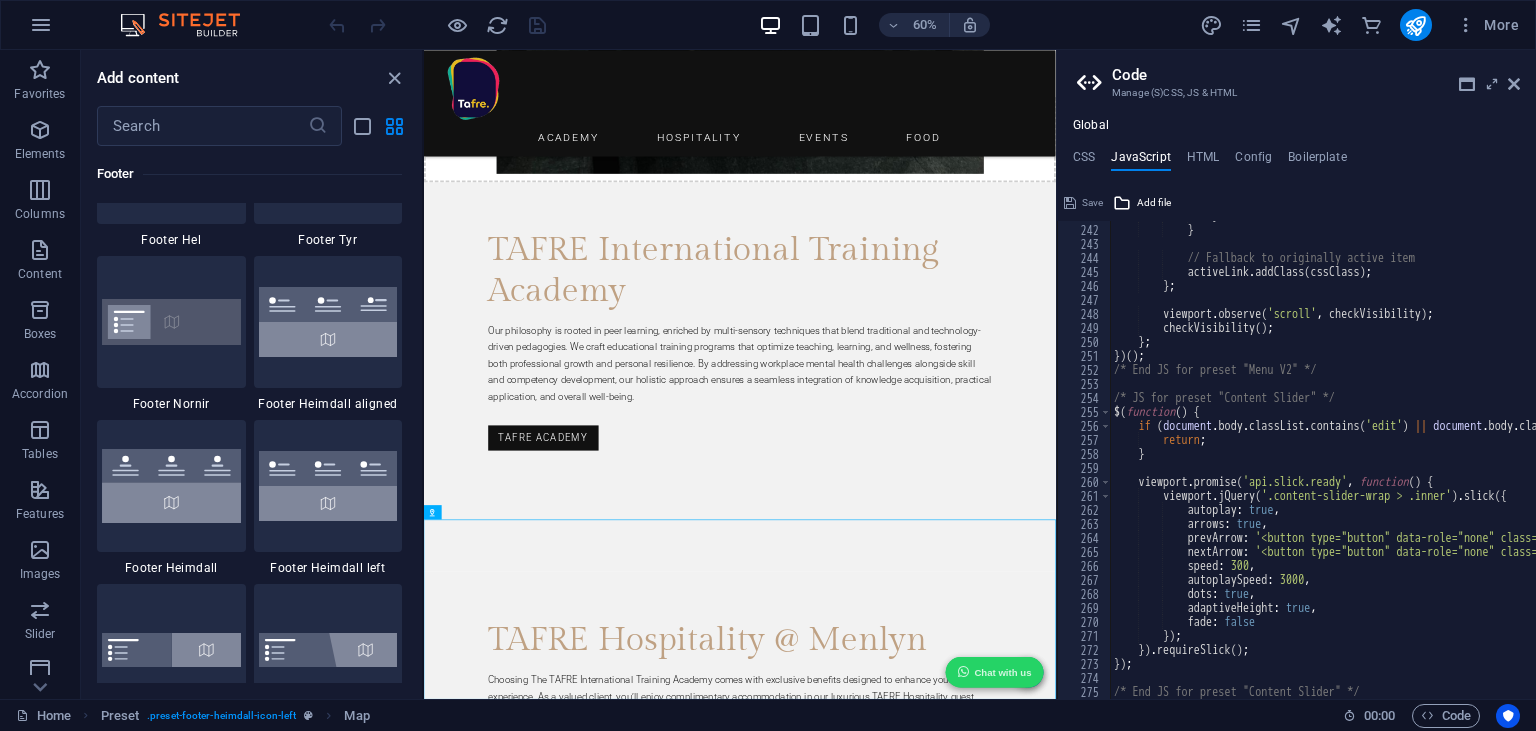 scroll, scrollTop: 3372, scrollLeft: 0, axis: vertical 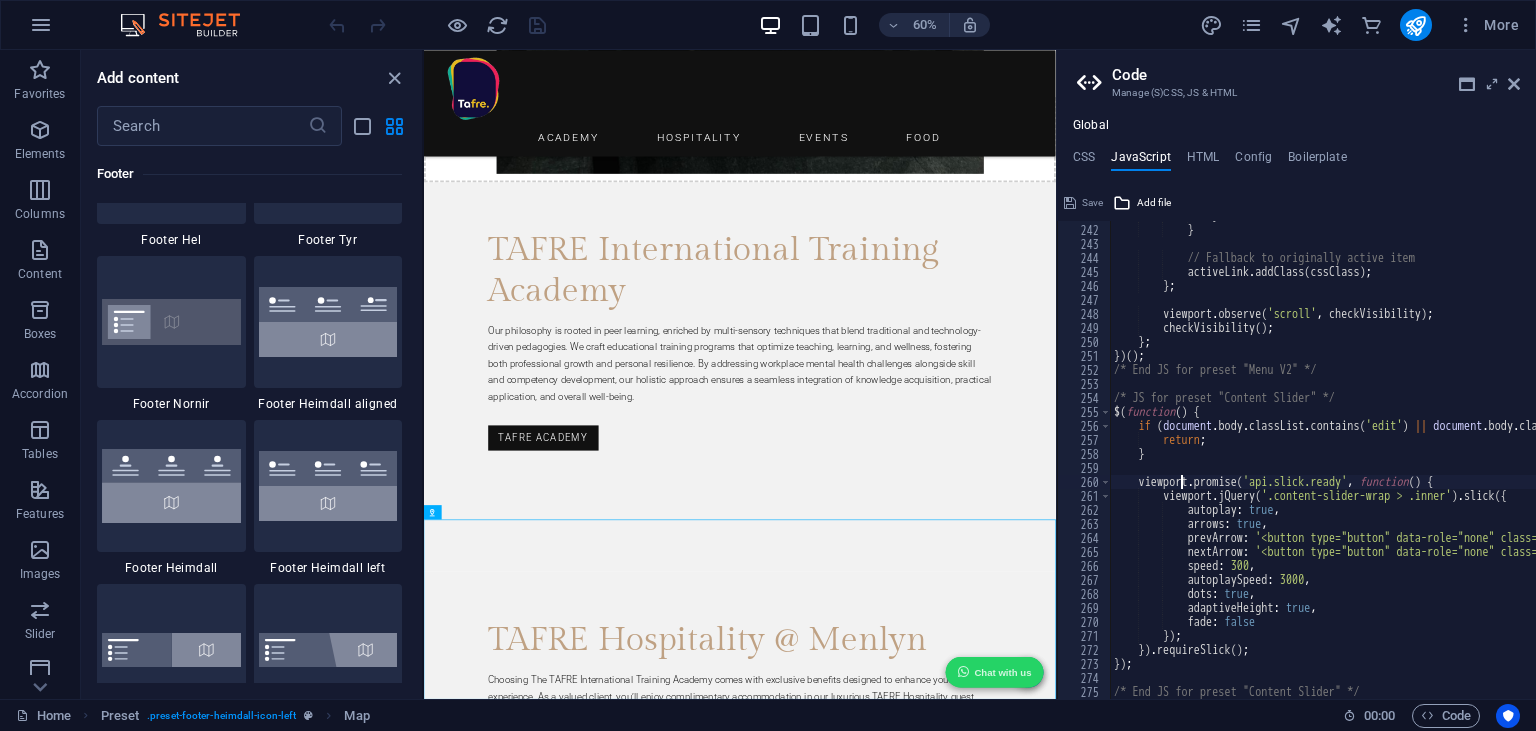 click on "}                }                // Fallback to originally active item                activeLink . addClass ( cssClass ) ;           } ;           viewport . observe ( 'scroll' ,   checkVisibility ) ;           checkVisibility ( ) ;      } ; }) ( ) ; /* End JS for preset "Menu V2" */ /* JS for preset "Content Slider" */ $ ( function ( )   {      if   ( document . body . classList . contains ( 'edit' )   ||   document . body . classList . contains ( 'preview' ))   {           return ;      }      viewport . promise ( 'api.slick.ready' ,   function ( )   {           viewport . jQuery ( '.content-slider-wrap > .inner' ) . slick ({                autoplay :   true ,                arrows :   true ,                prevArrow :   '<button type="button" data-role="none" class="slick-prev" tabindex="0" role="button"></button>' ,                nextArrow :   '<button type="button" data-role="none" class="slick-next" tabindex="0" role="button"></button>' ,                speed :   300 ,           :" at bounding box center [1568, 462] 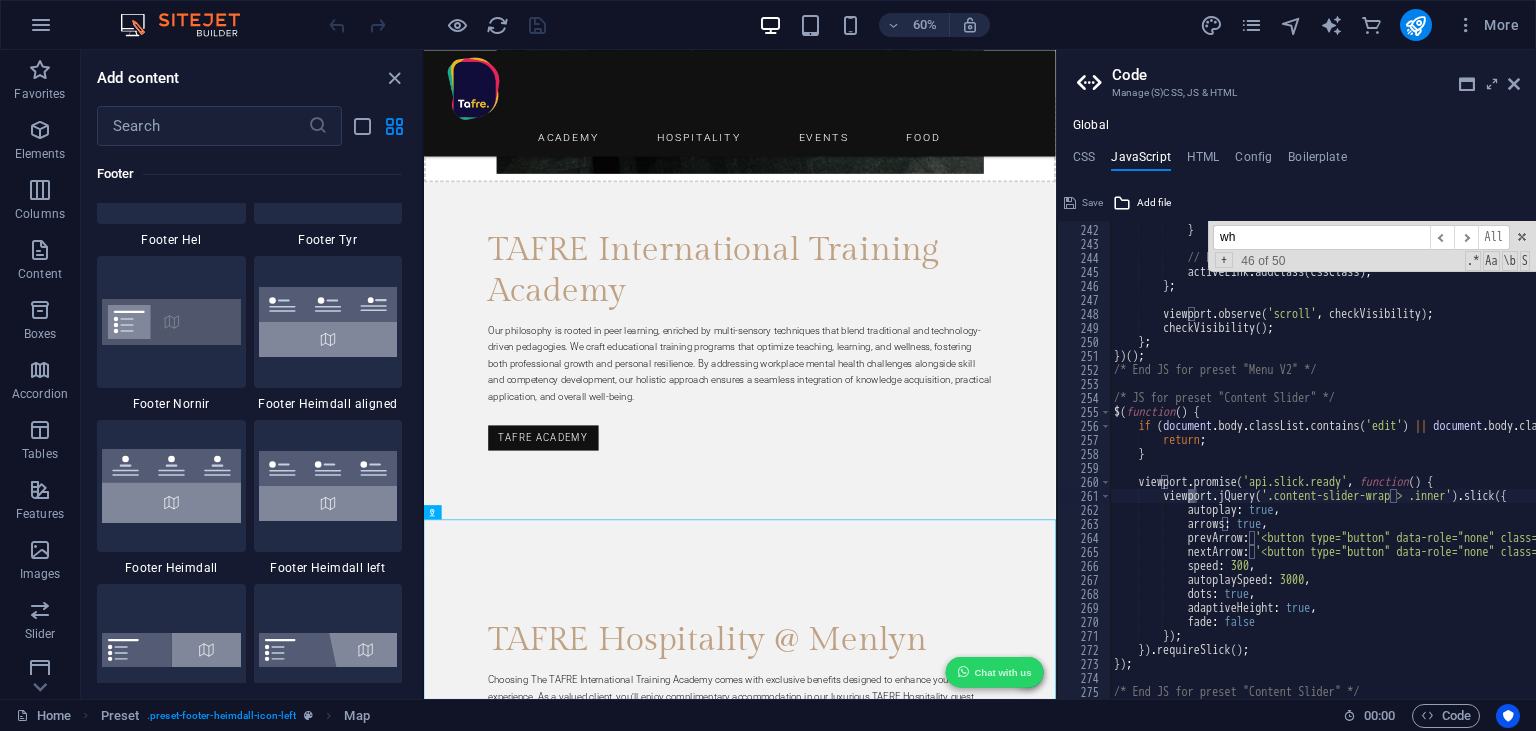 scroll, scrollTop: 208, scrollLeft: 0, axis: vertical 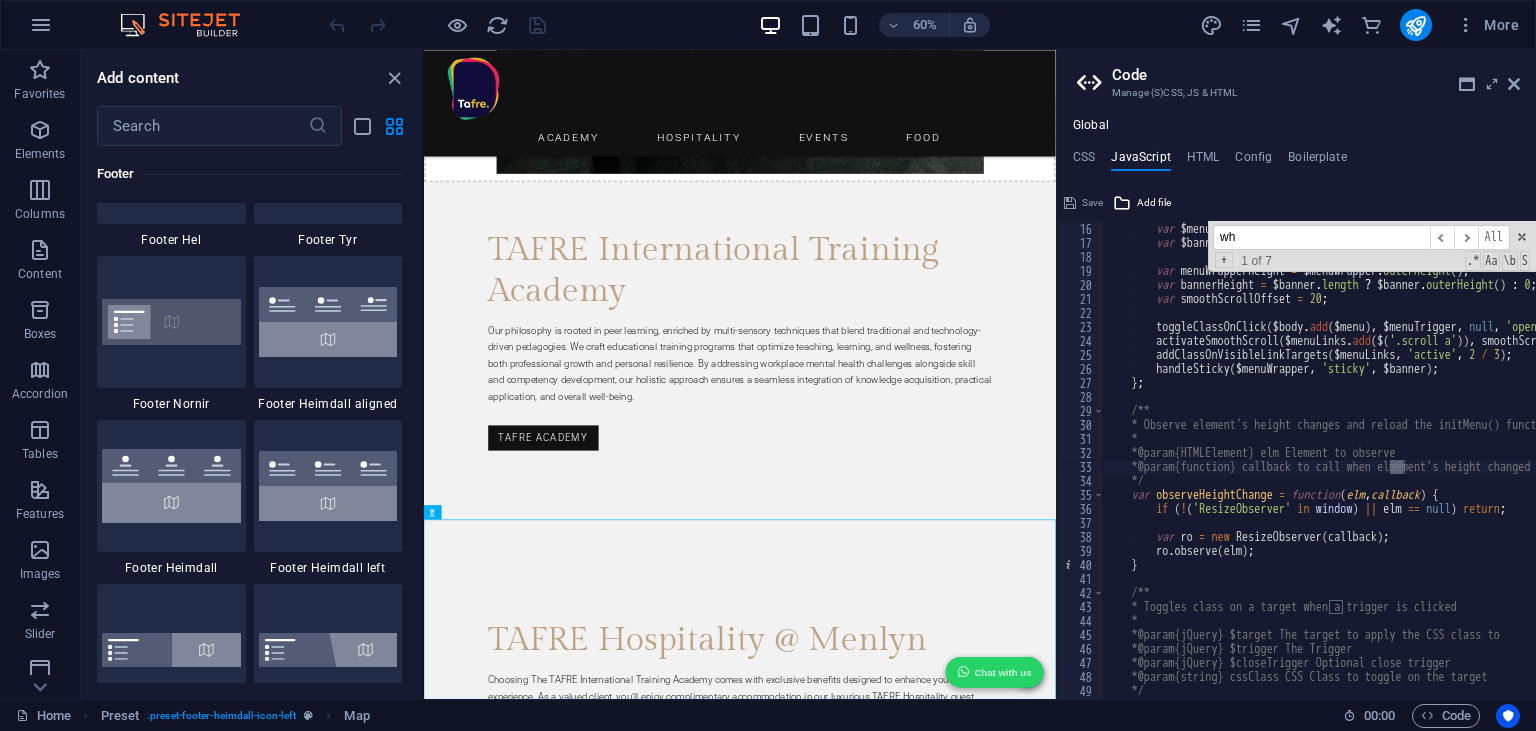 type on "w" 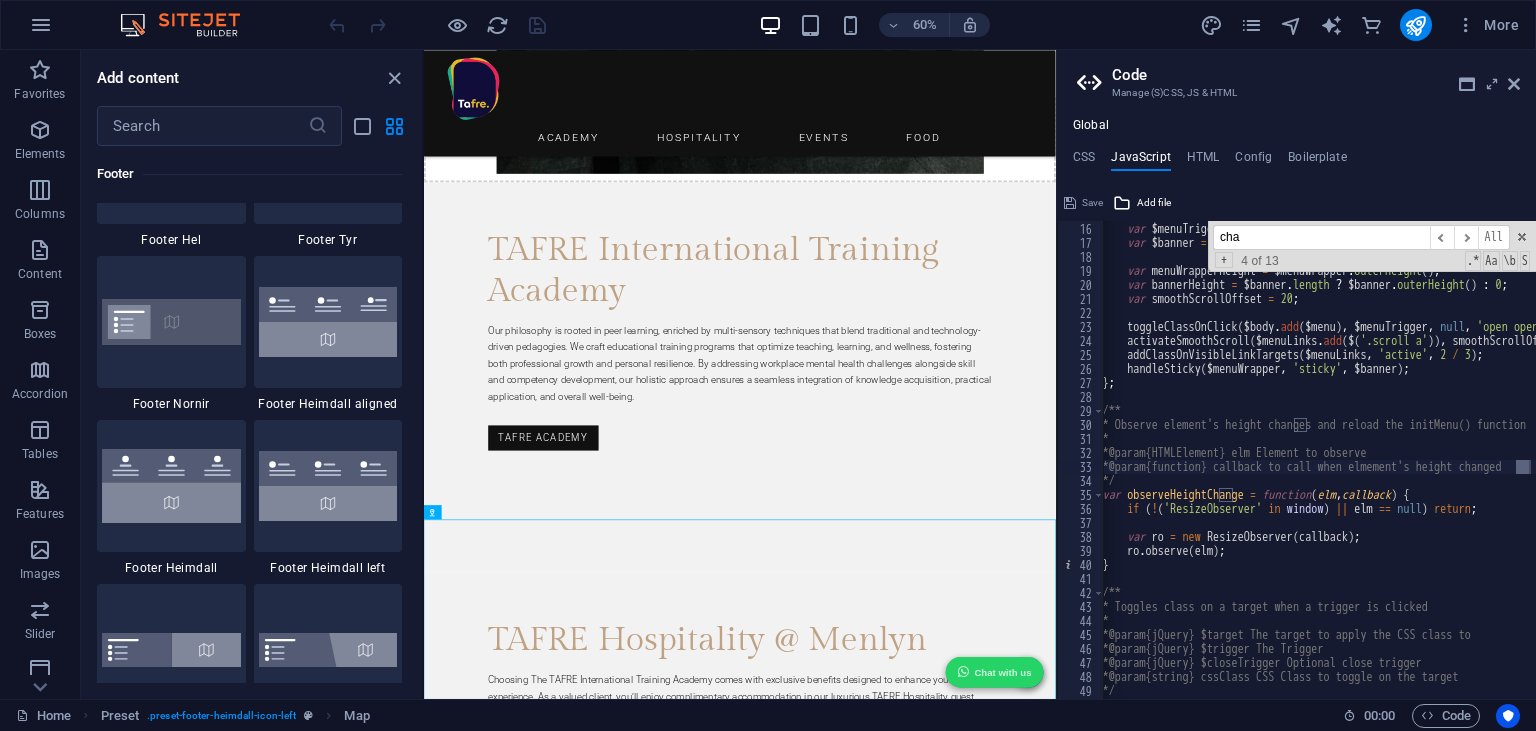 scroll, scrollTop: 0, scrollLeft: 36, axis: horizontal 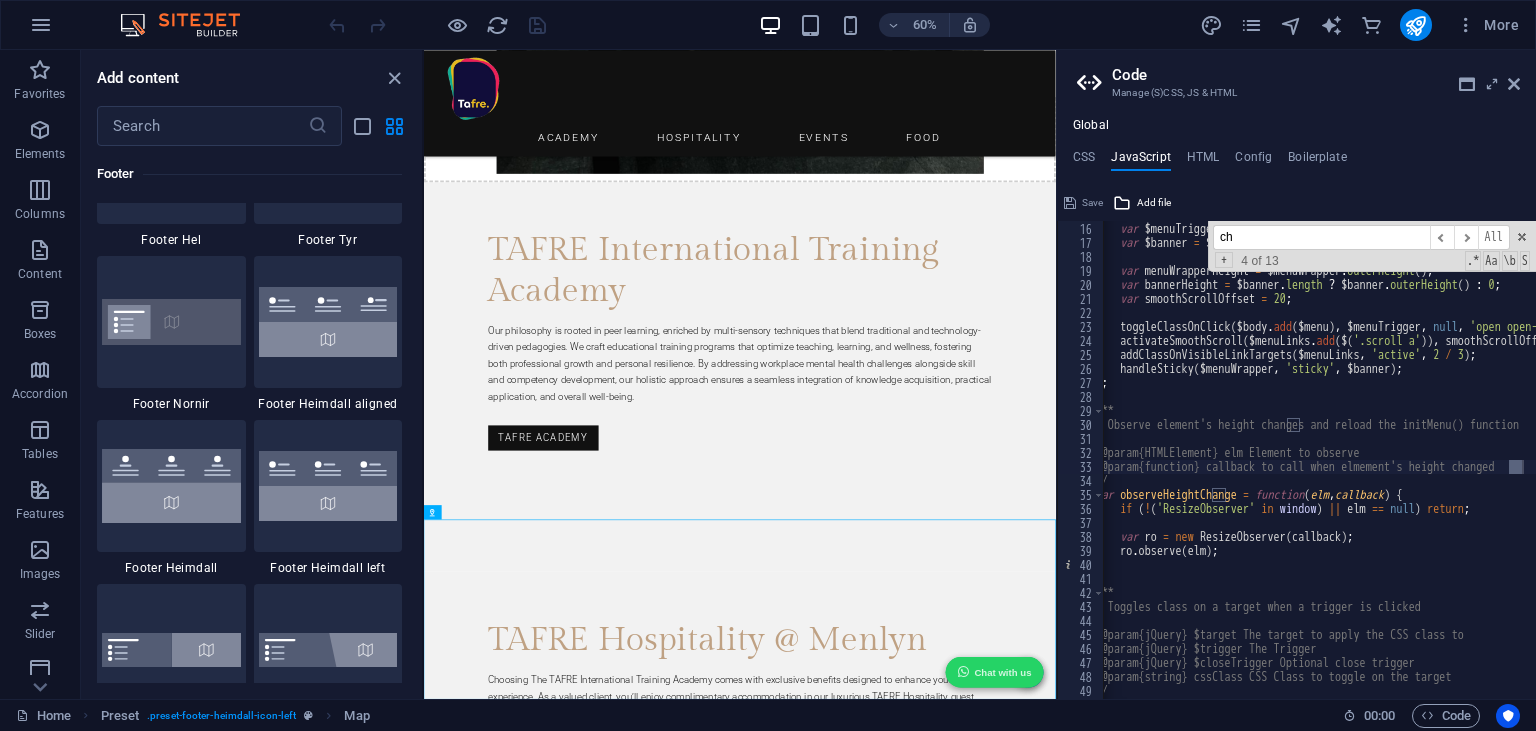 type on "c" 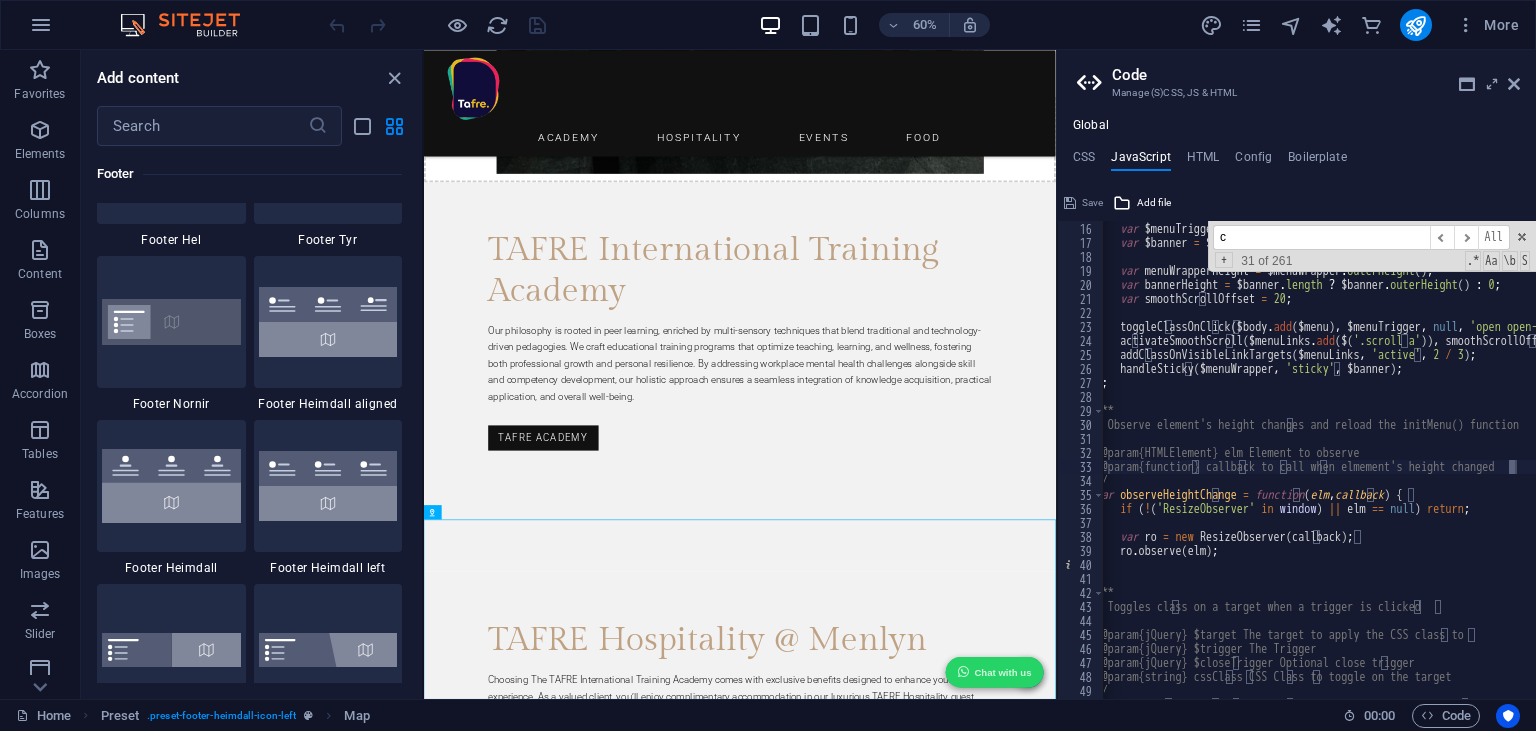 type 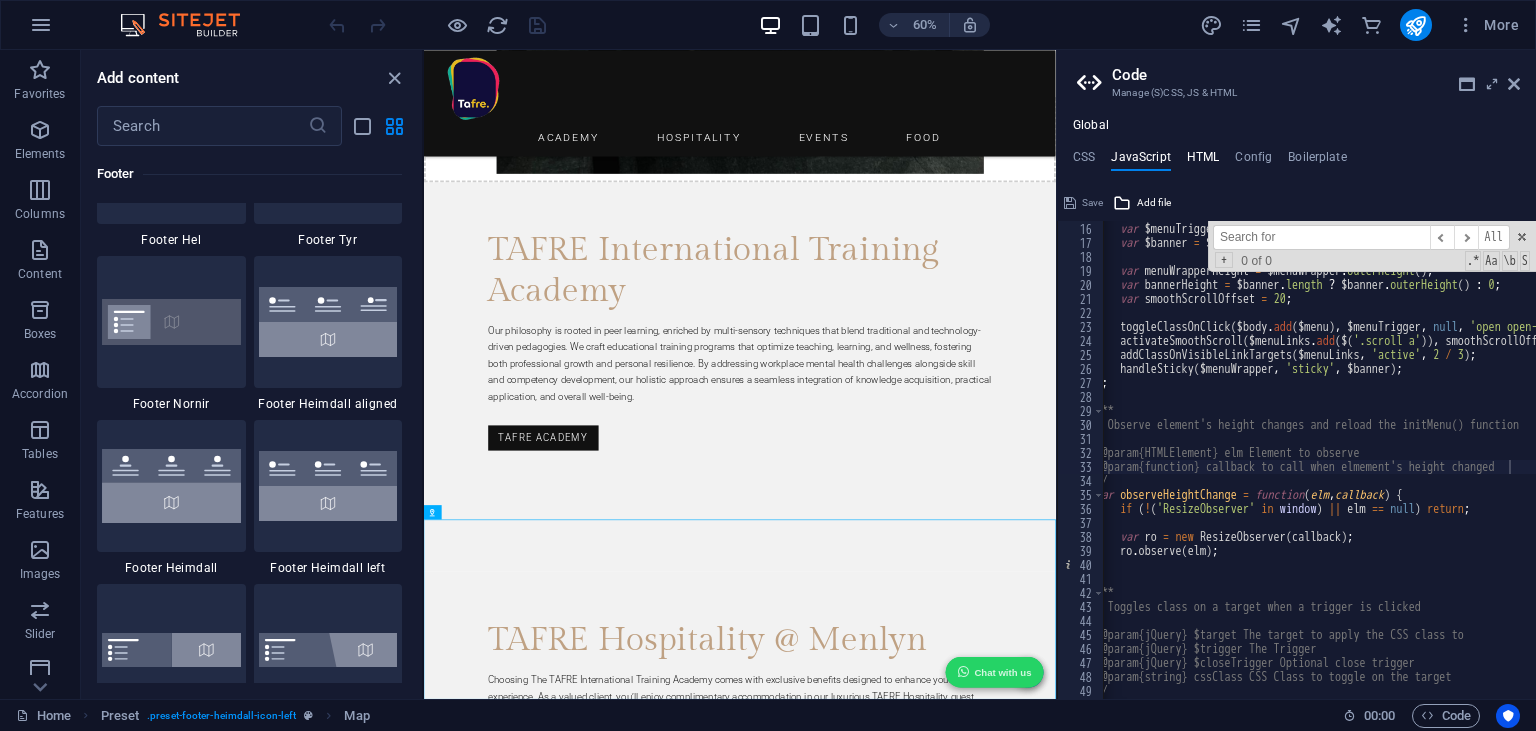 click on "HTML" at bounding box center (1203, 161) 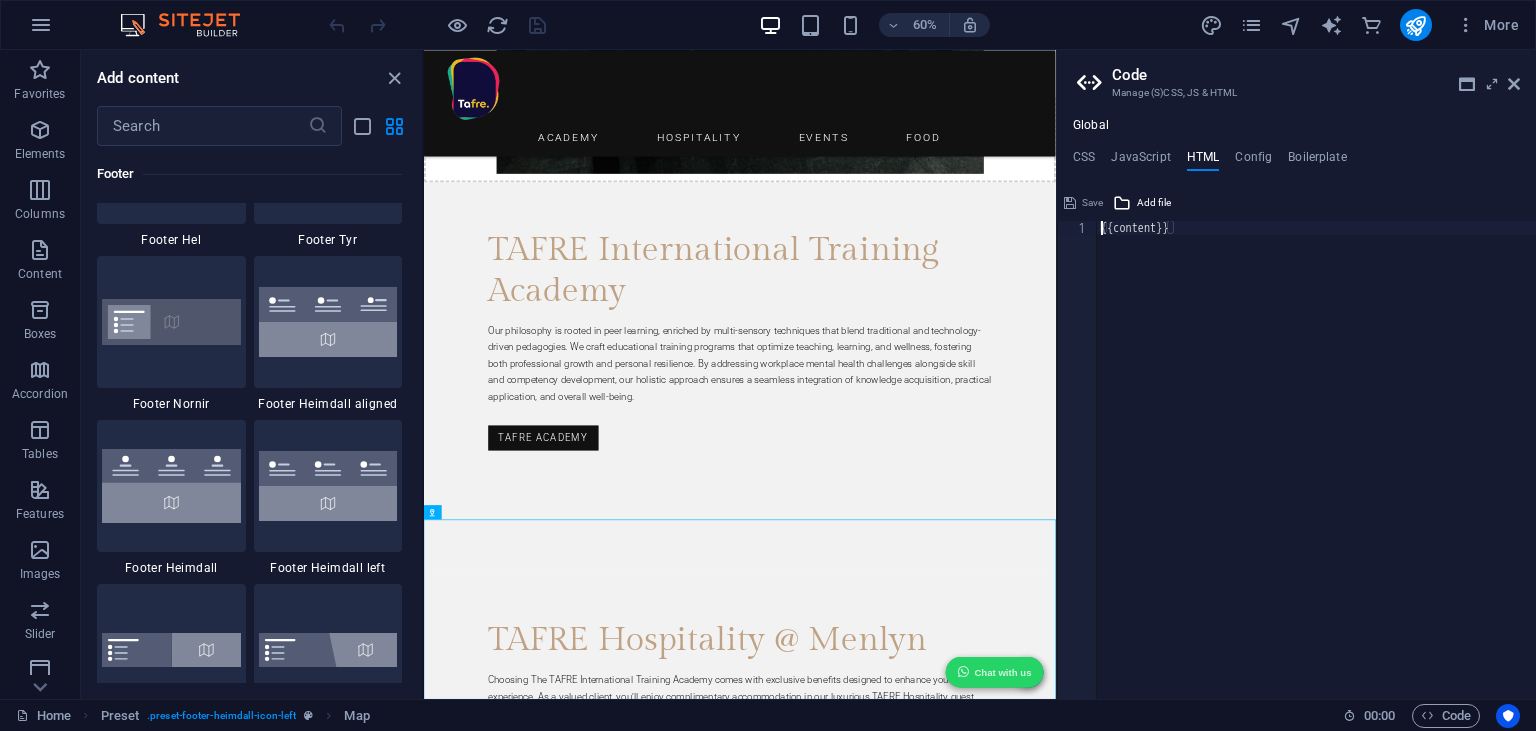 click on "{{content}}" at bounding box center (1316, 474) 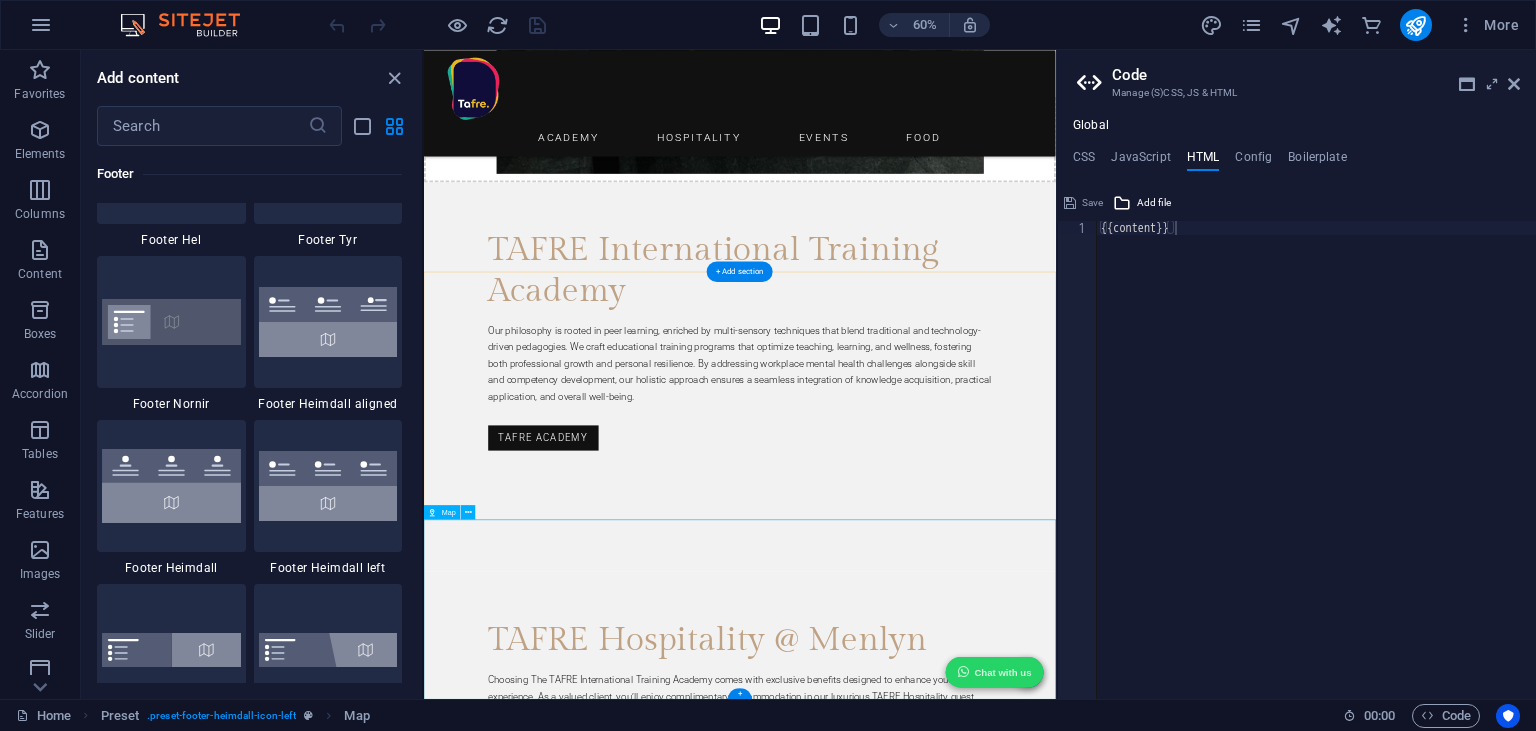 click at bounding box center [950, 6837] 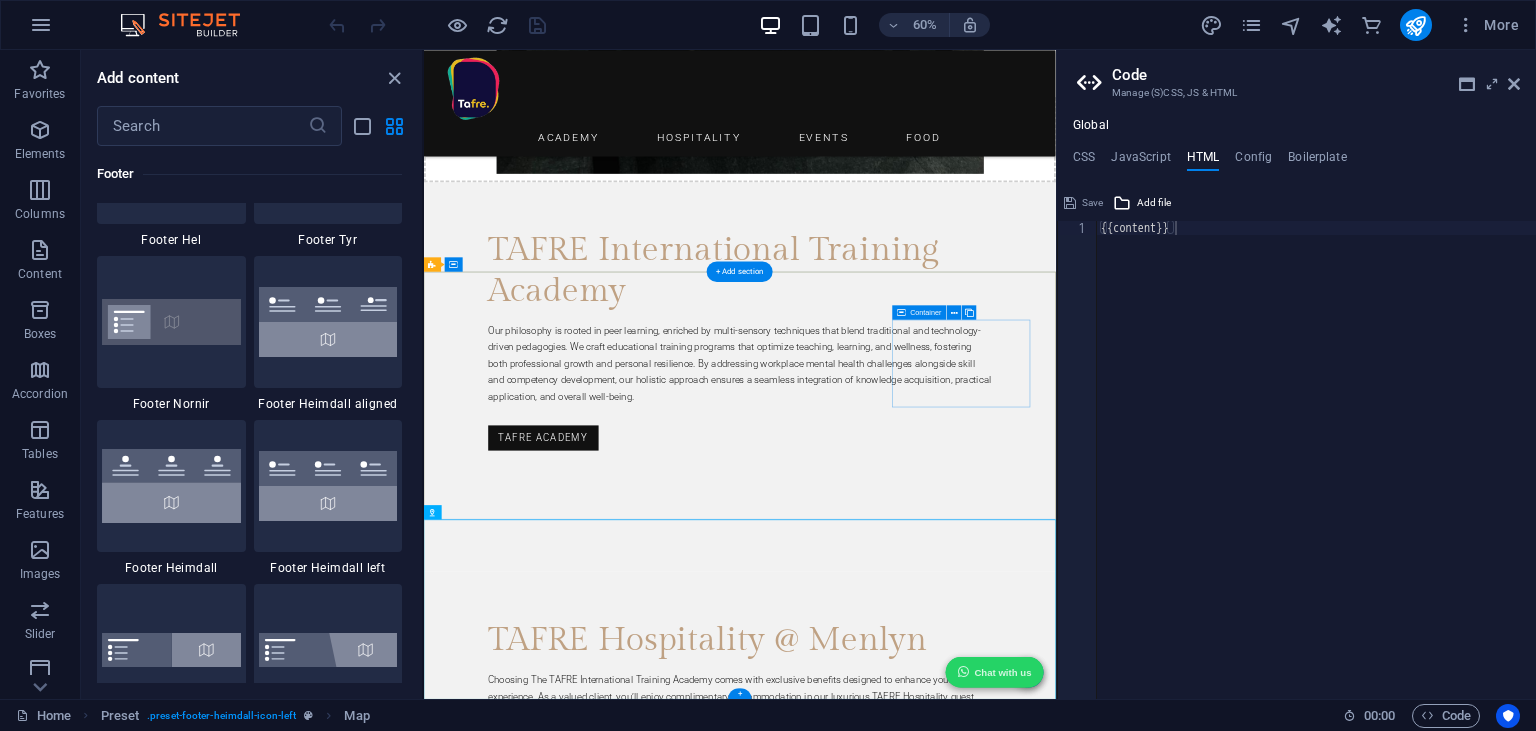 click on "Kitchen 7am -  8pm  Mon to Sat" at bounding box center [924, 6419] 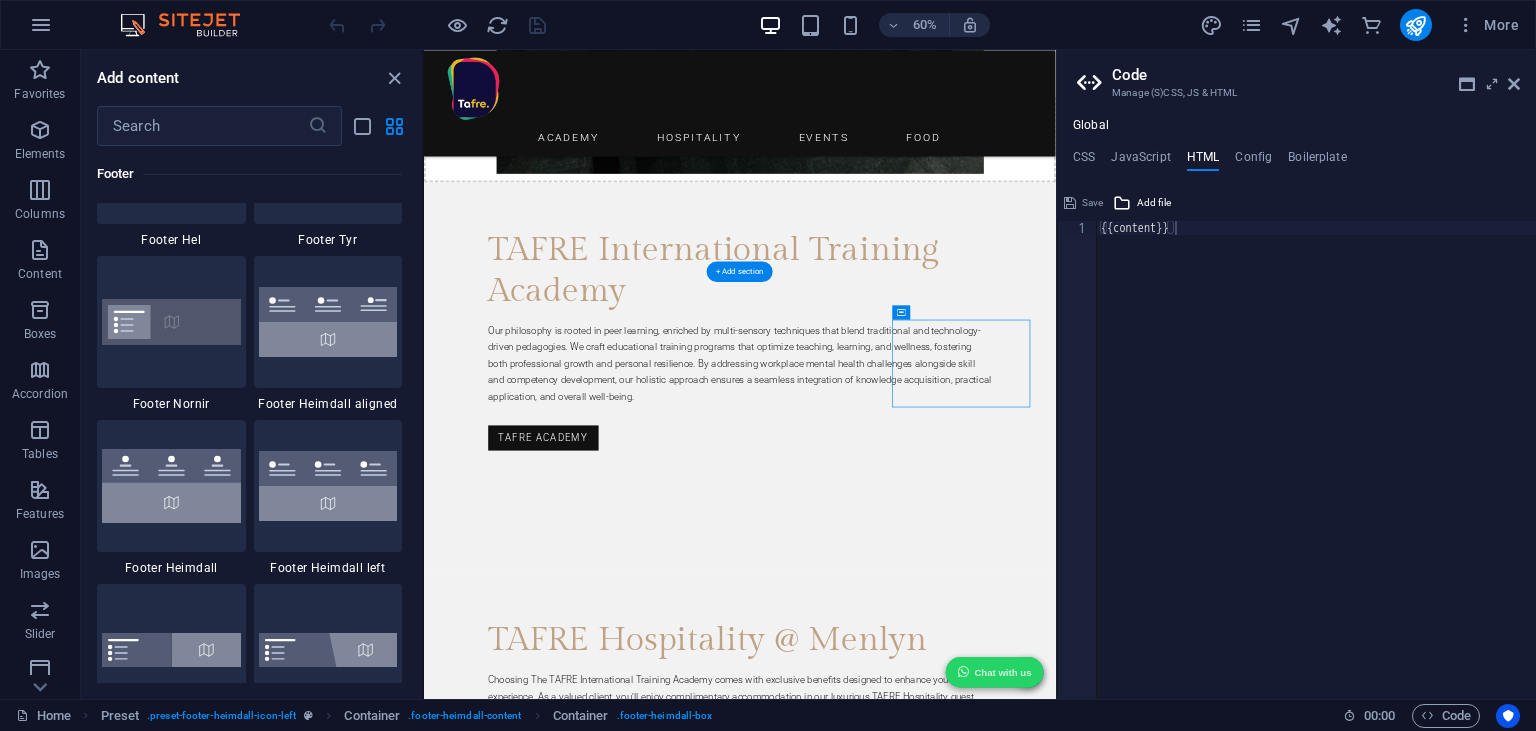 click at bounding box center [950, 5379] 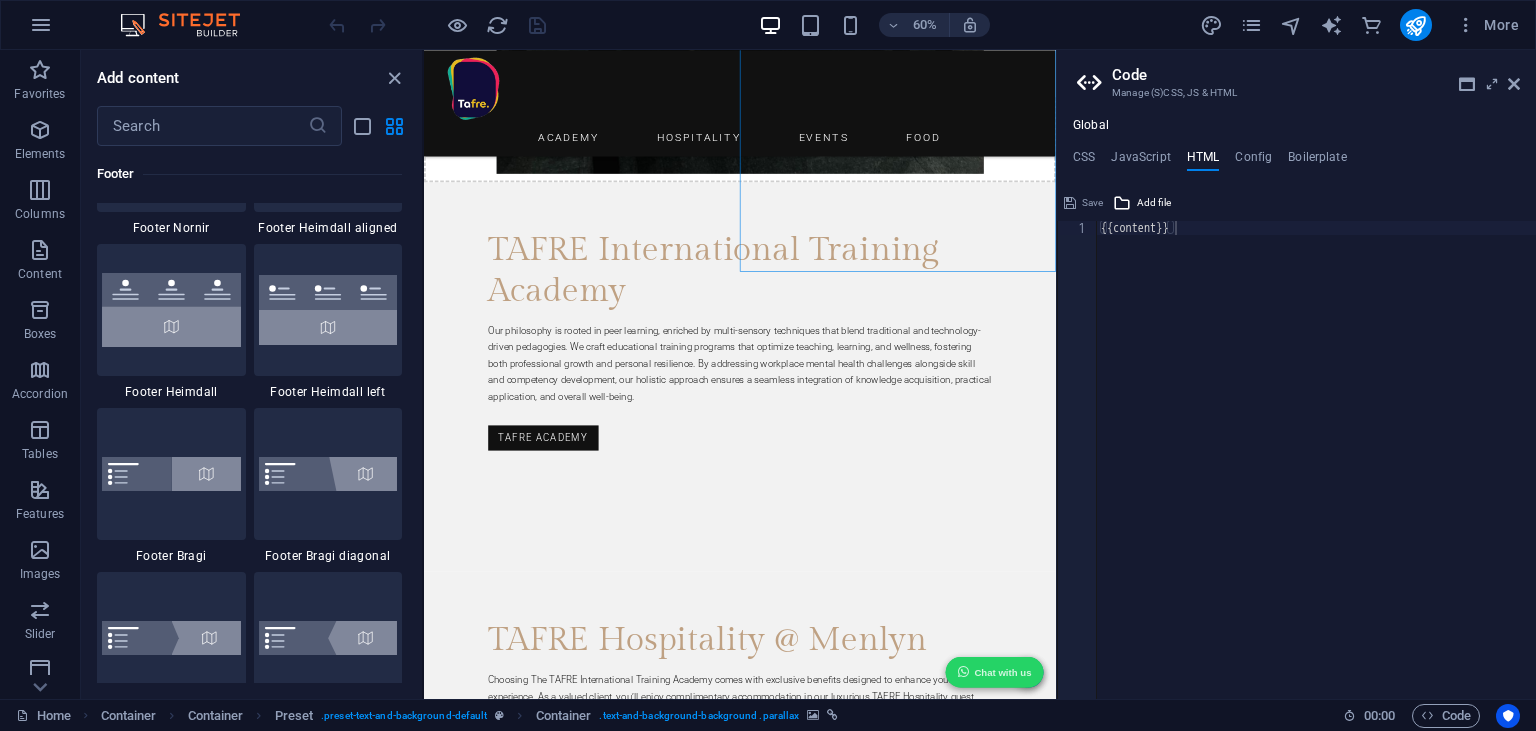 scroll, scrollTop: 13623, scrollLeft: 0, axis: vertical 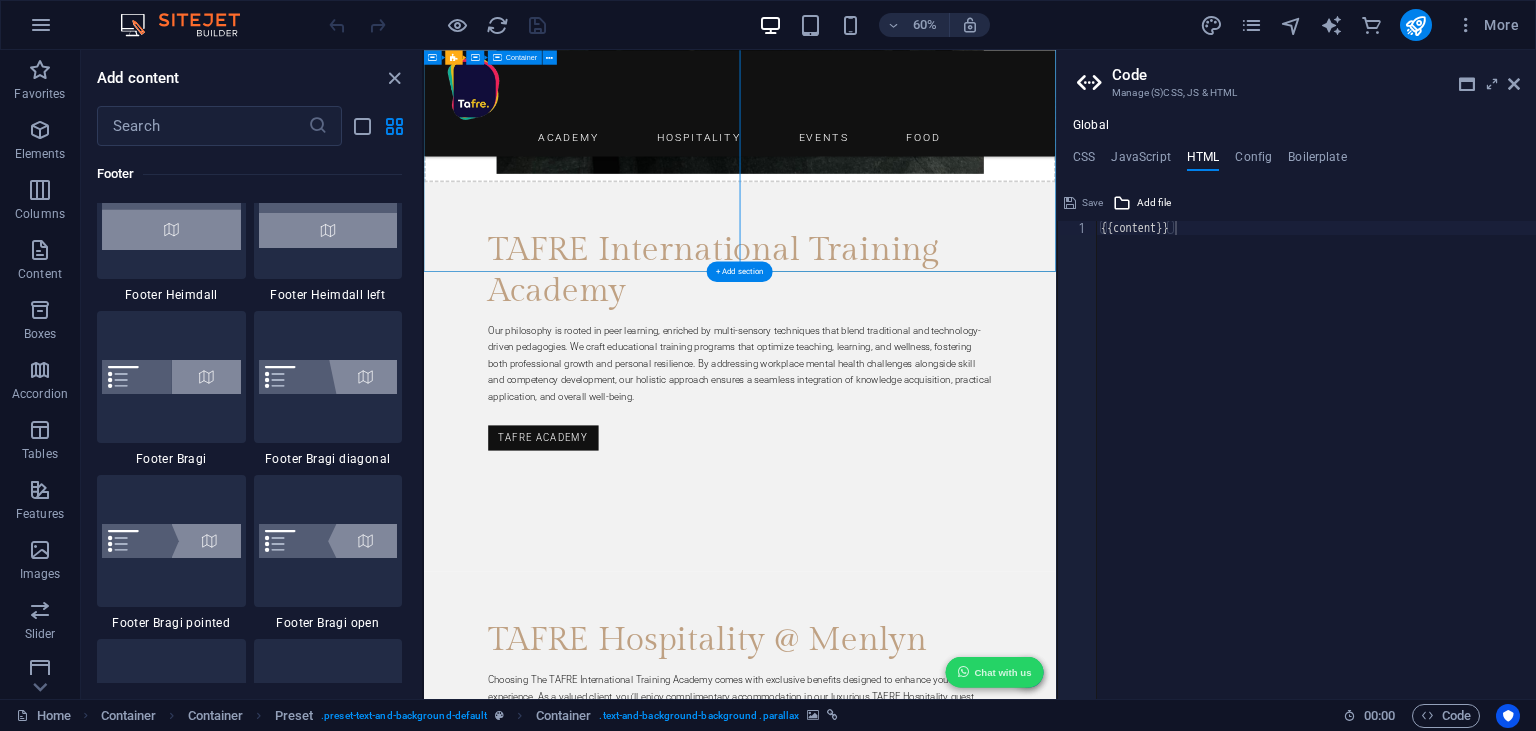 click on "Botany Restaurant  Botany Urban Grill & Butcher offers a vibrant, contemporary setting that blends the finest gourmet dining with the rustic charm of a traditional butcher. In line with our wellness theme, as part of our training package, we provide your team with delicious, high-quality meals, making your training experience not just informative, but truly unforgettable culinary experience,  full menu" at bounding box center (950, 4481) 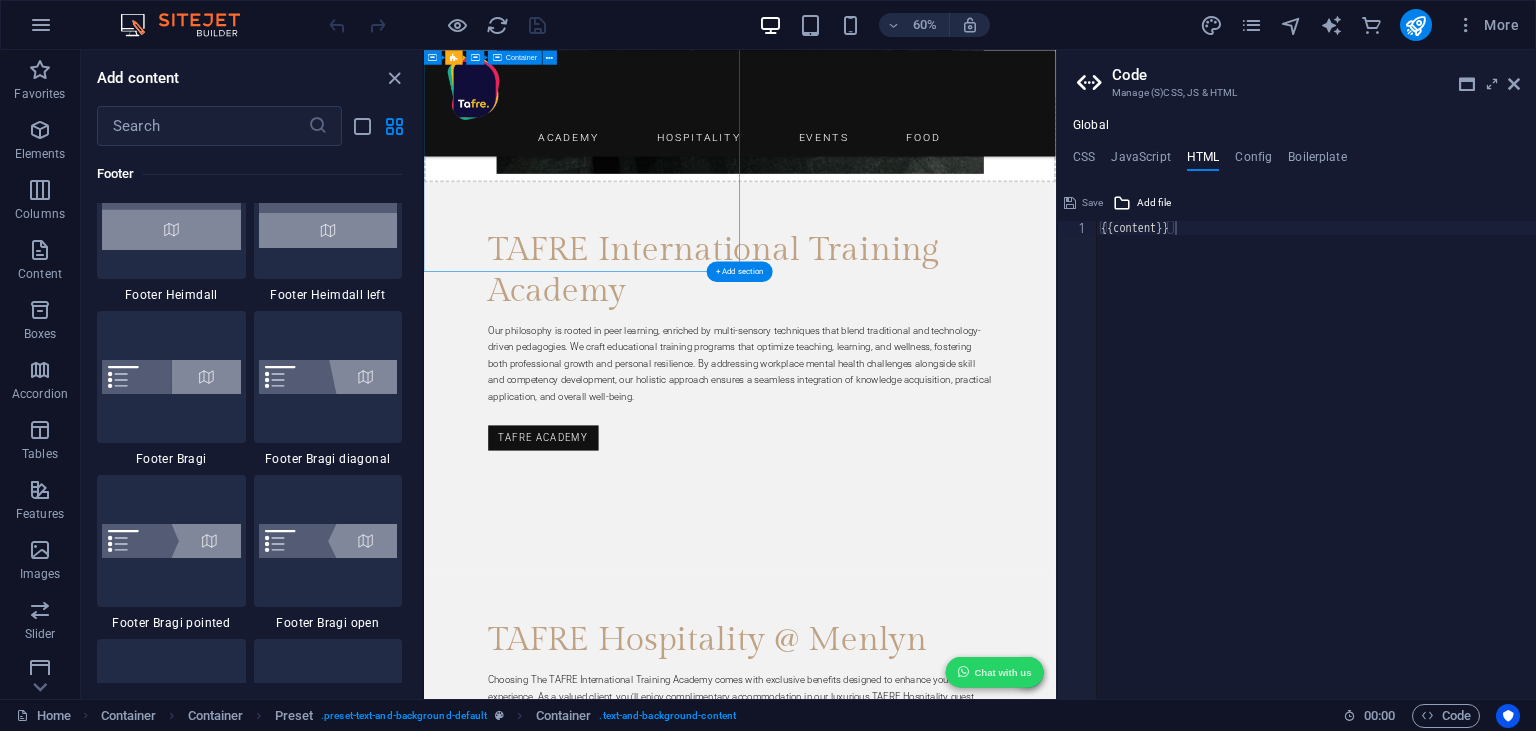 click on "Botany Restaurant  Botany Urban Grill & Butcher offers a vibrant, contemporary setting that blends the finest gourmet dining with the rustic charm of a traditional butcher. In line with our wellness theme, as part of our training package, we provide your team with delicious, high-quality meals, making your training experience not just informative, but truly unforgettable culinary experience,  full menu" at bounding box center [950, 4481] 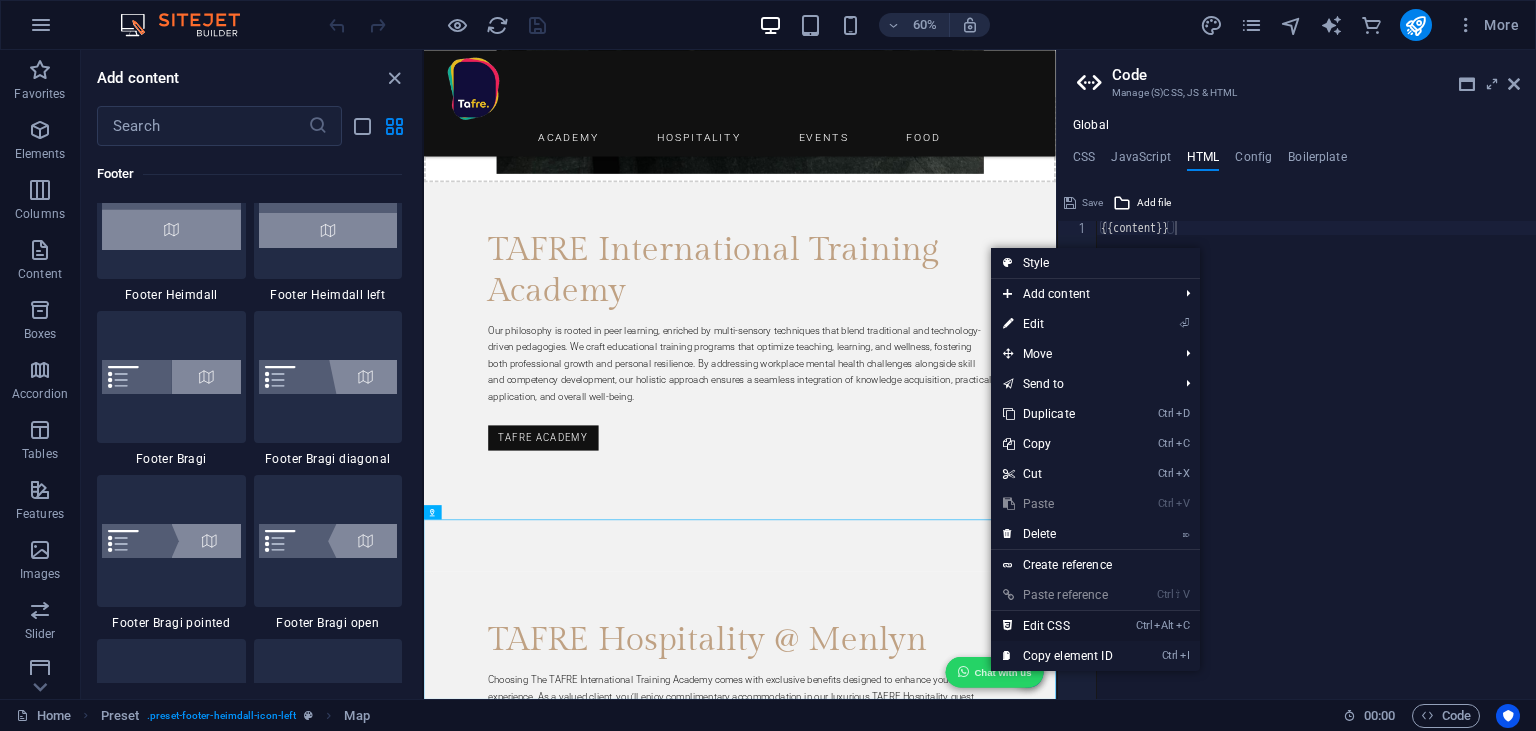 click at bounding box center (1008, 626) 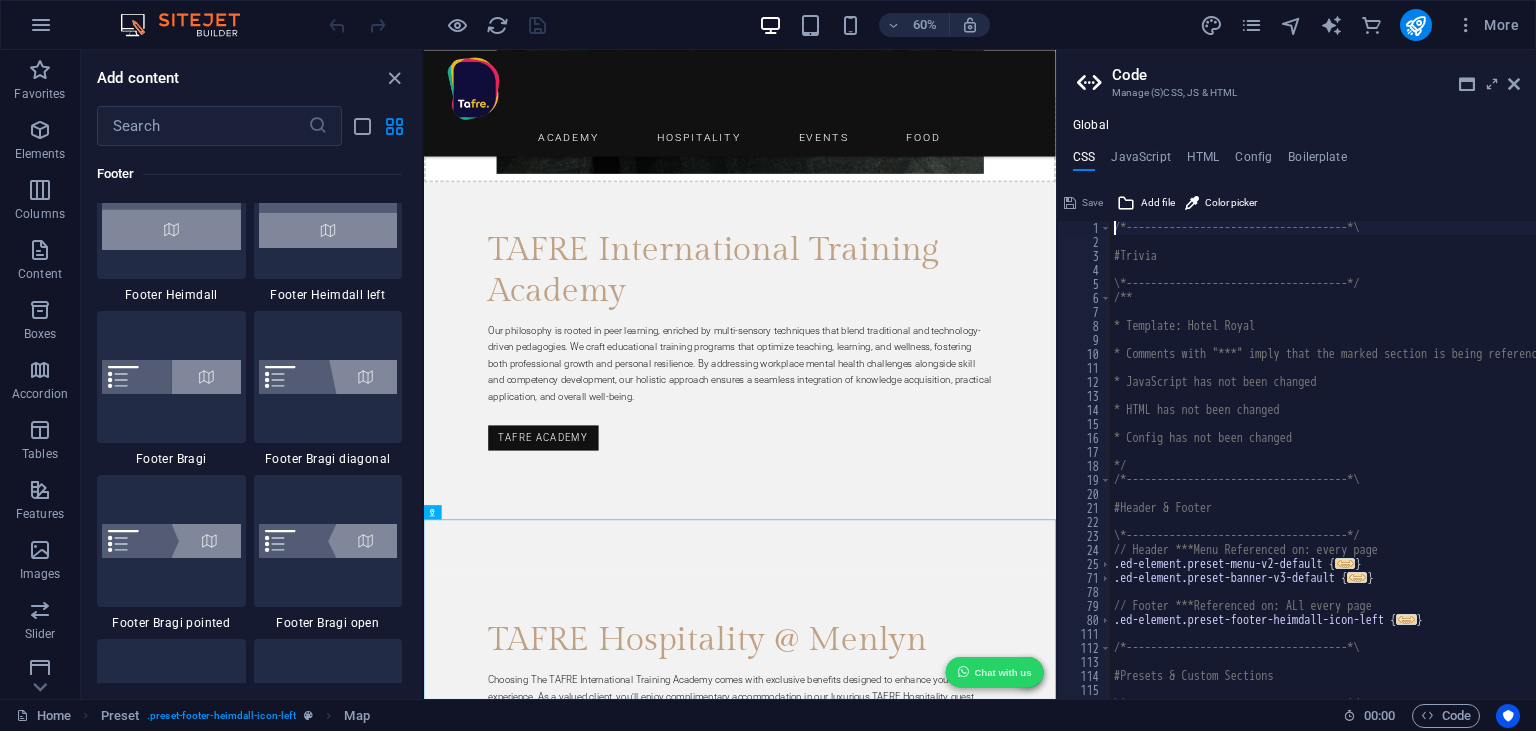 scroll, scrollTop: 445, scrollLeft: 0, axis: vertical 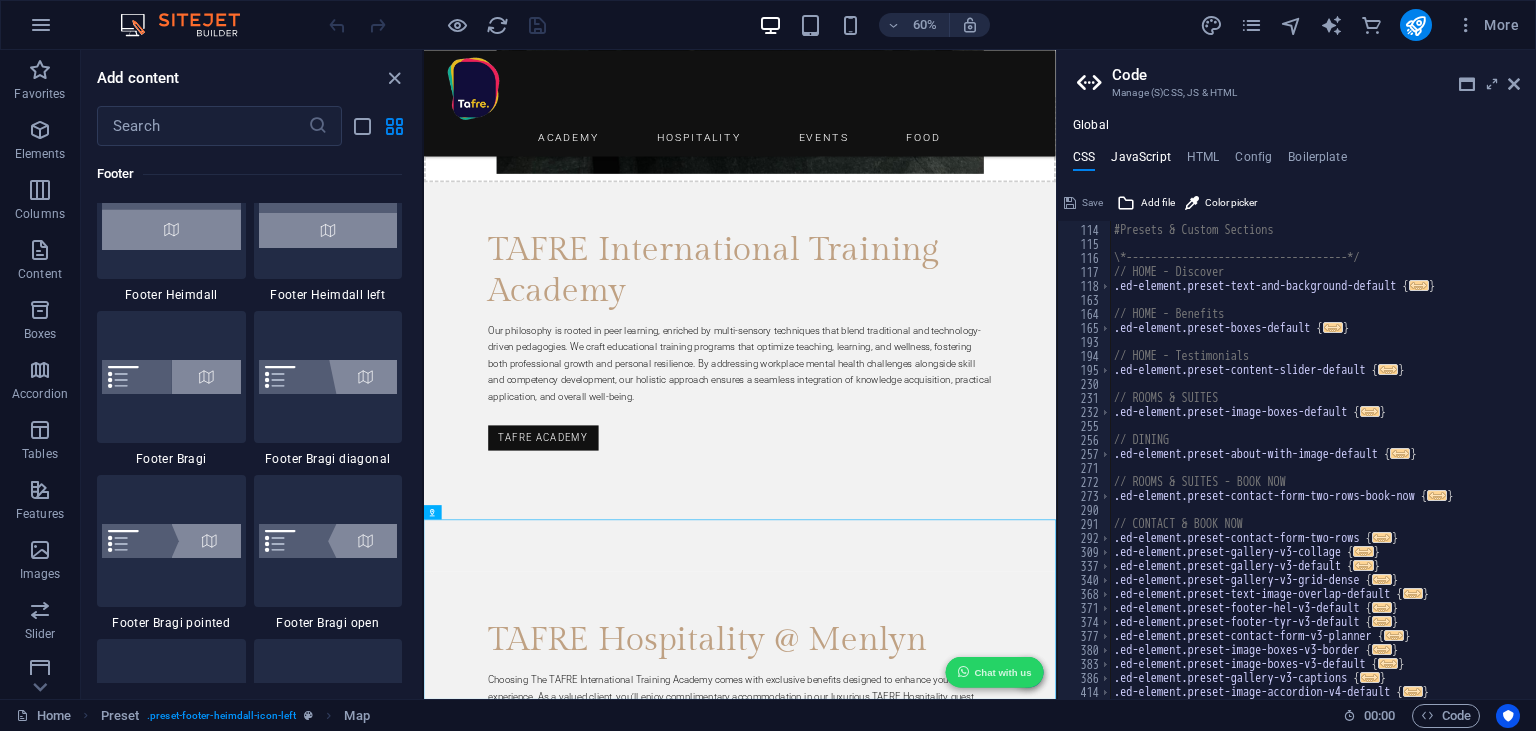 click on "JavaScript" at bounding box center (1140, 161) 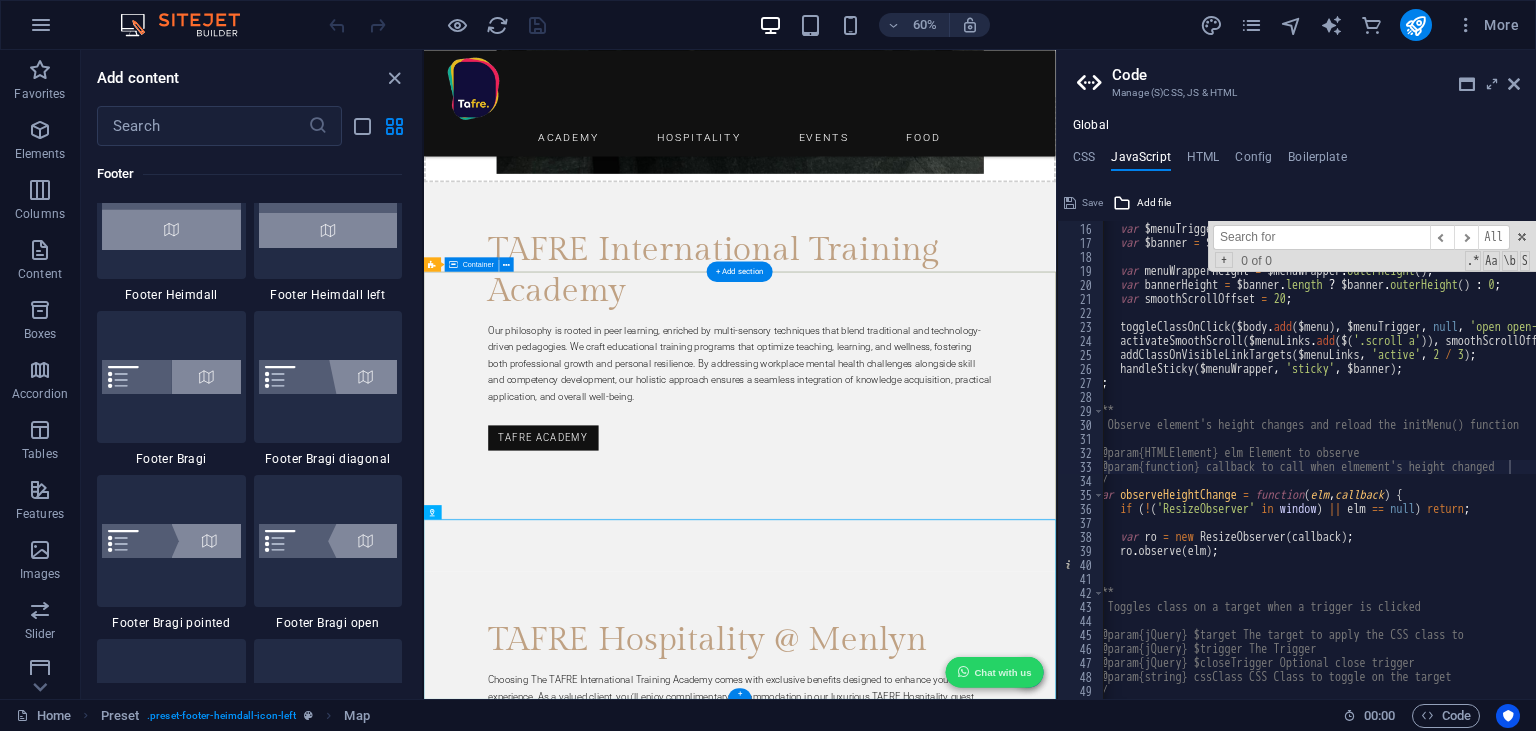 click on "Fixed Facebook Button
Fixed WhatsApp Button
Chat with us
Address [NUMBER] [STREET] [CITY]  [CITY]   [POSTAL CODE]
Fixed WhatsApp Button
Chat with us
Address [NUMBER] [STREET] [CITY]  [CITY]   [POSTAL CODE] Phone +[PHONE] Kitchen 7am -  8pm  Mon to Sat Contact [EMAIL]" at bounding box center (950, 6250) 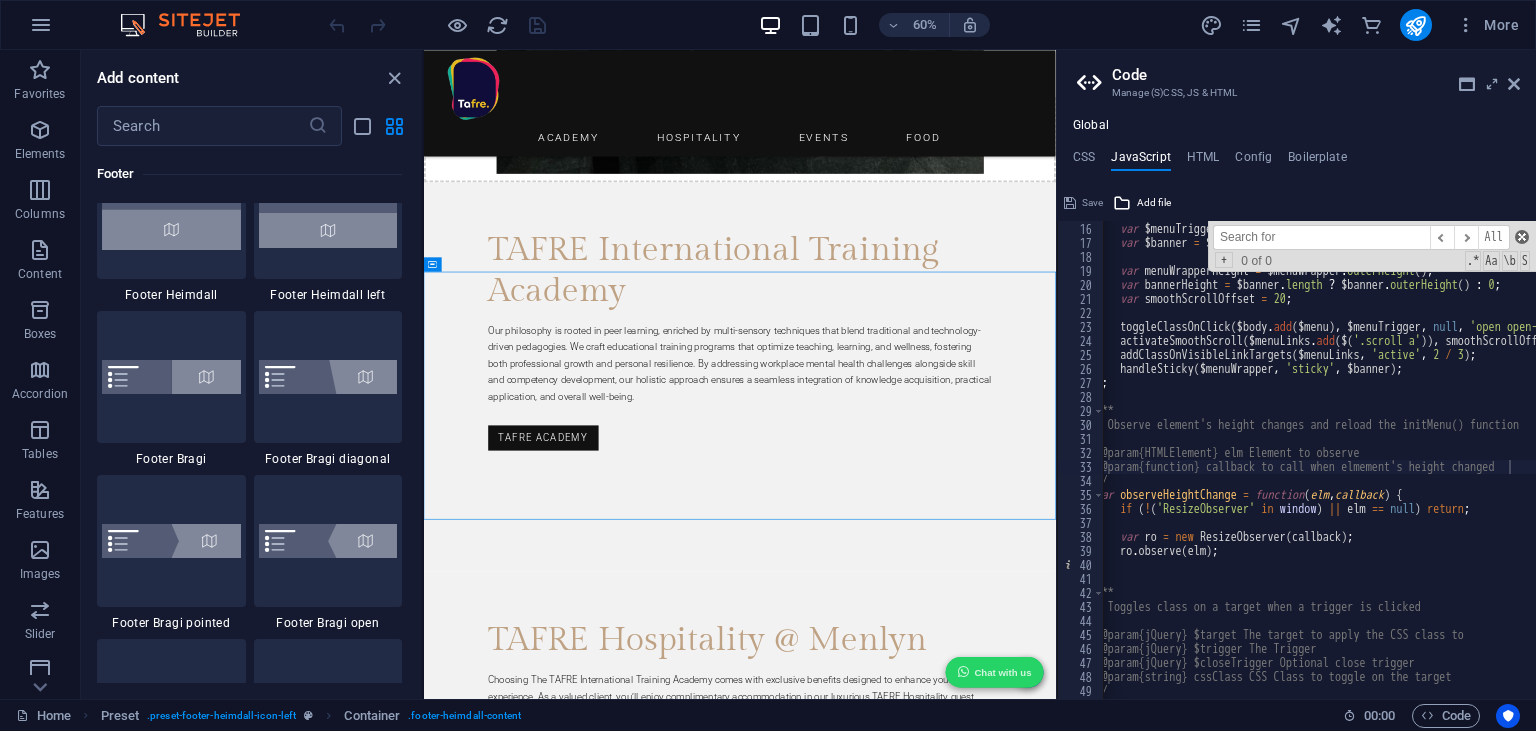 click at bounding box center (1522, 237) 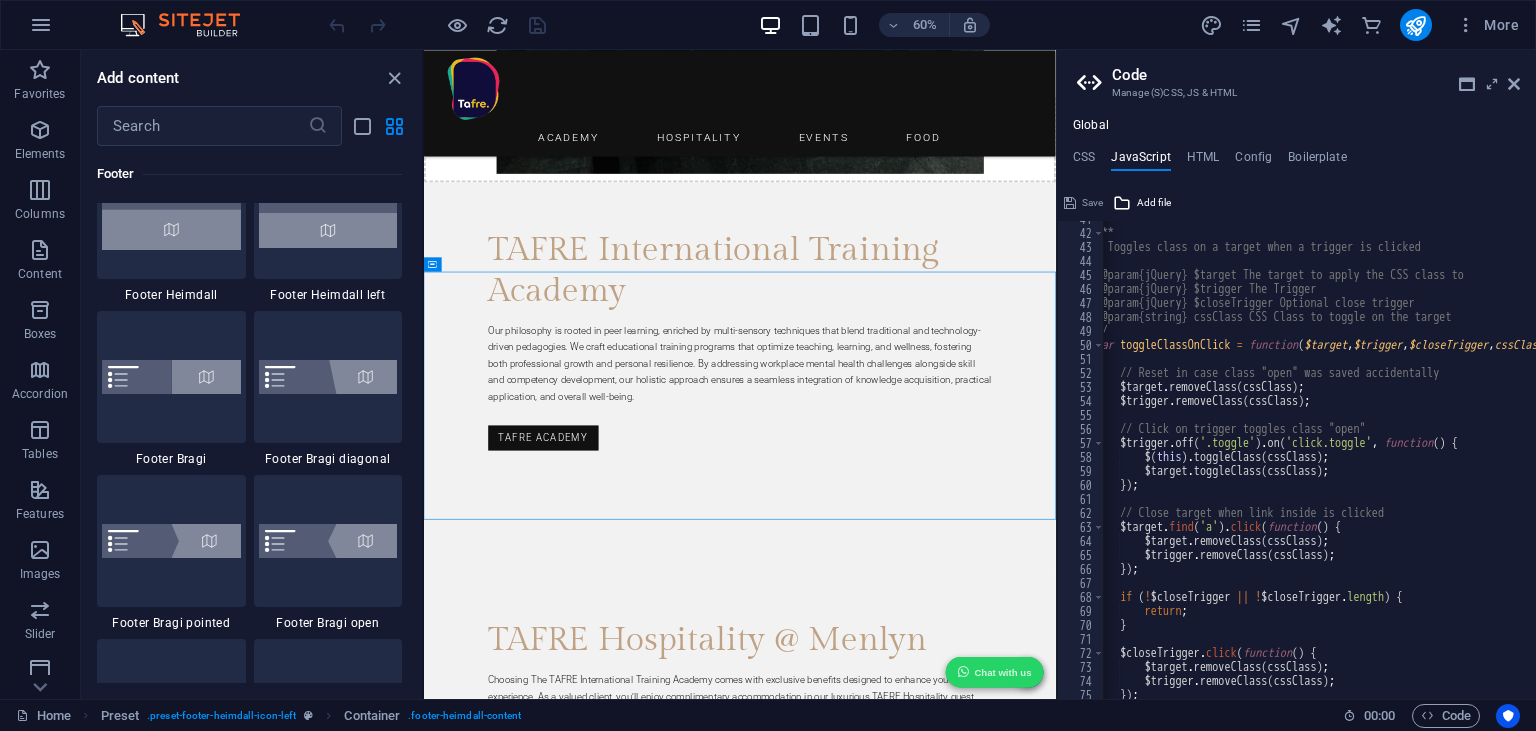 scroll, scrollTop: 688, scrollLeft: 0, axis: vertical 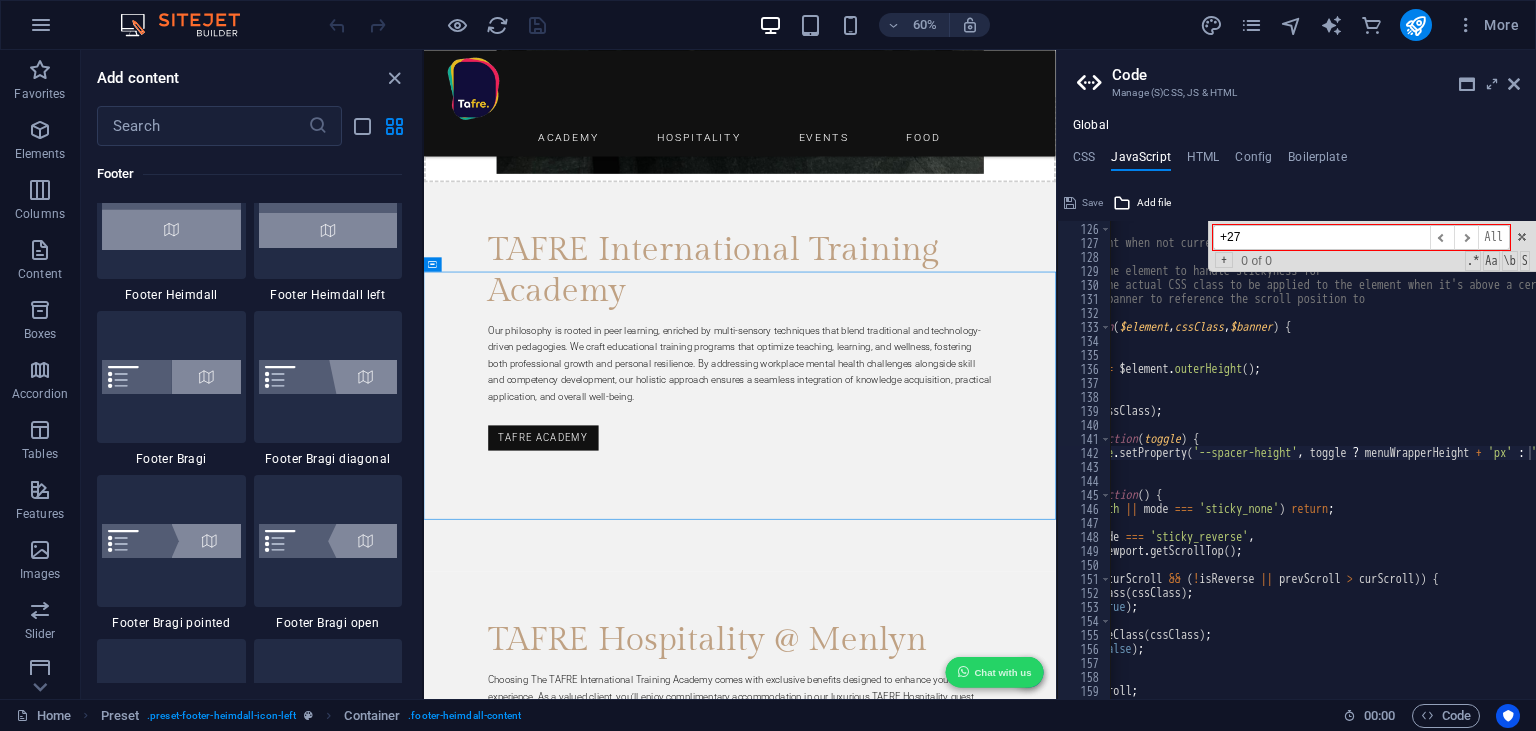 type on "+27" 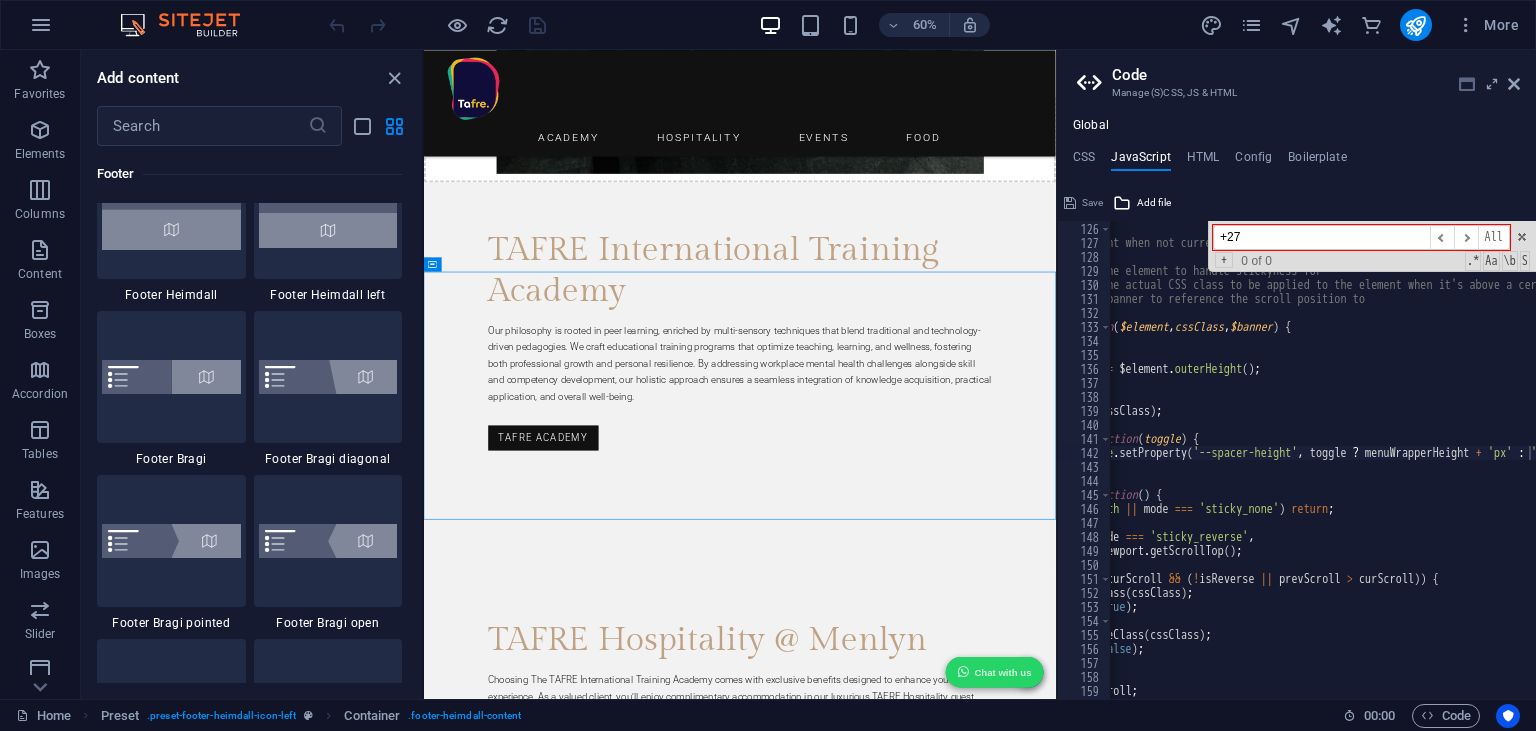 click at bounding box center [1467, 84] 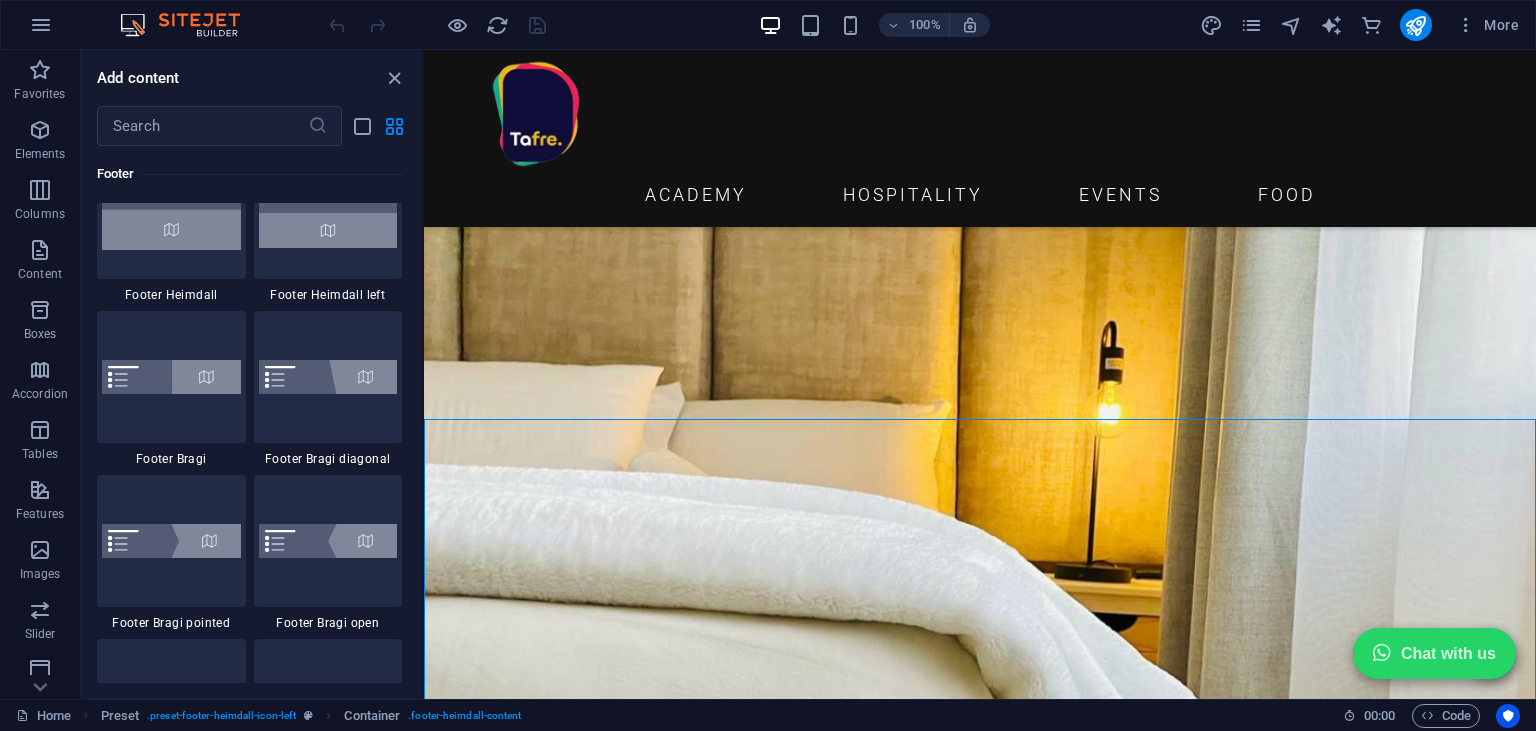 scroll, scrollTop: 3248, scrollLeft: 0, axis: vertical 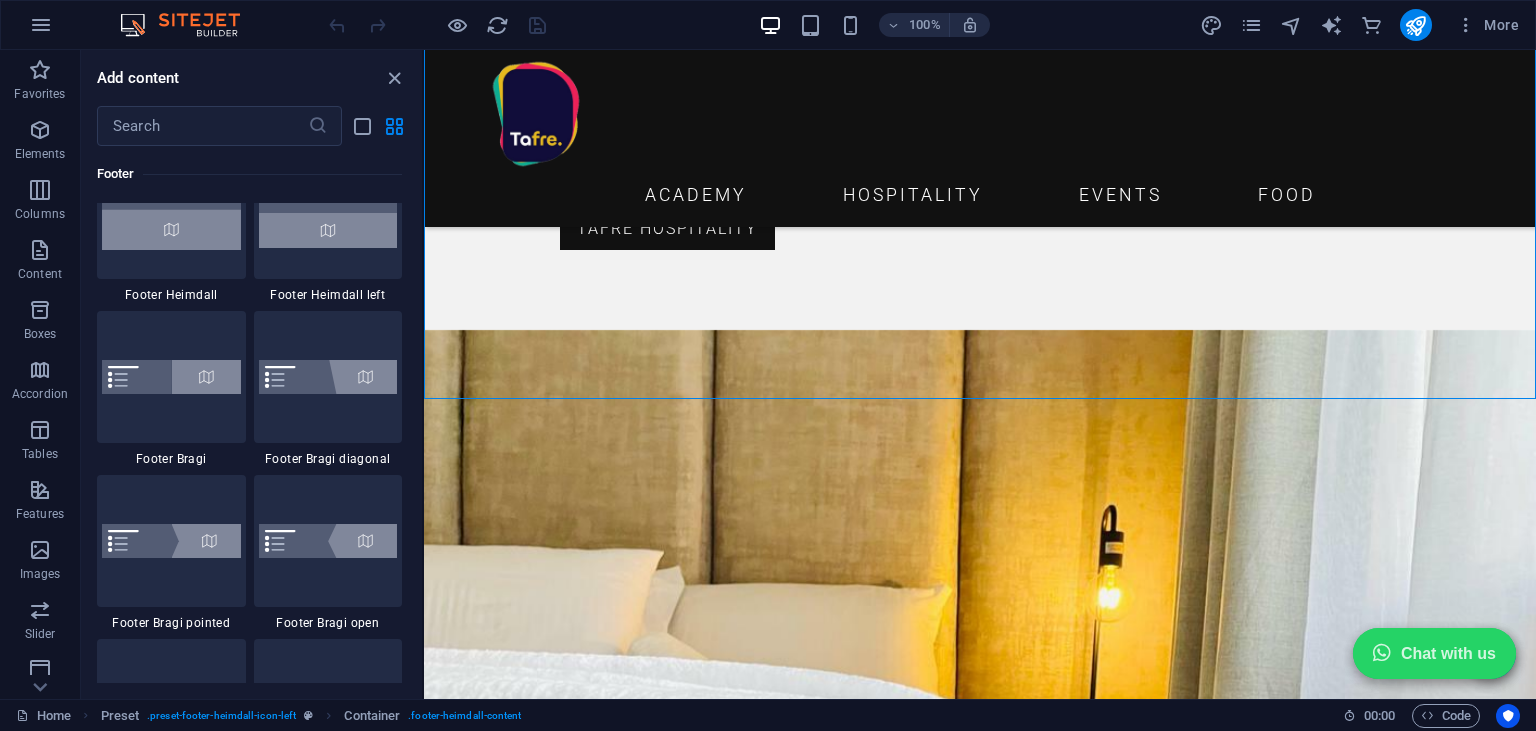 click on "Home Preset . preset-footer-heimdall-icon-left Container . footer-heimdall-content" at bounding box center [671, 716] 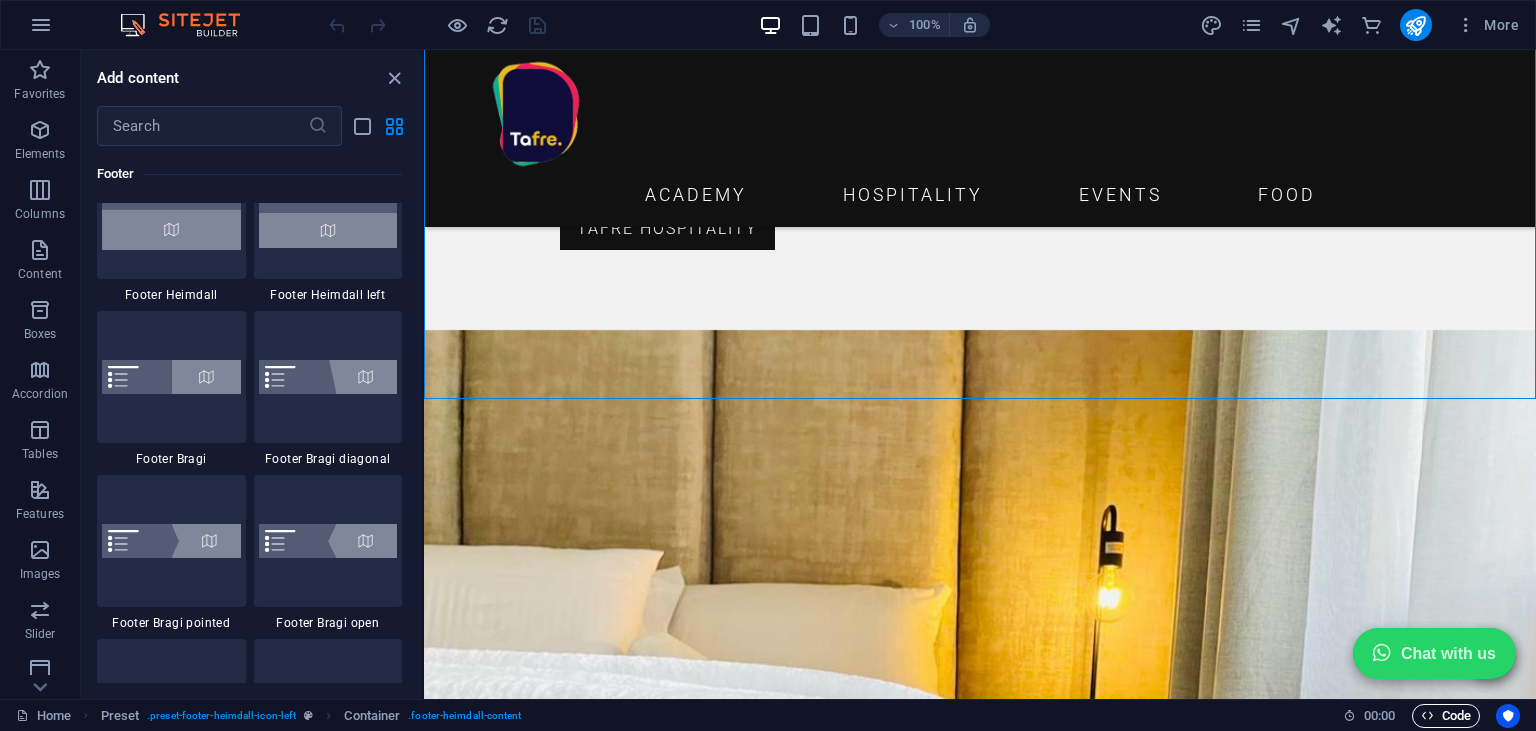 click on "Code" at bounding box center [1446, 716] 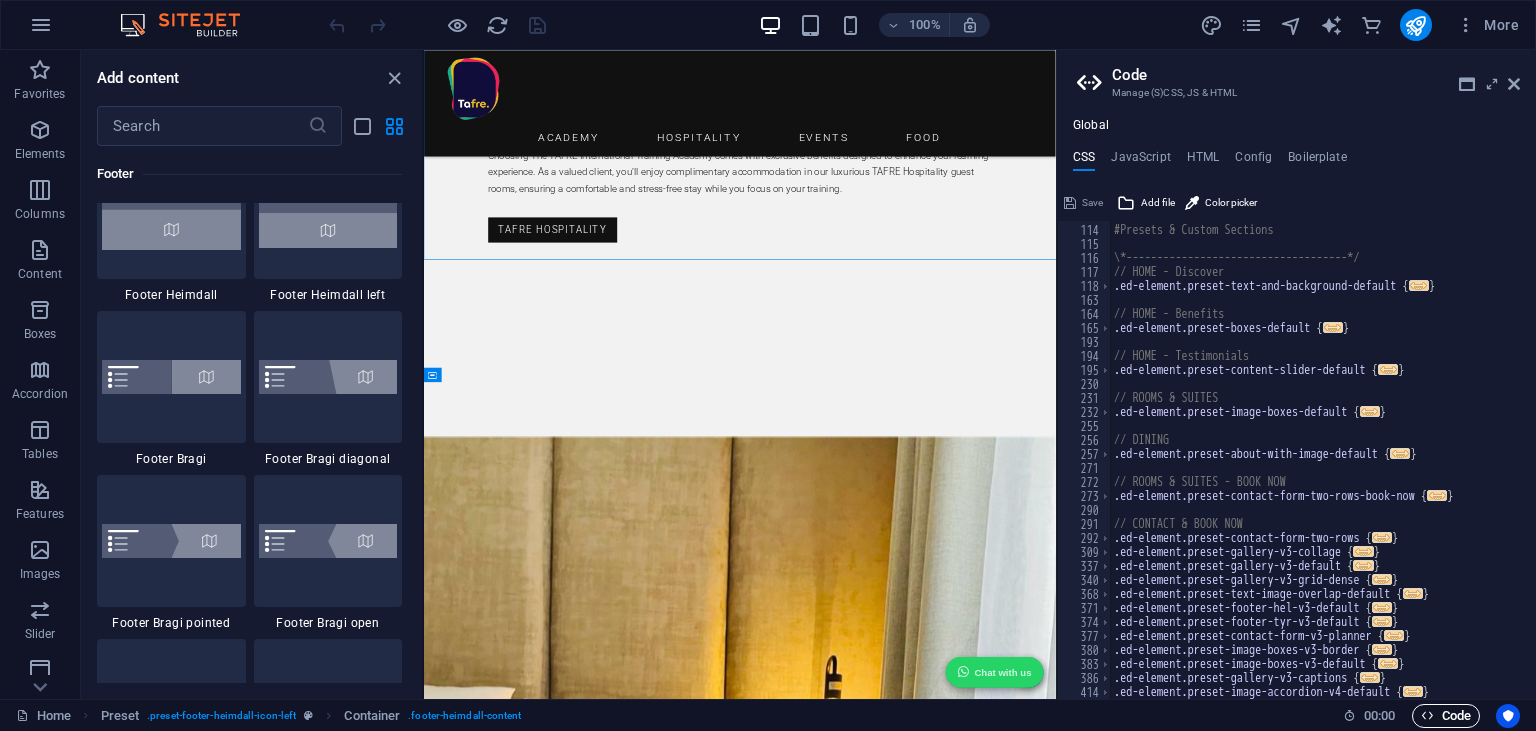 scroll, scrollTop: 445, scrollLeft: 0, axis: vertical 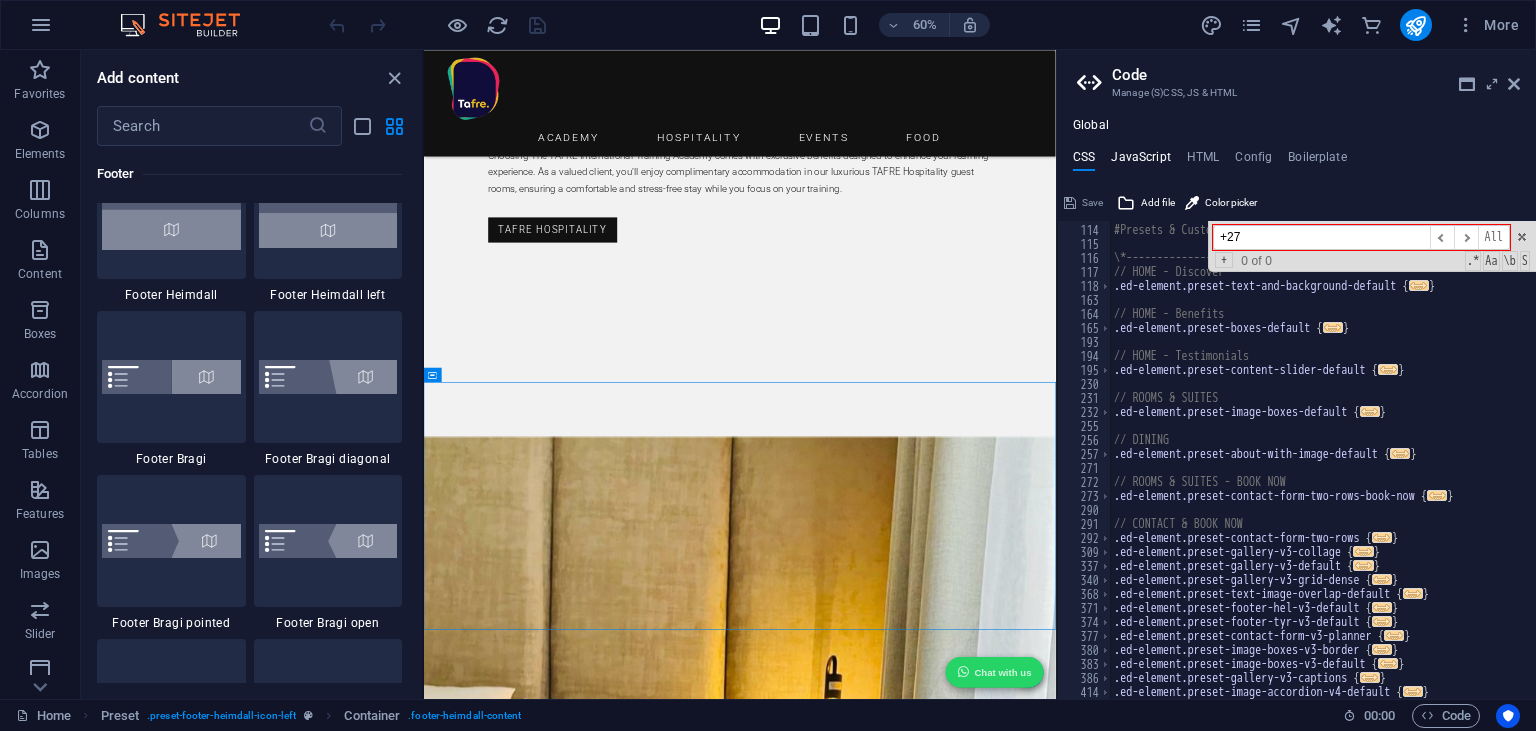 type on "+27" 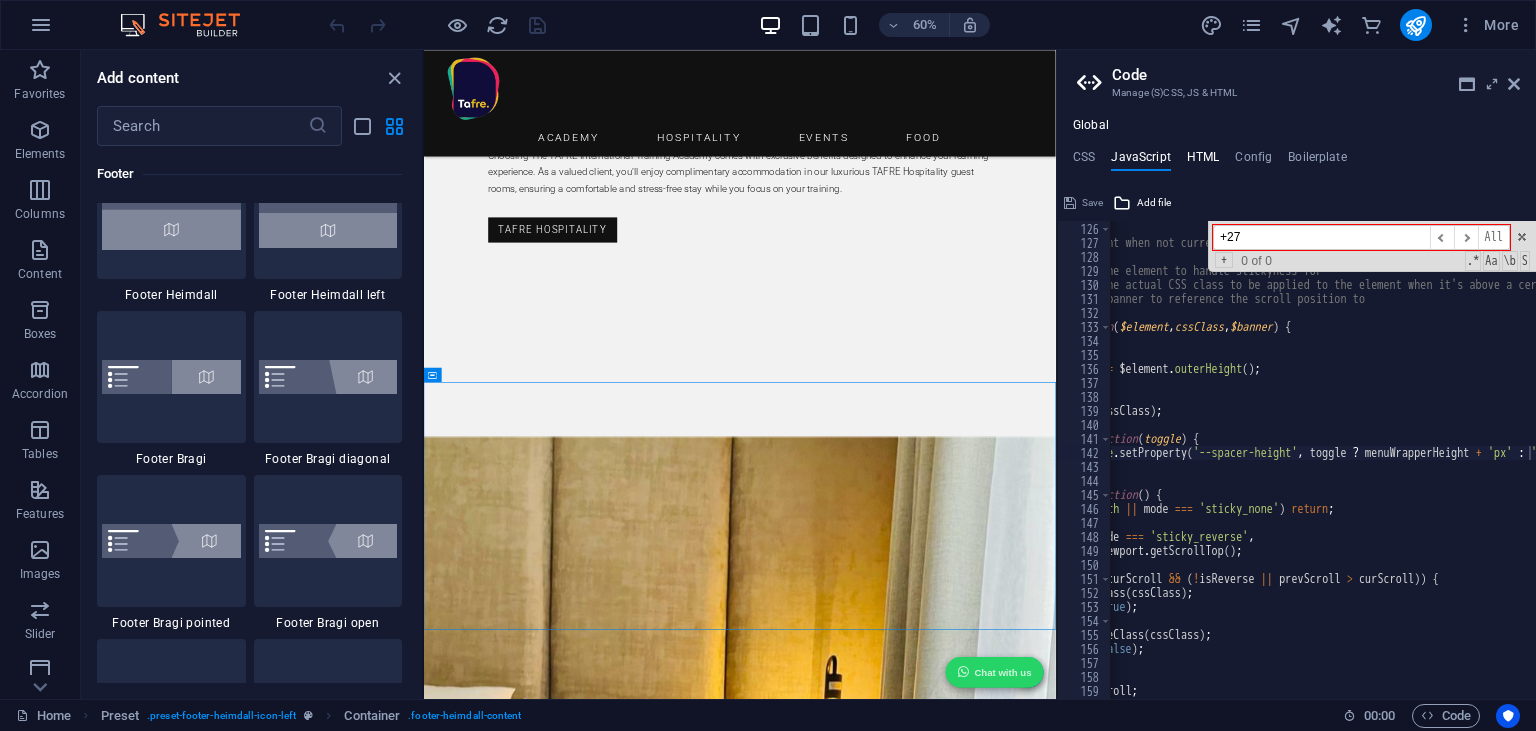 click on "HTML" at bounding box center (1203, 161) 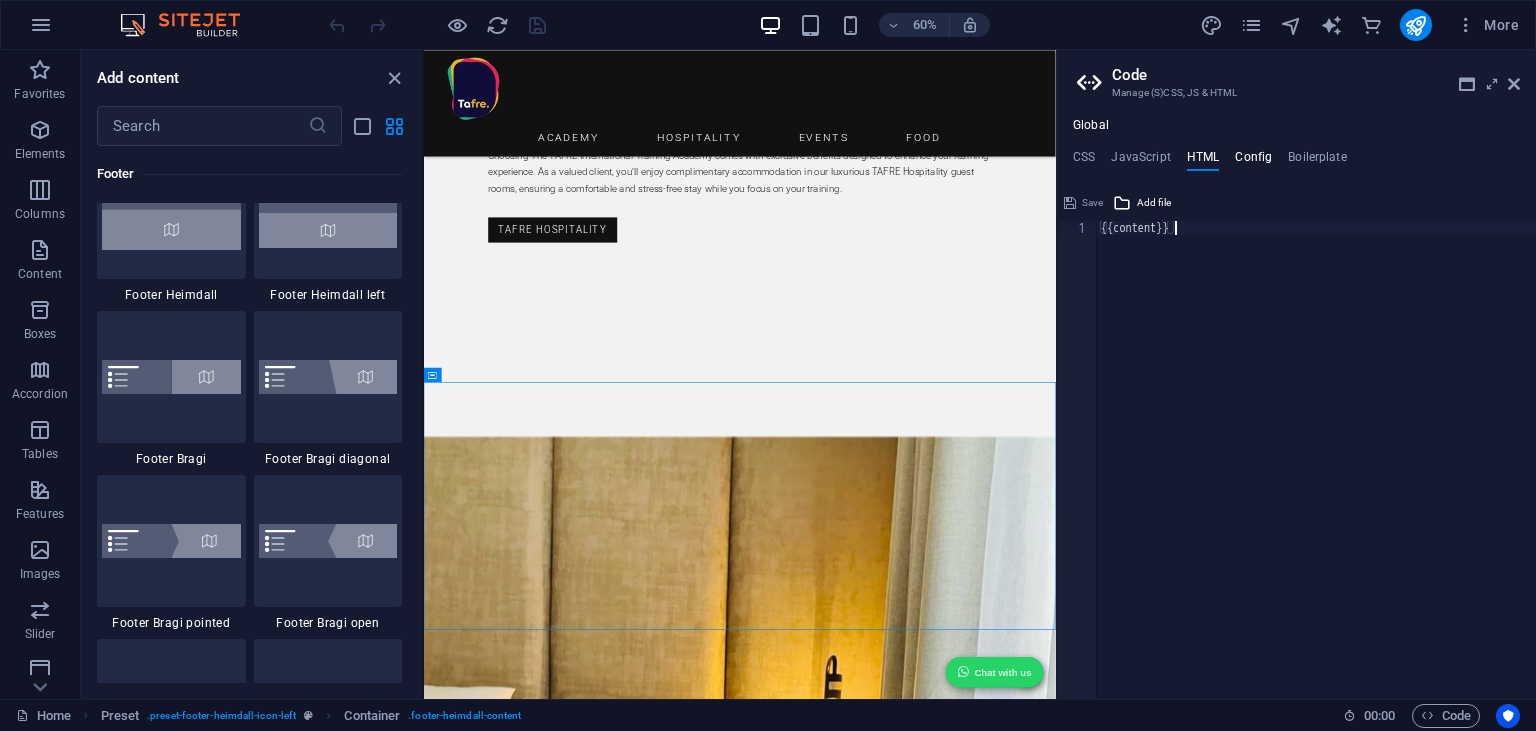 click on "Config" at bounding box center [1253, 161] 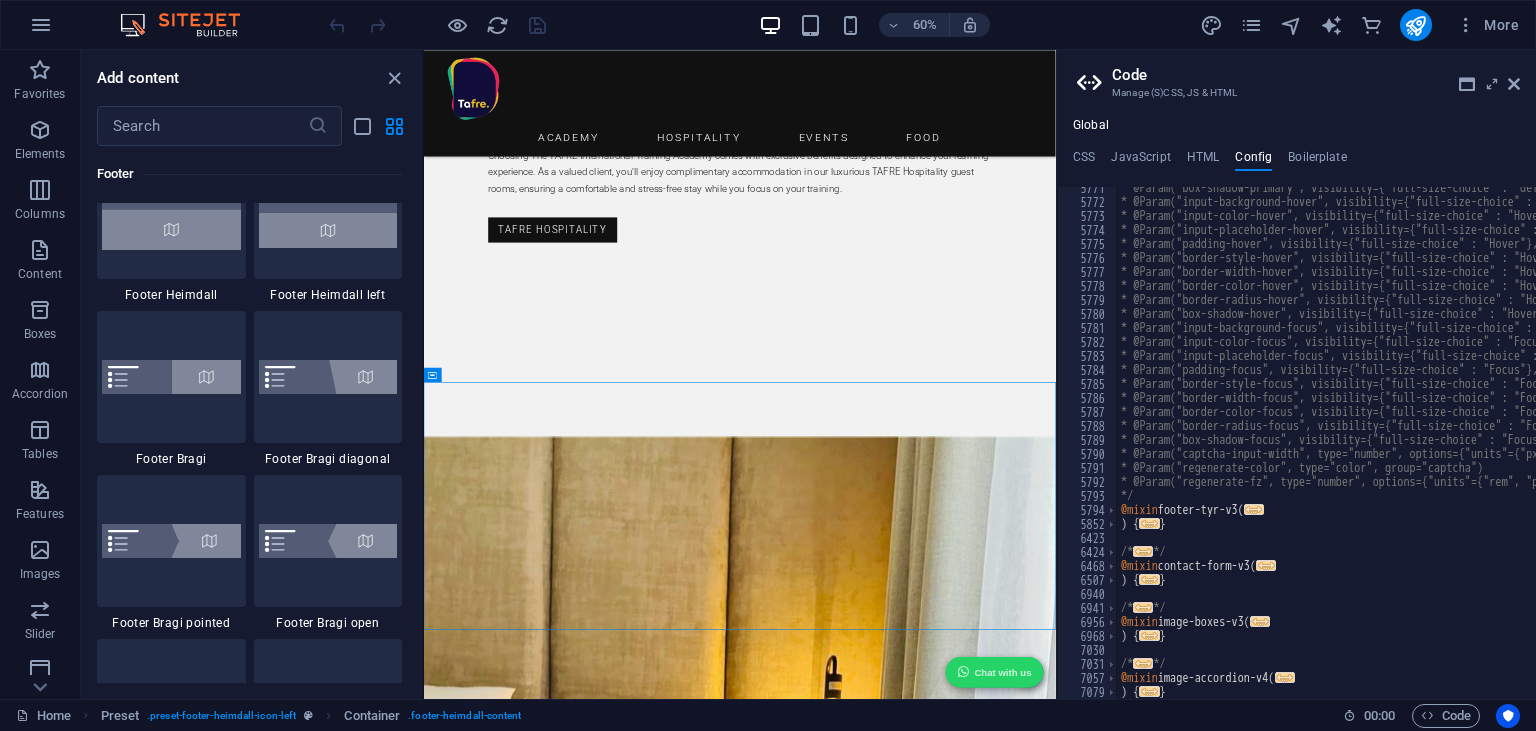 scroll, scrollTop: 2736, scrollLeft: 0, axis: vertical 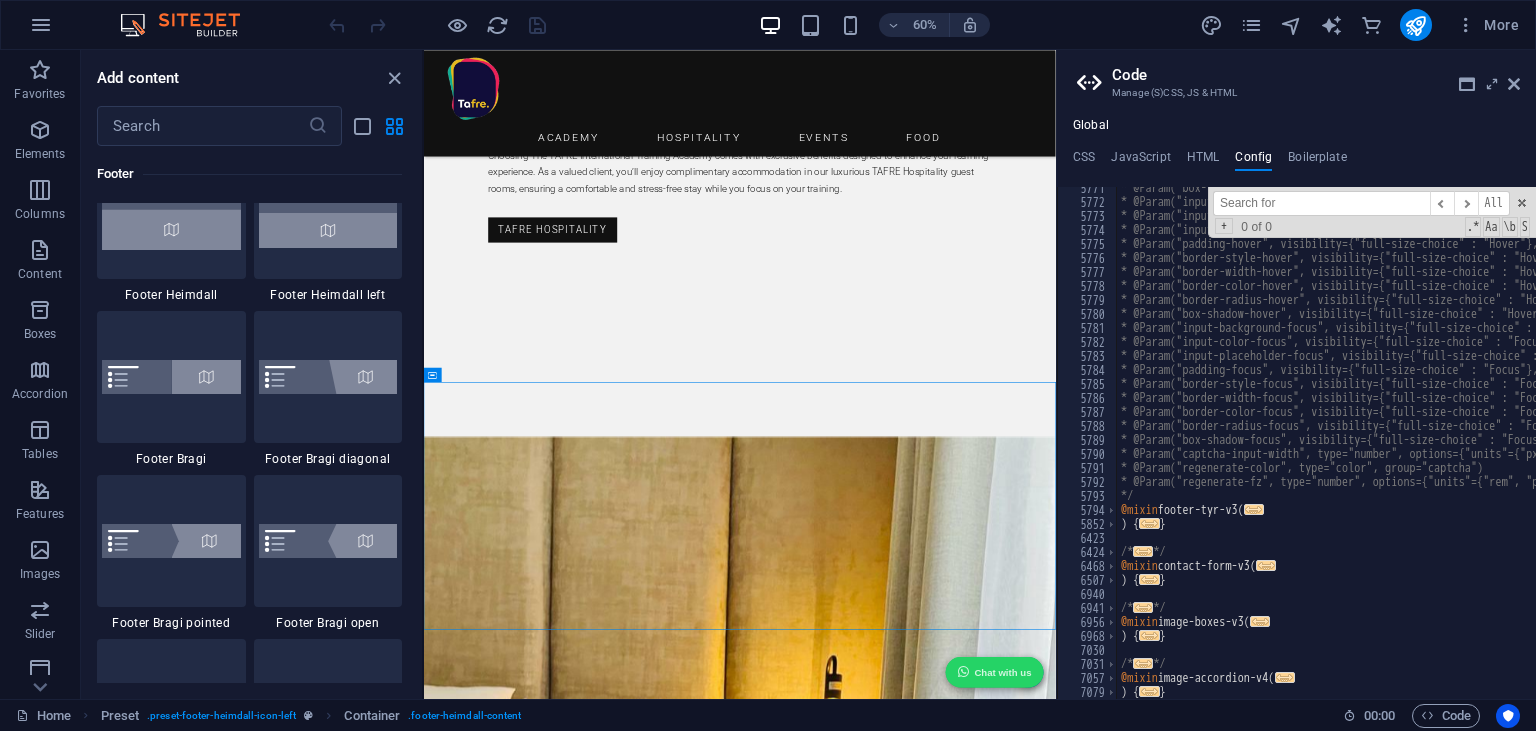 type on "2" 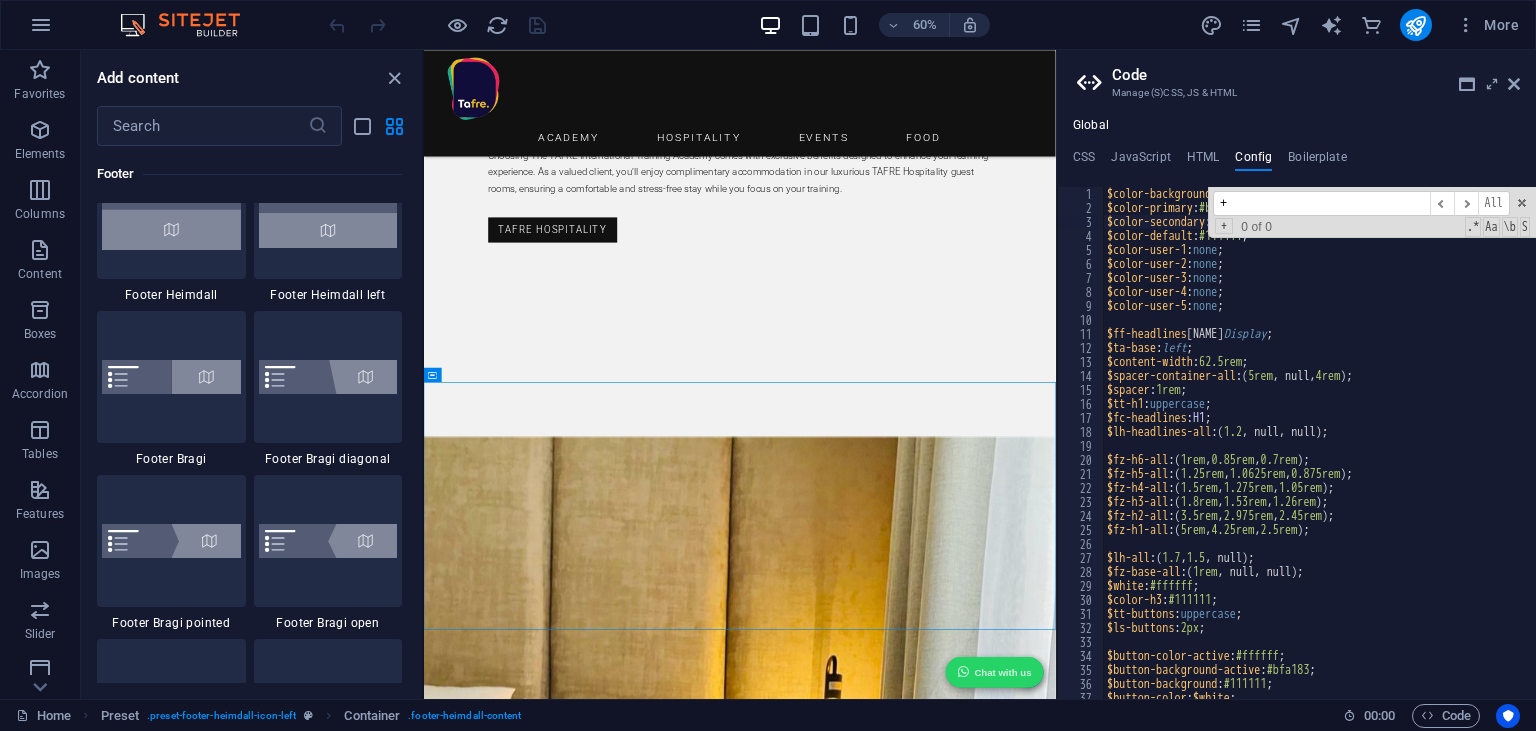 scroll, scrollTop: 542, scrollLeft: 0, axis: vertical 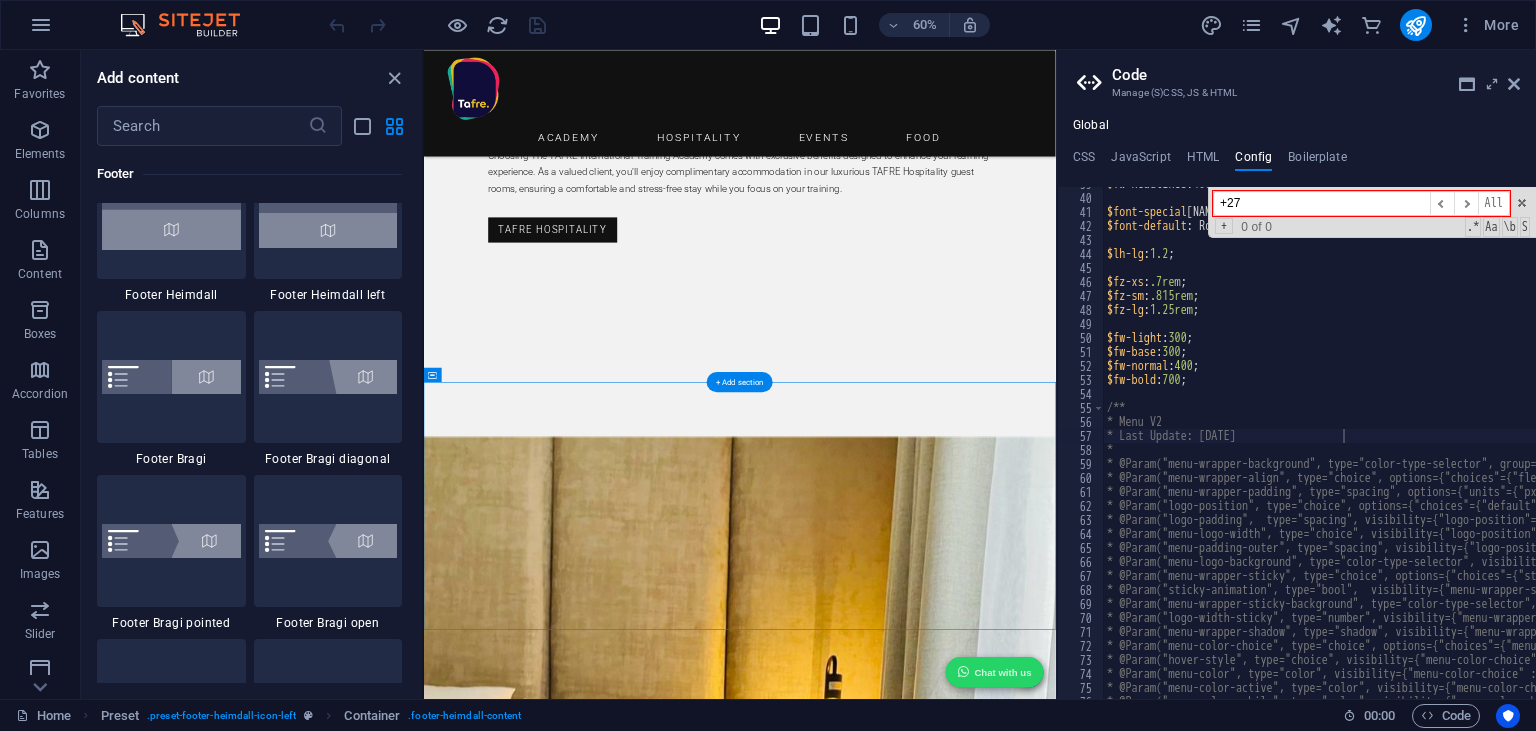 type on "+27" 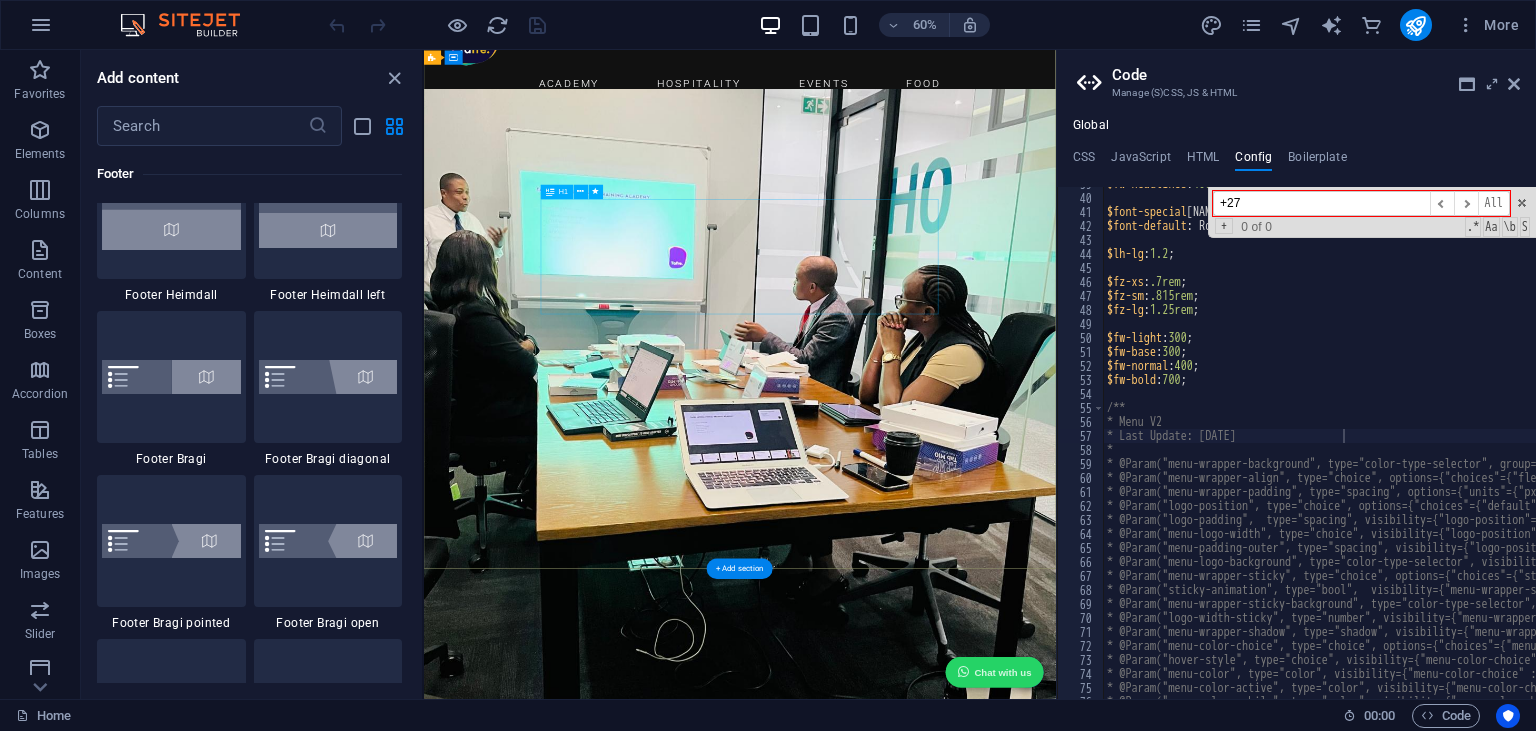 scroll, scrollTop: 0, scrollLeft: 0, axis: both 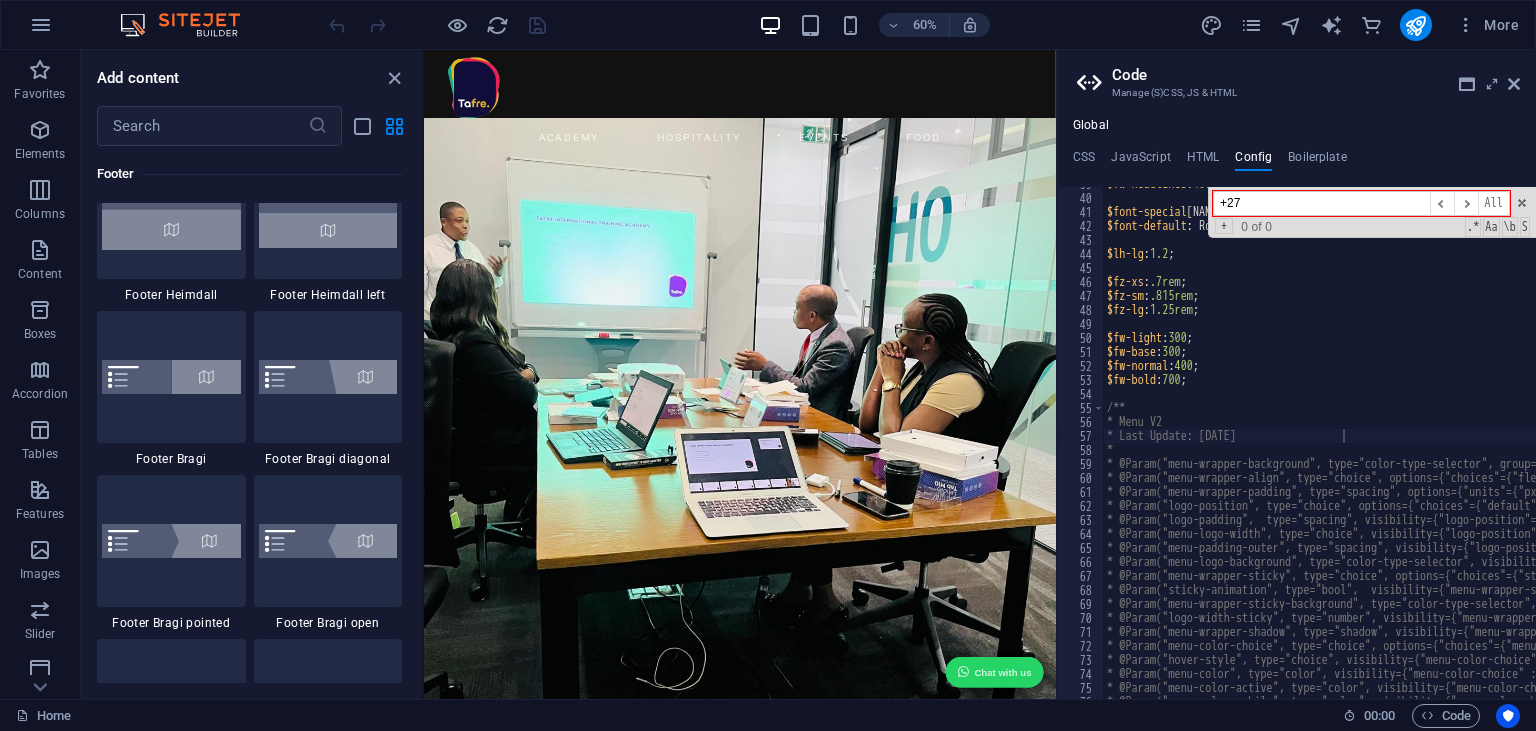 click on "Code Manage (S)CSS, JS & HTML Global CSS JavaScript HTML Config Boilerplate /*------------------------------------*\ 113 114 115 116 117 118 163 164 165 193 194 195 230 231 232 255 256 257 271 272 273 290 291 292 309 337 340 368 371 374 377 380 383 386 414     #Presets & Custom Sections \*------------------------------------*/ // HOME - Discover  .ed-element.preset-text-and-background-default   { ... } // HOME - Benefits  .ed-element.preset-boxes-default   { ... } // HOME - Testimonials  .ed-element.preset-content-slider-default   { ... } // ROOMS & SUITES  .ed-element.preset-image-boxes-default   { ... } // DINING    .ed-element.preset-about-with-image-default   { ... } // ROOMS & SUITES - BOOK NOW  .ed-element.preset-contact-form-two-rows-book-now   { ... } // CONTACT & BOOK NOW  .ed-element.preset-contact-form-two-rows   { ... } .ed-element.preset-gallery-v3-collage   { ... } .ed-element.preset-gallery-v3-default   { ... } .ed-element.preset-gallery-v3-grid-dense   { ... }   { ... }   { ... }   { ... }   {" at bounding box center (1296, 374) 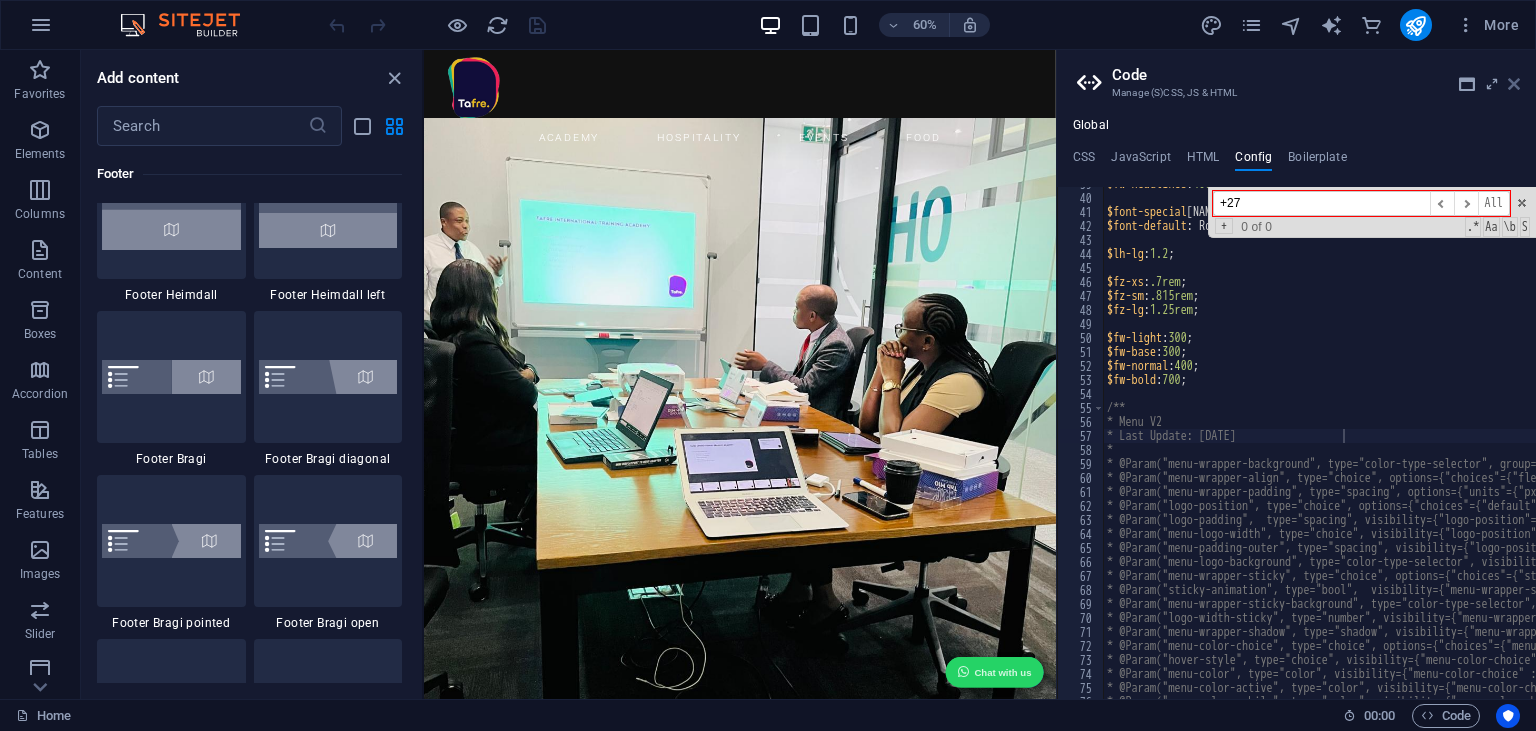 click at bounding box center (1514, 84) 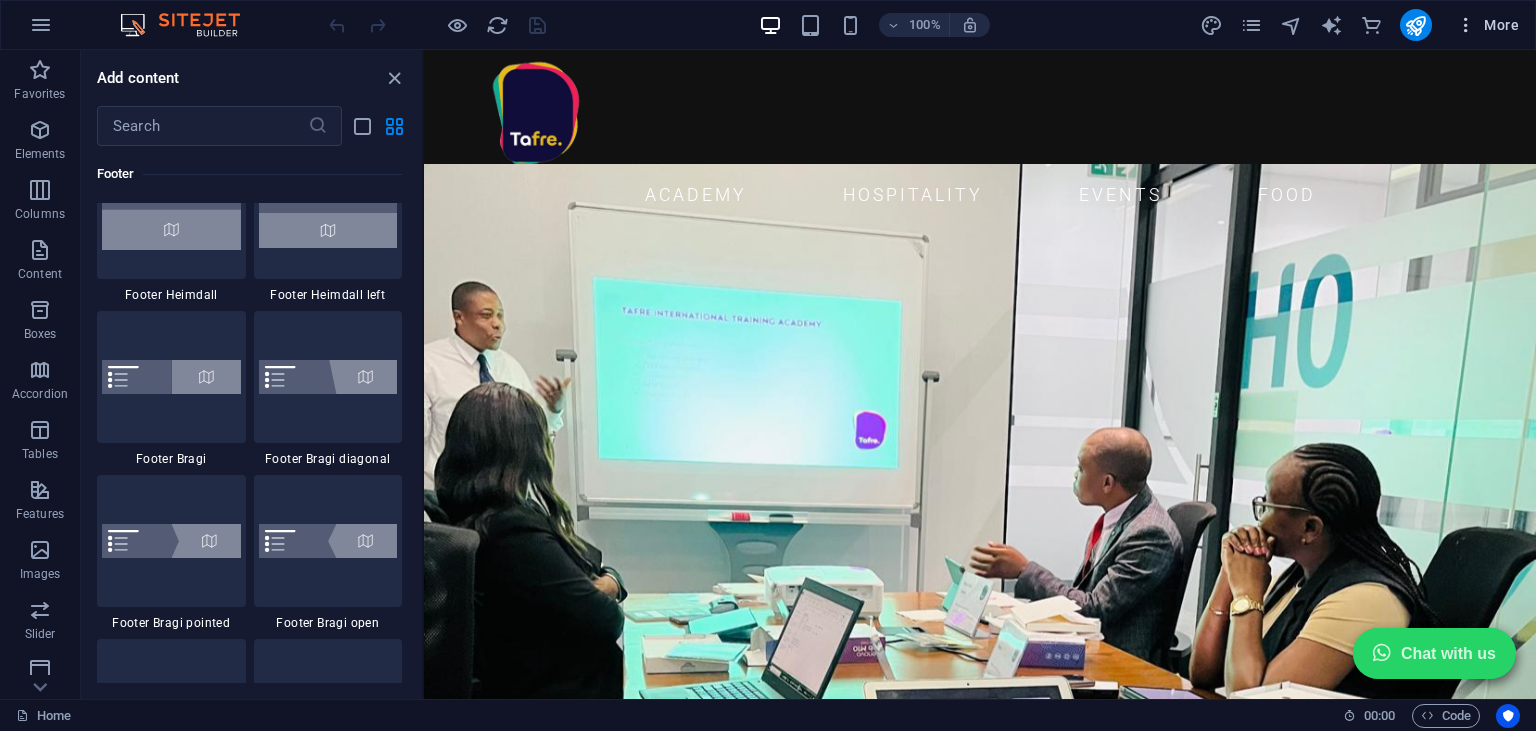 click on "More" at bounding box center [1487, 25] 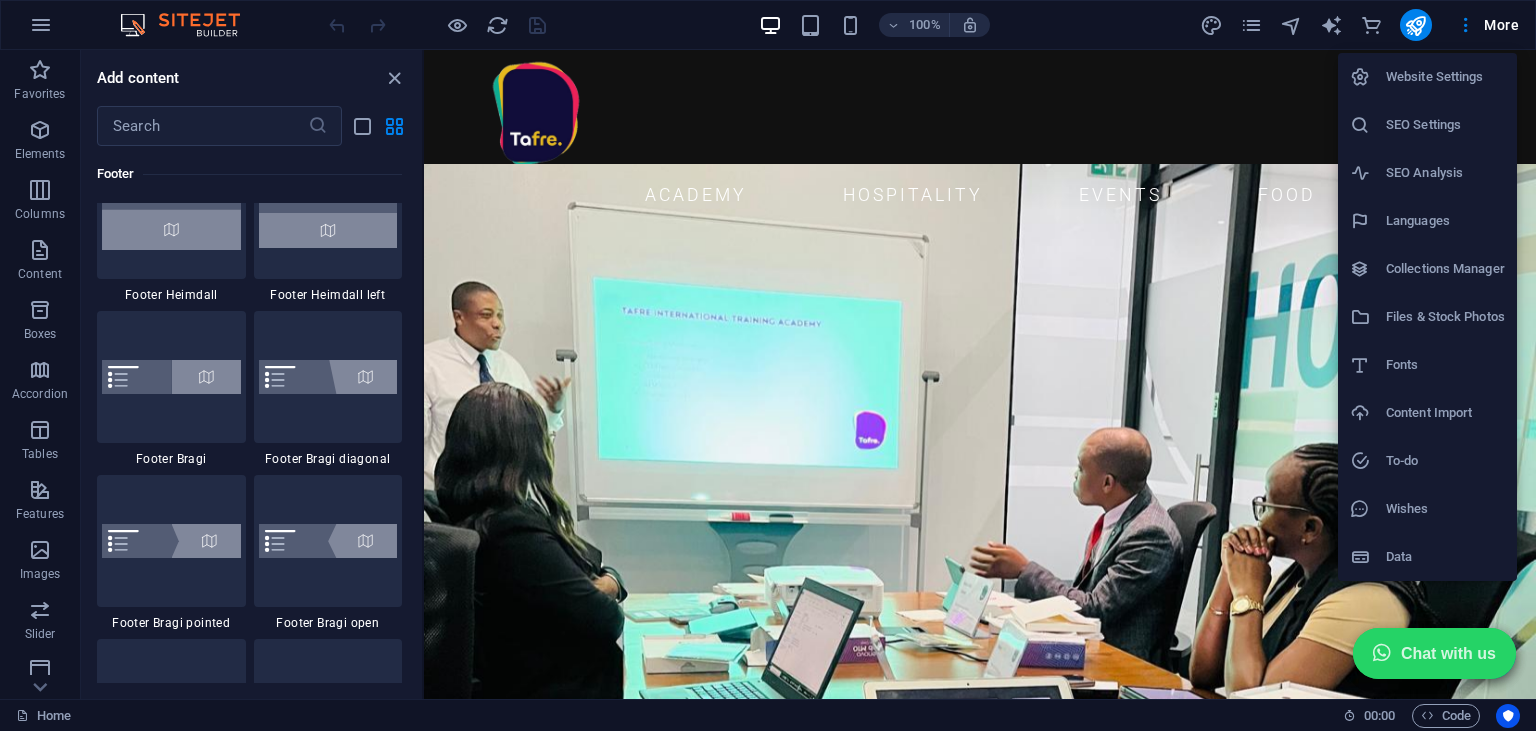click at bounding box center [768, 365] 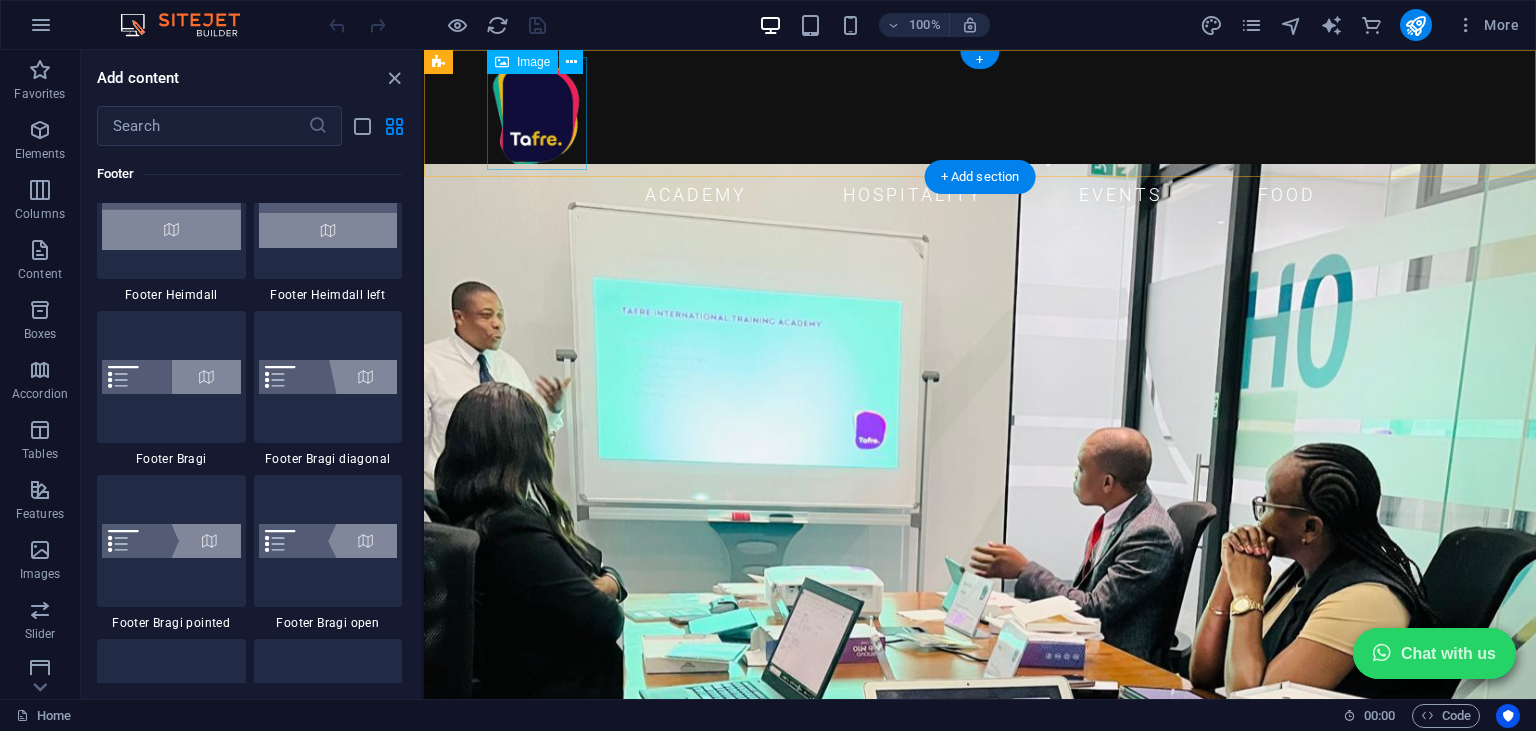 click at bounding box center [980, 114] 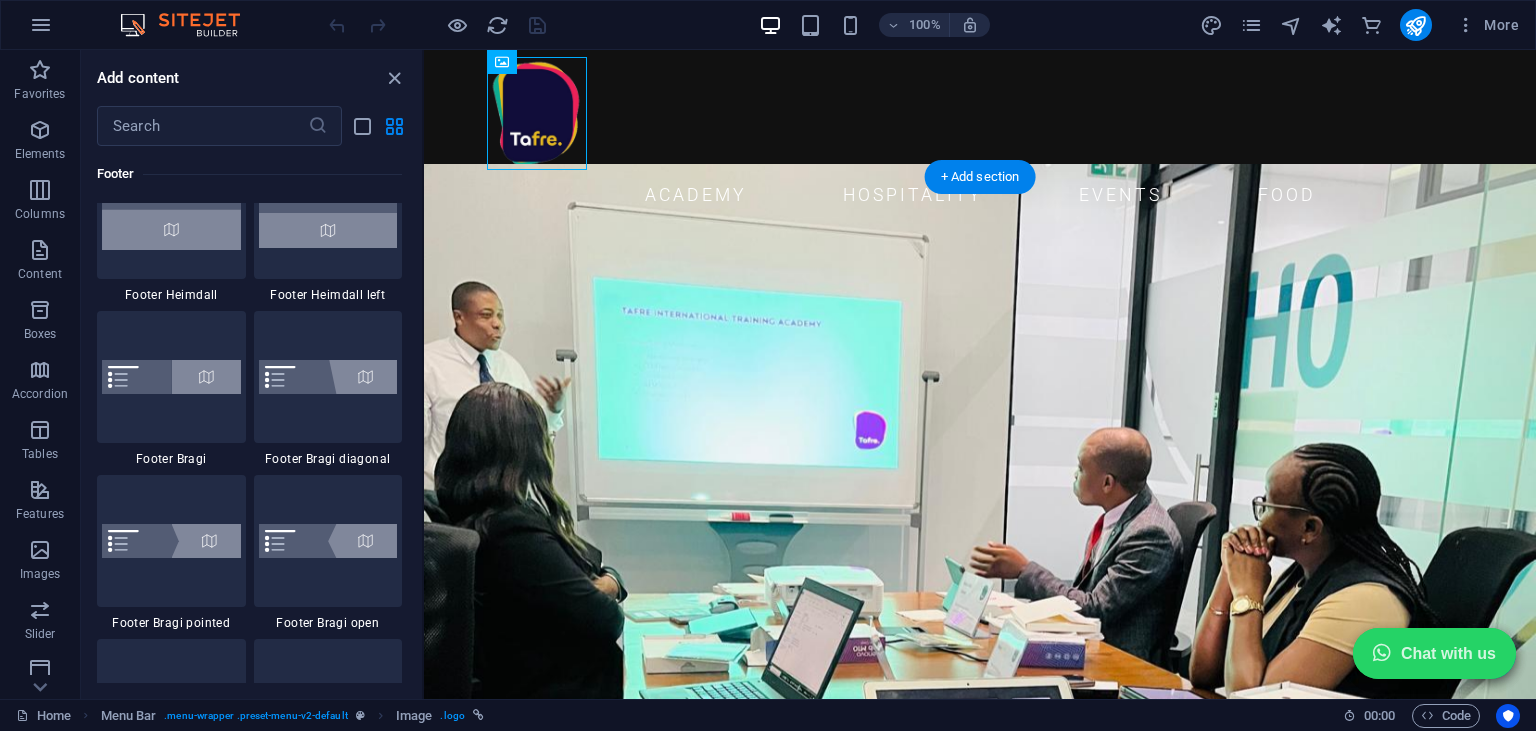 click at bounding box center [980, 1730] 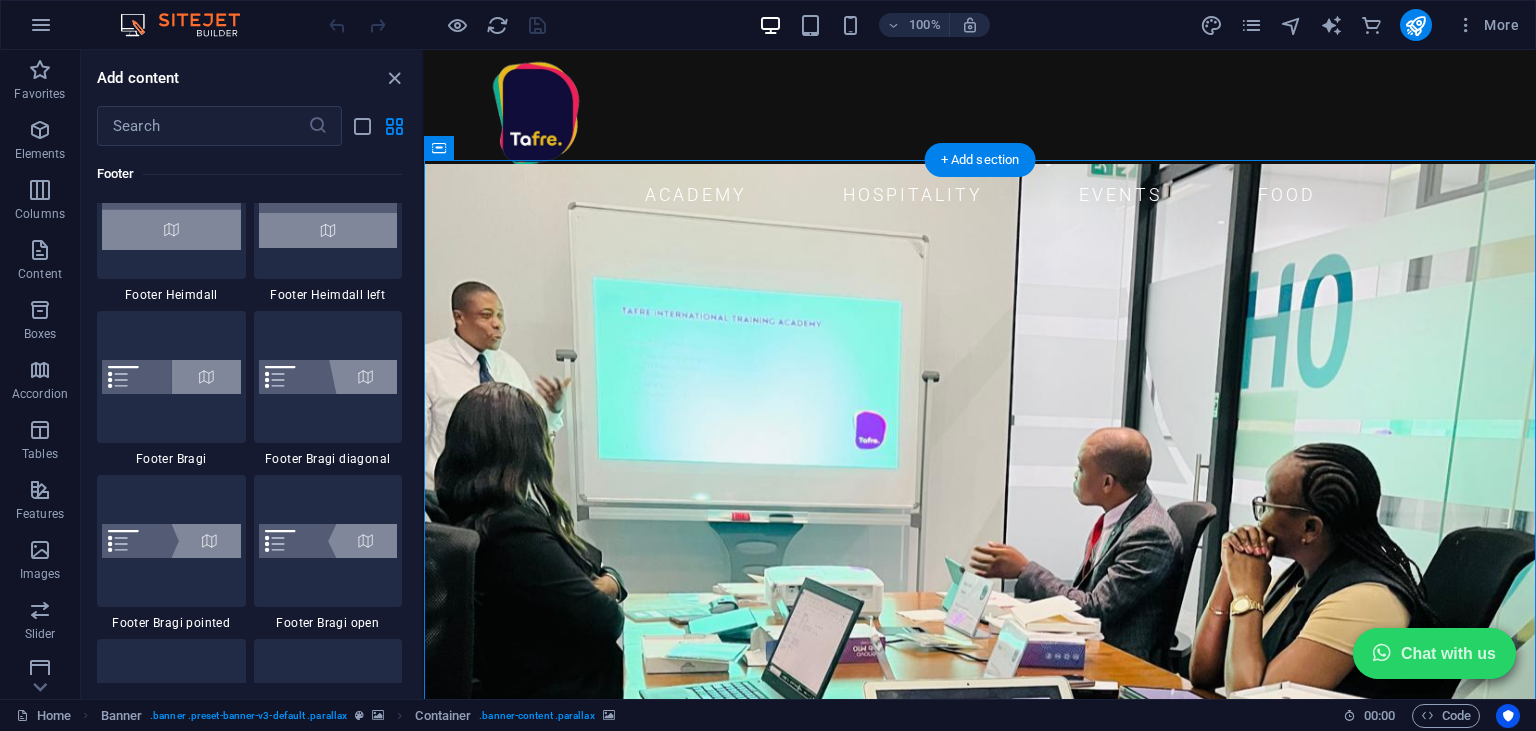 scroll, scrollTop: 316, scrollLeft: 0, axis: vertical 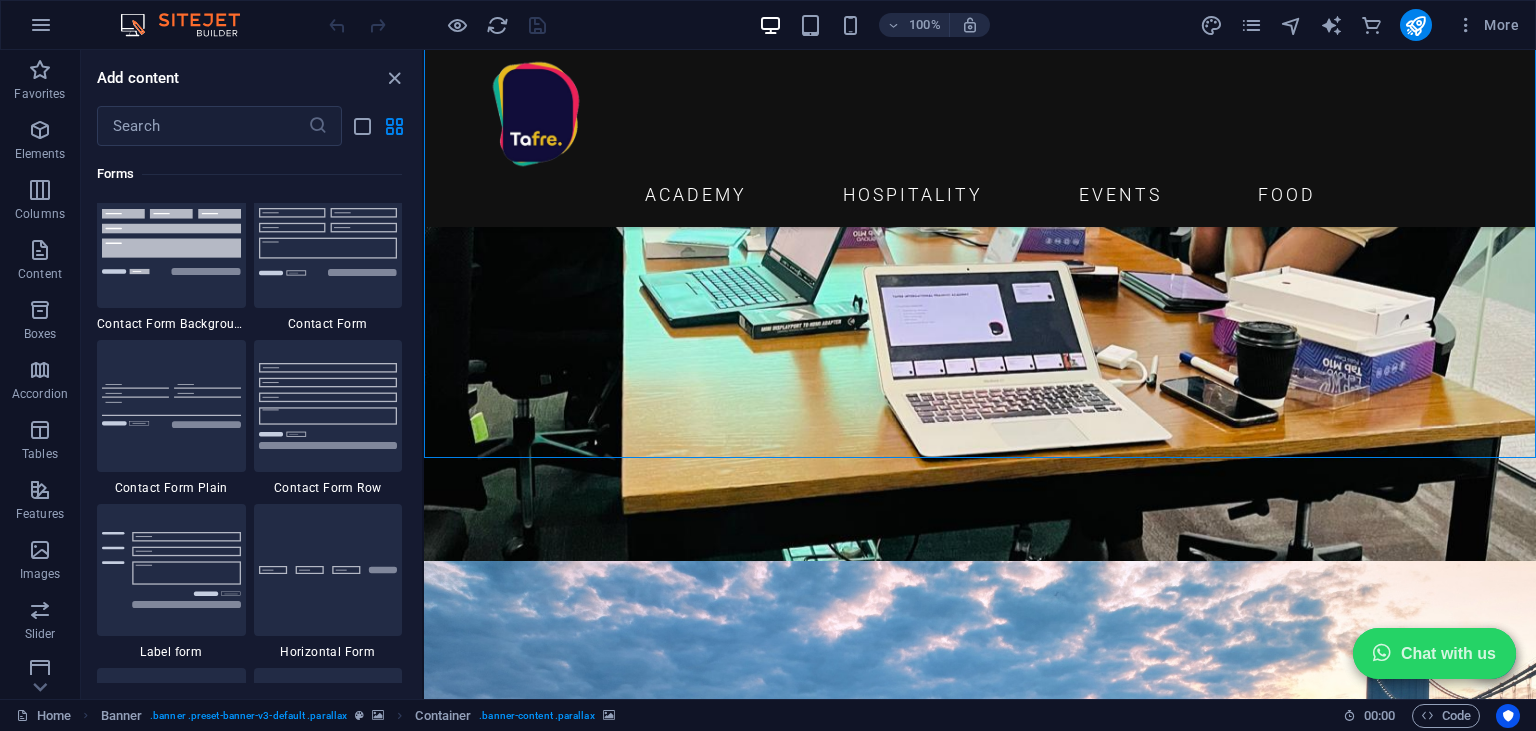 click on "Add content" at bounding box center [251, 78] 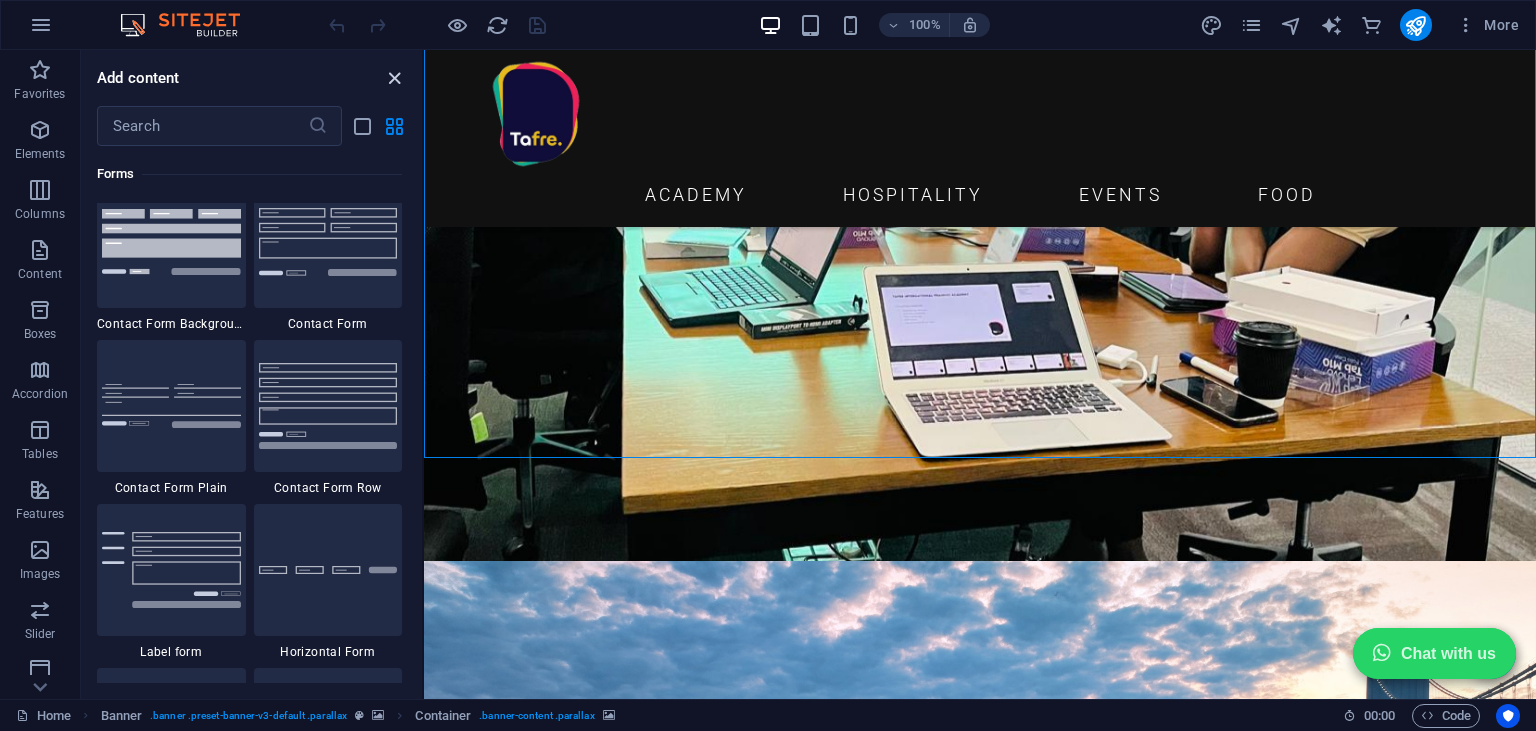 click at bounding box center [394, 78] 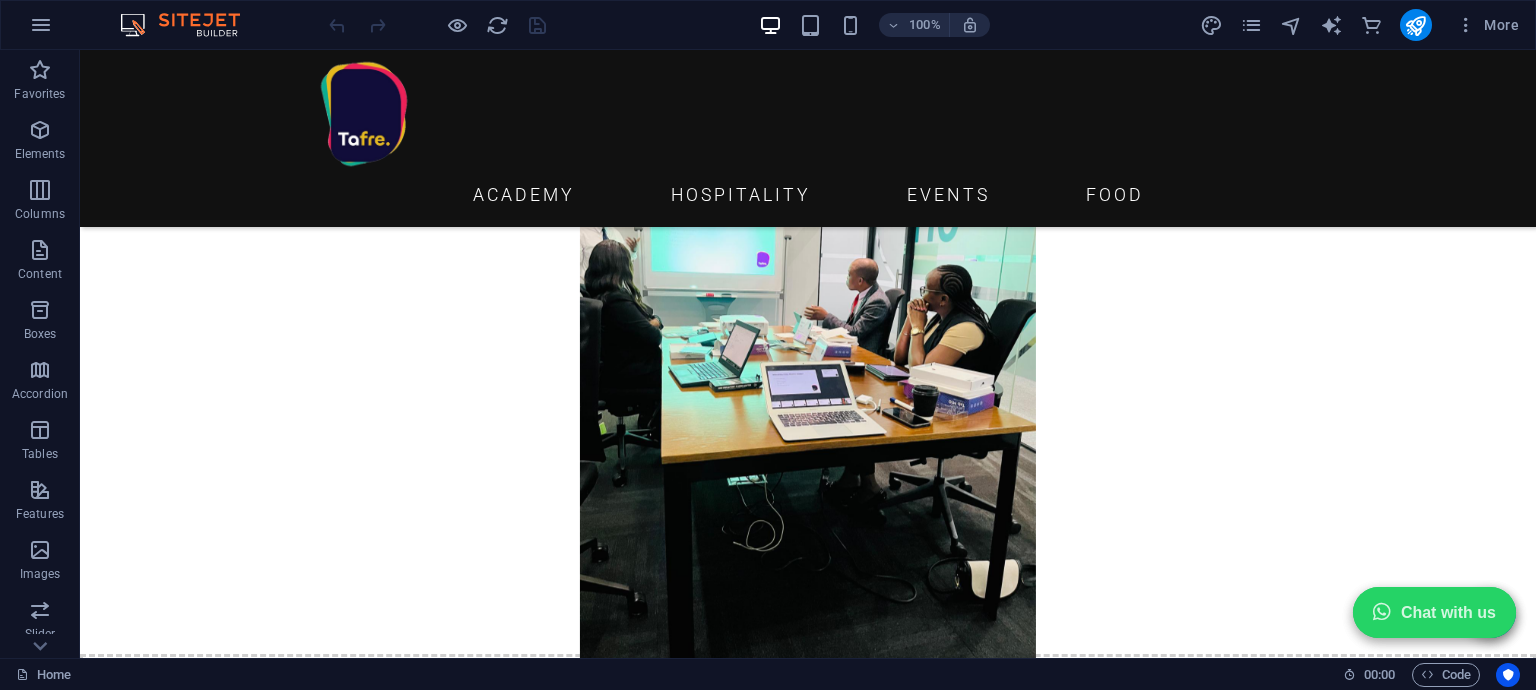 scroll, scrollTop: 2852, scrollLeft: 0, axis: vertical 